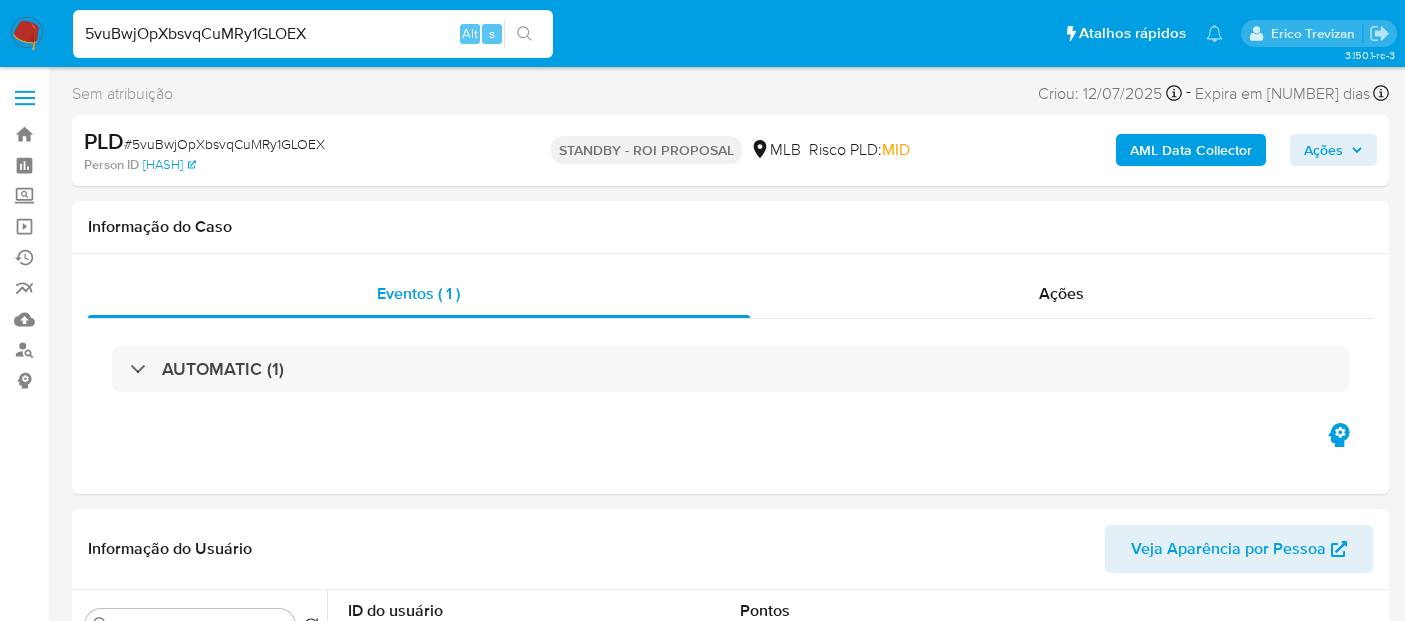 select on "10" 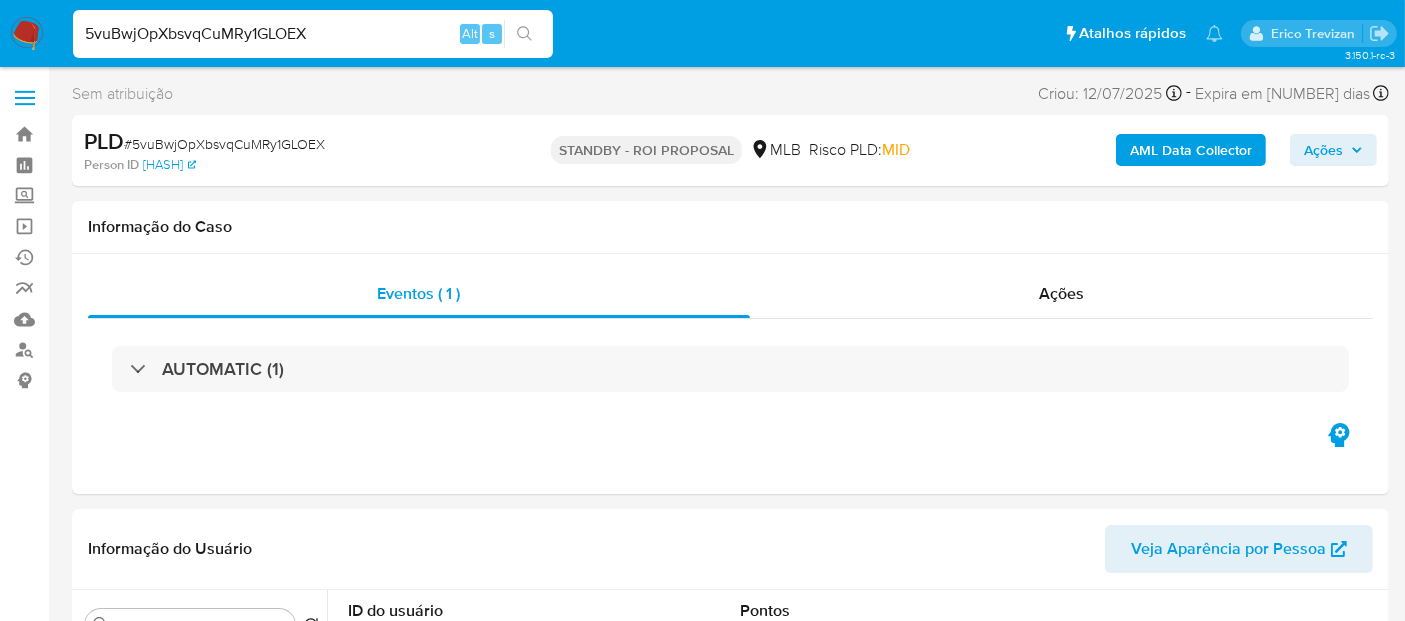 click on "Pausado Ver notificaciones 5vuBwjOpXbsvqCuMRy1GLOEX Alt s Atalhos rápidos   Presiona las siguientes teclas para acceder a algunas de las funciones Pesquisar caso ou usuário Alt s Voltar para casa Alt h Adicione um comentário Alt c Adicionar um anexo Alt a Erico Trevizan" at bounding box center [702, 33] 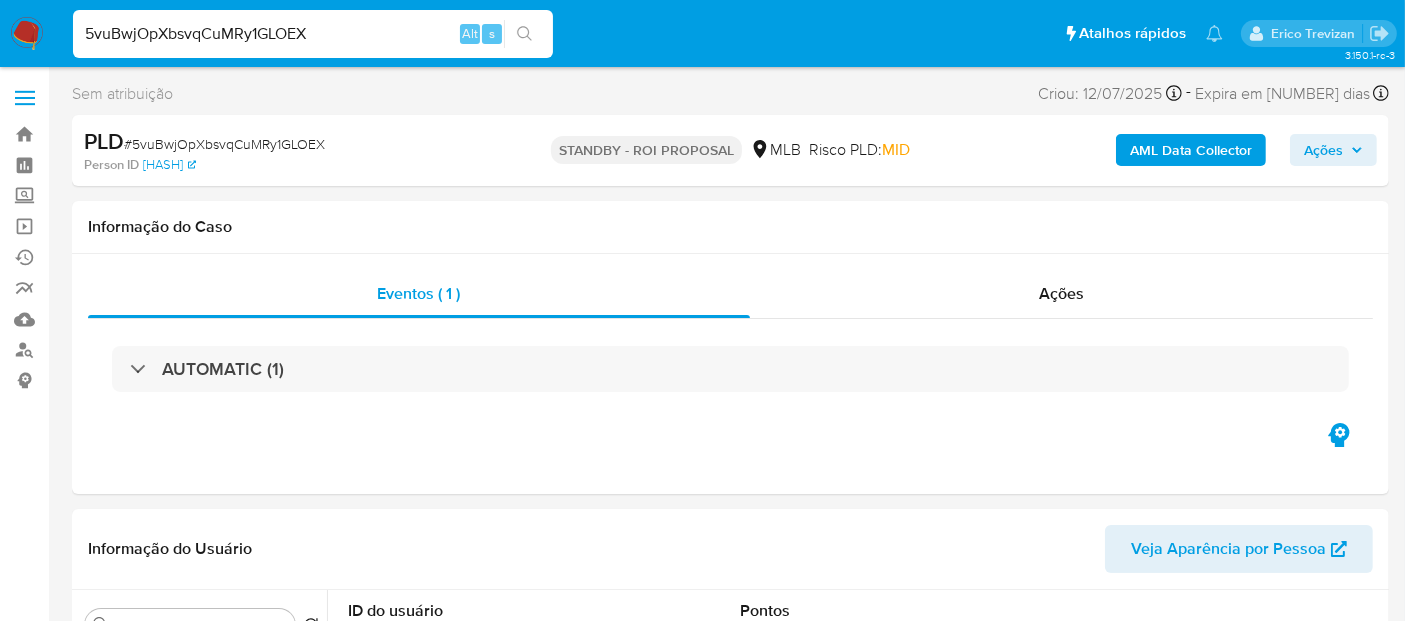 click 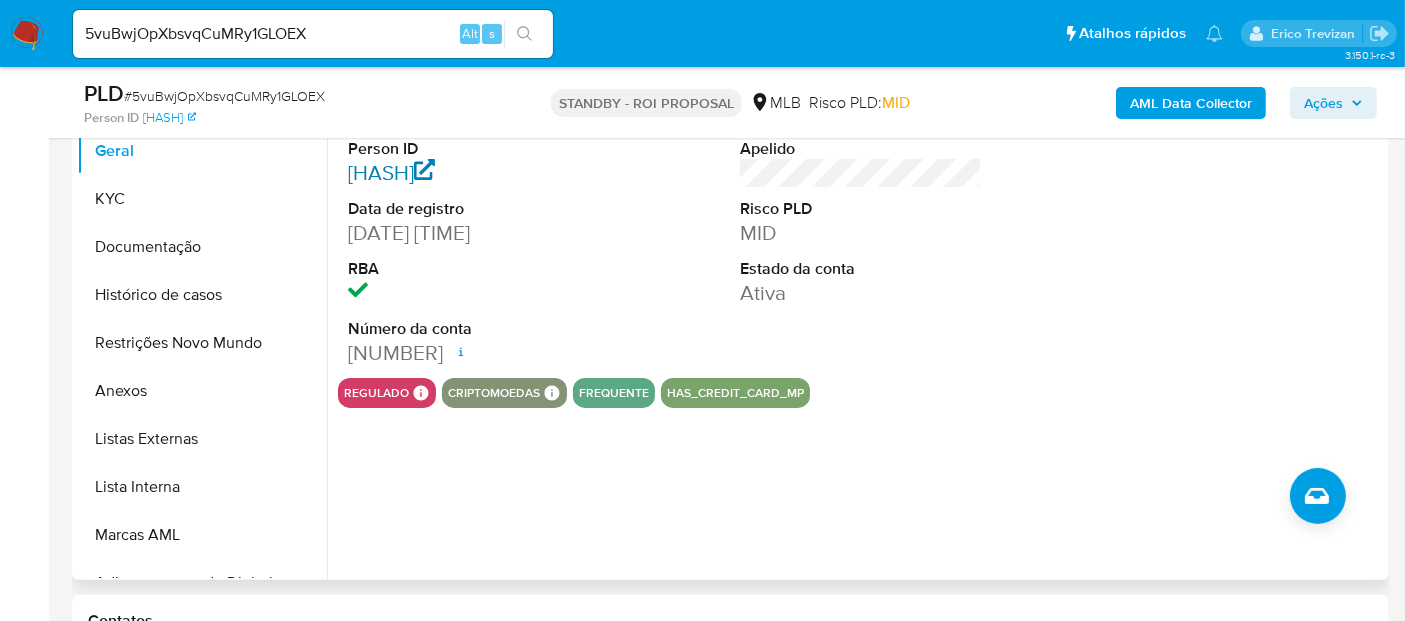 scroll, scrollTop: 333, scrollLeft: 0, axis: vertical 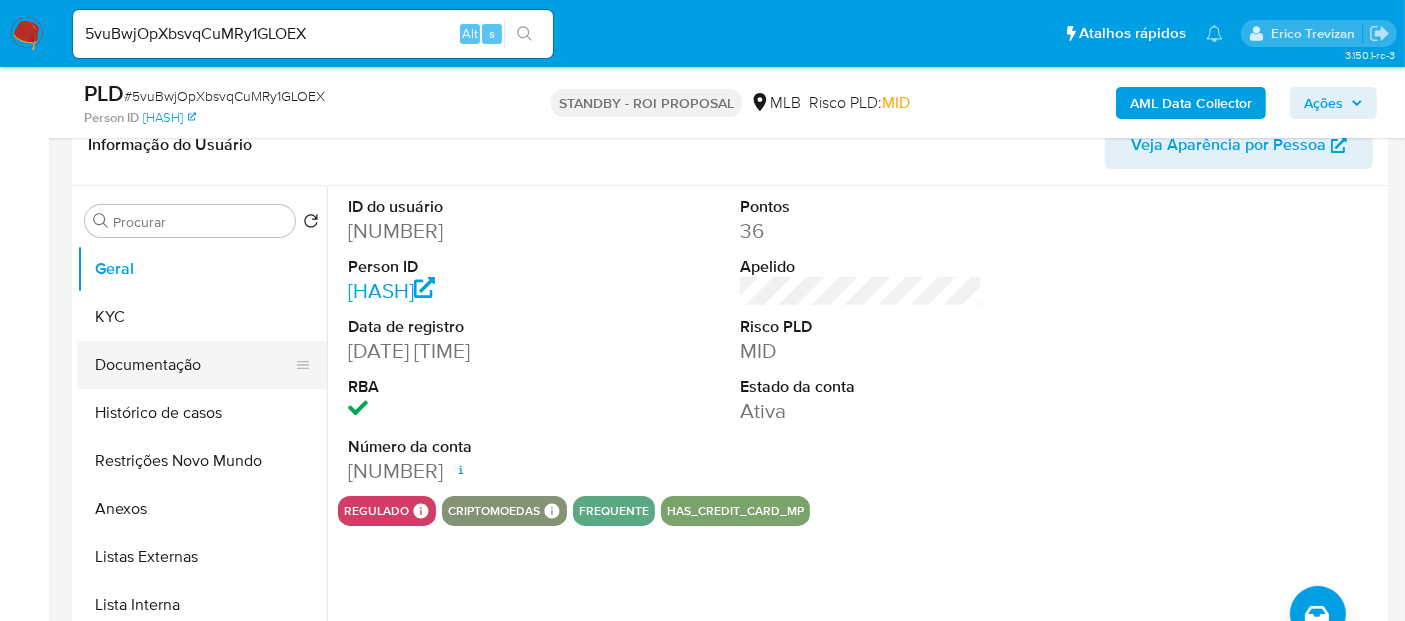 click on "Documentação" at bounding box center [194, 365] 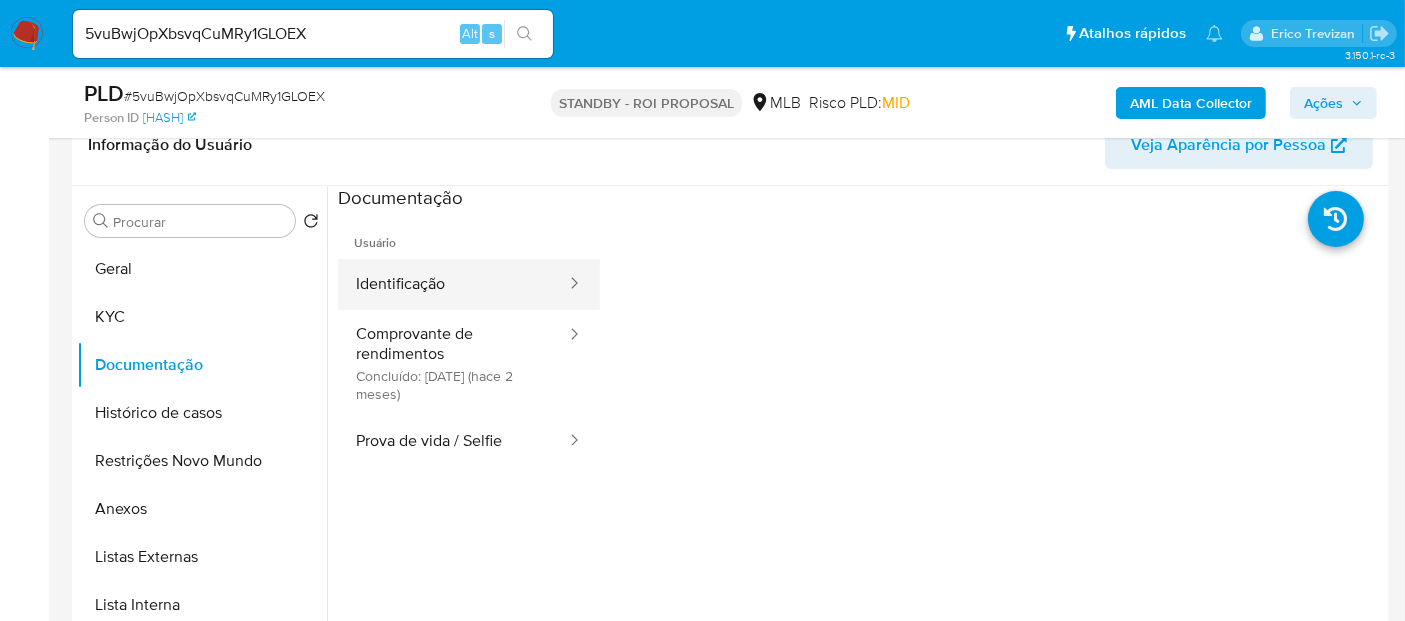click on "Identificação" at bounding box center (453, 284) 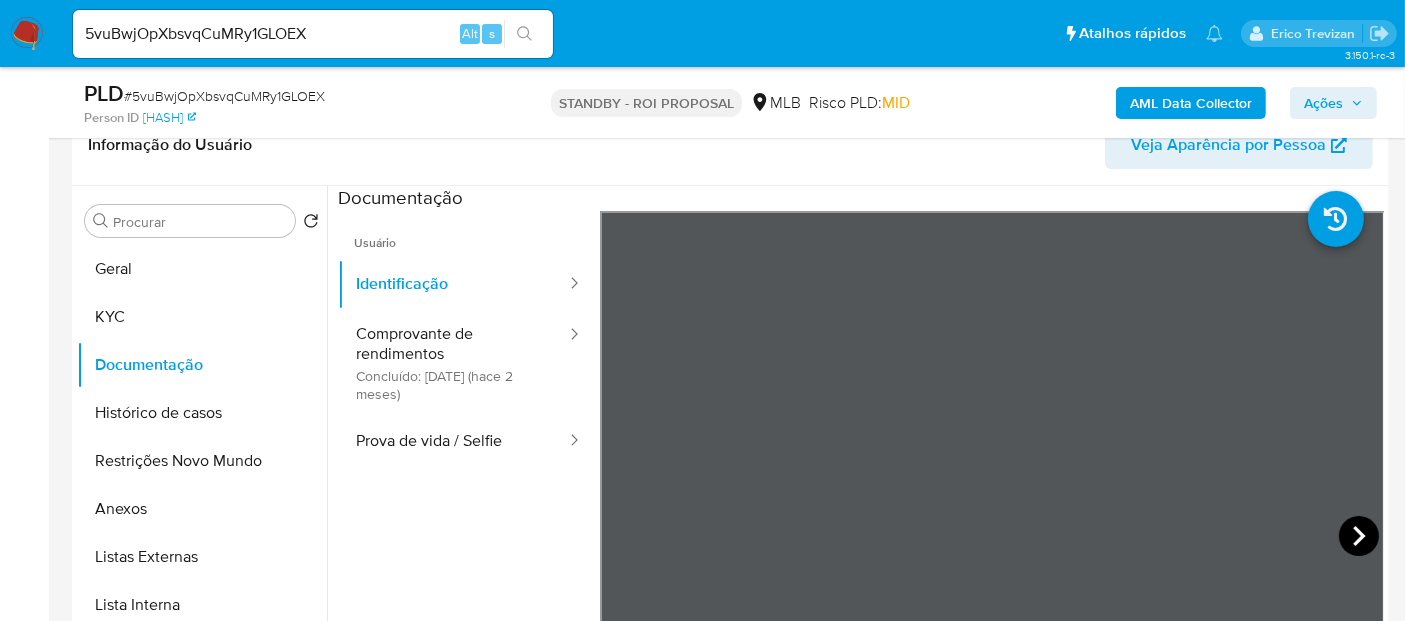 click 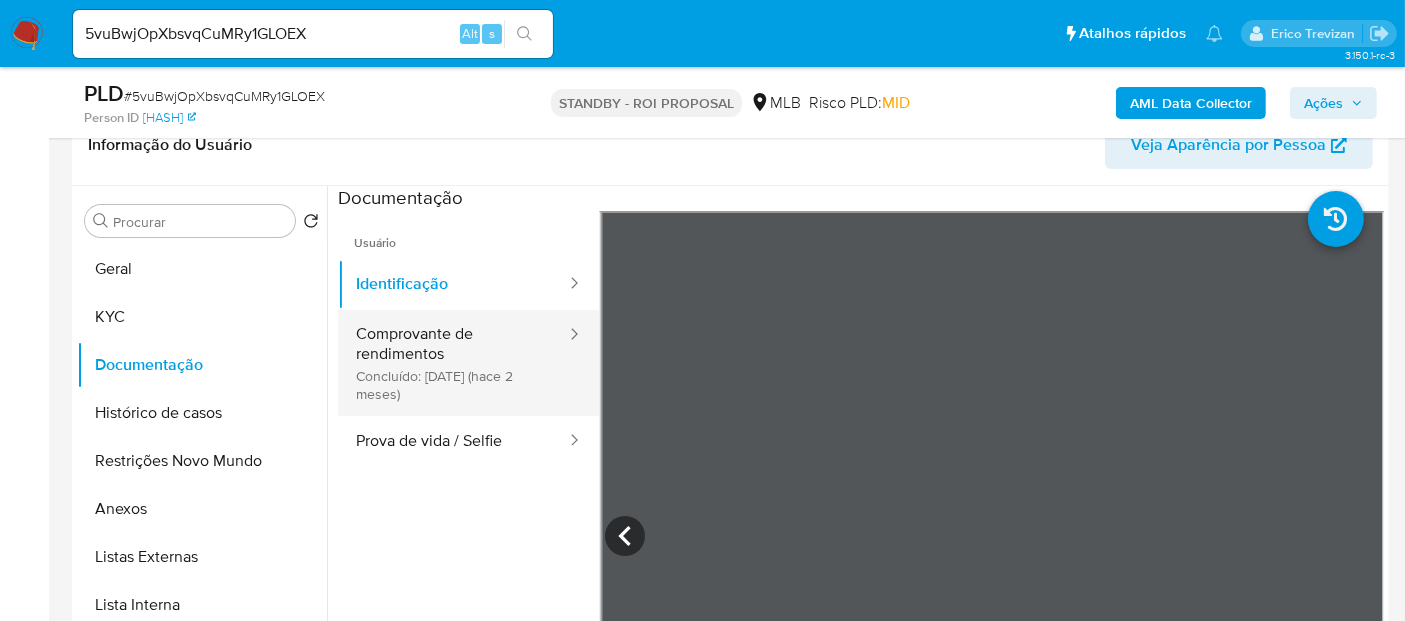 click on "Comprovante de rendimentos Concluído: 17/06/2025 (hace 2 meses)" at bounding box center [453, 363] 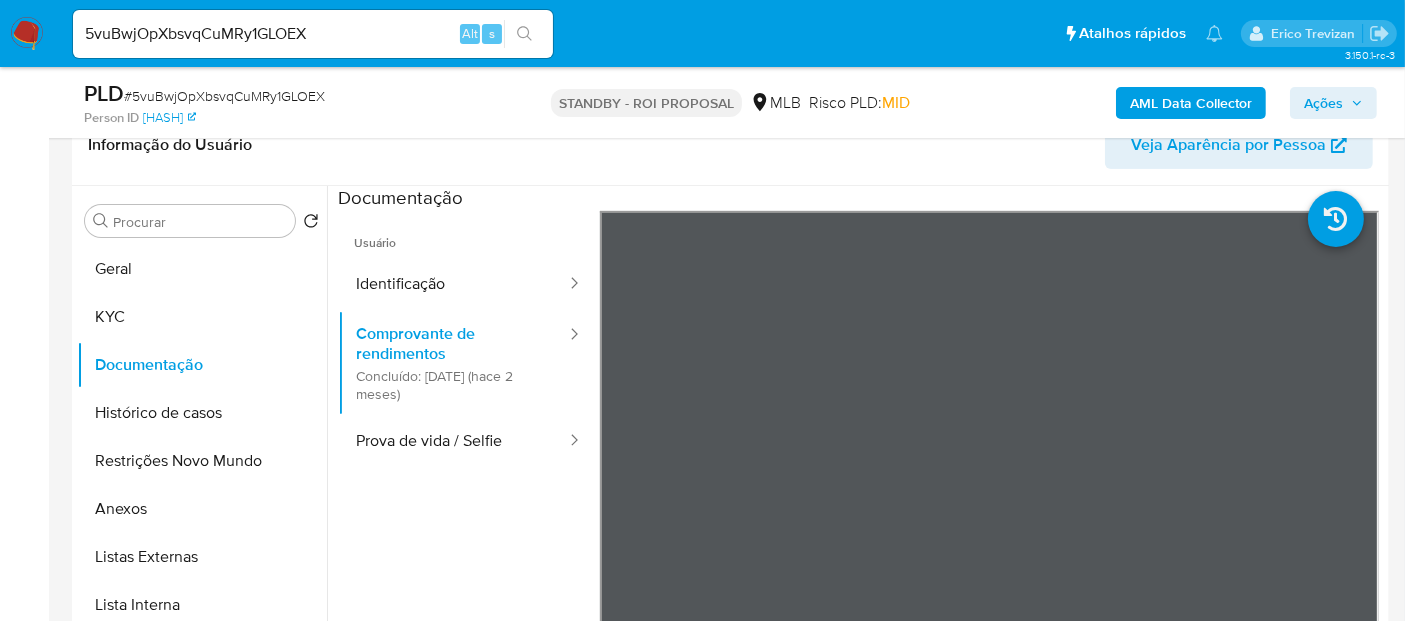 scroll, scrollTop: 174, scrollLeft: 0, axis: vertical 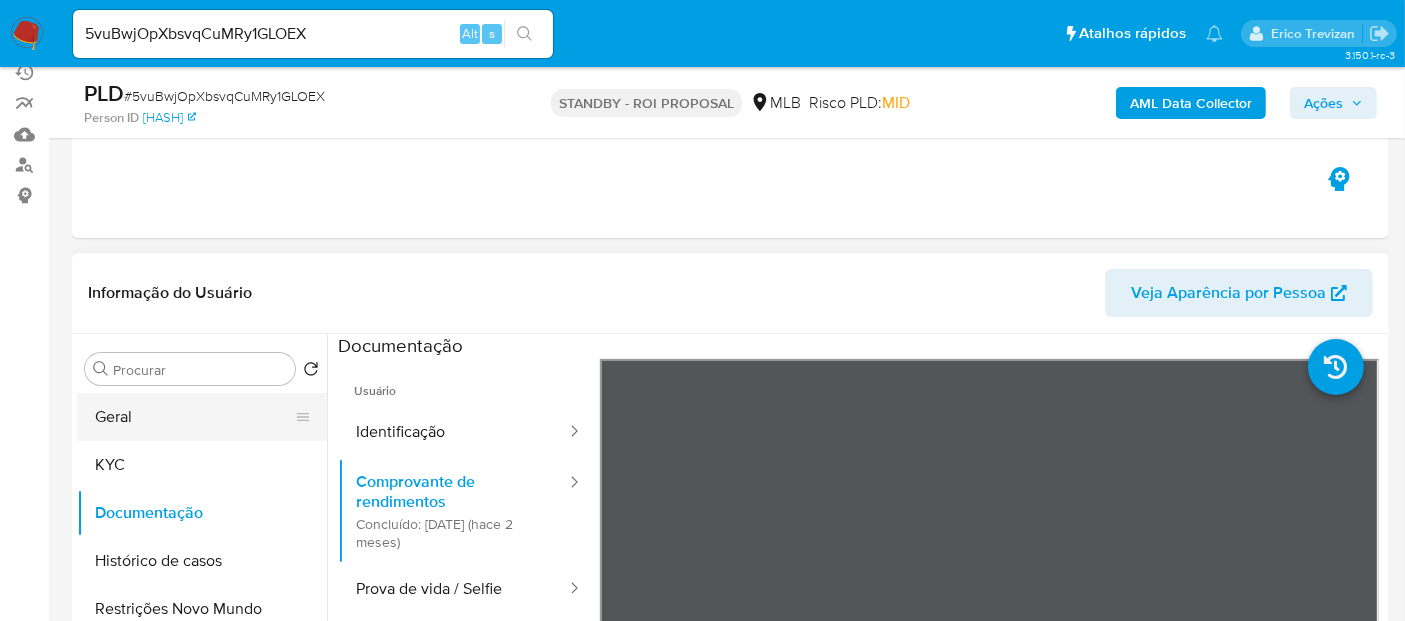 click on "Geral" at bounding box center [194, 417] 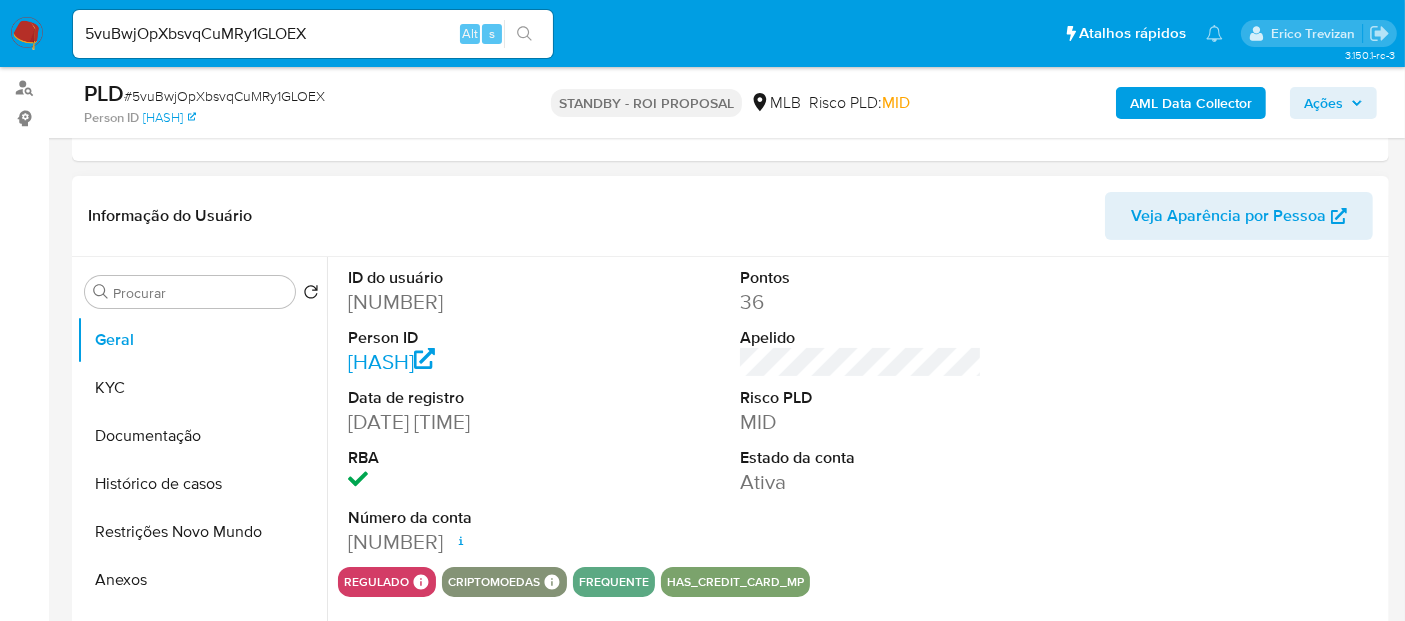 scroll, scrollTop: 296, scrollLeft: 0, axis: vertical 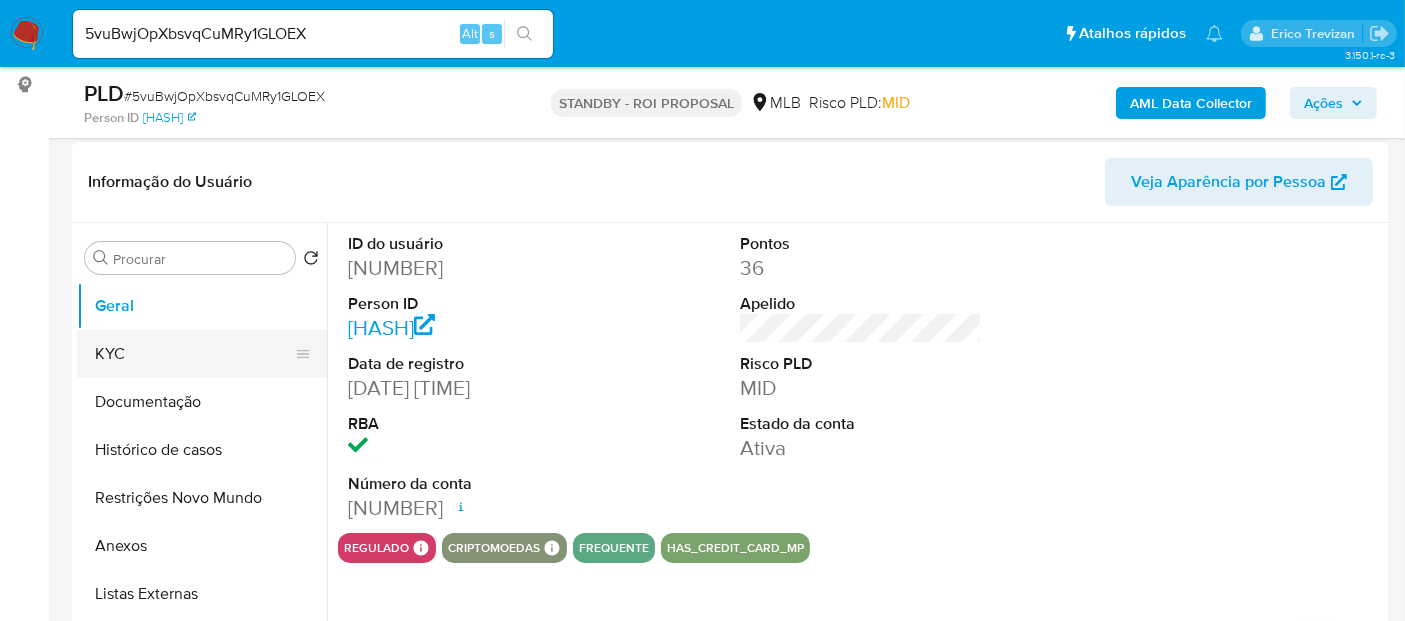 click on "KYC" at bounding box center [194, 354] 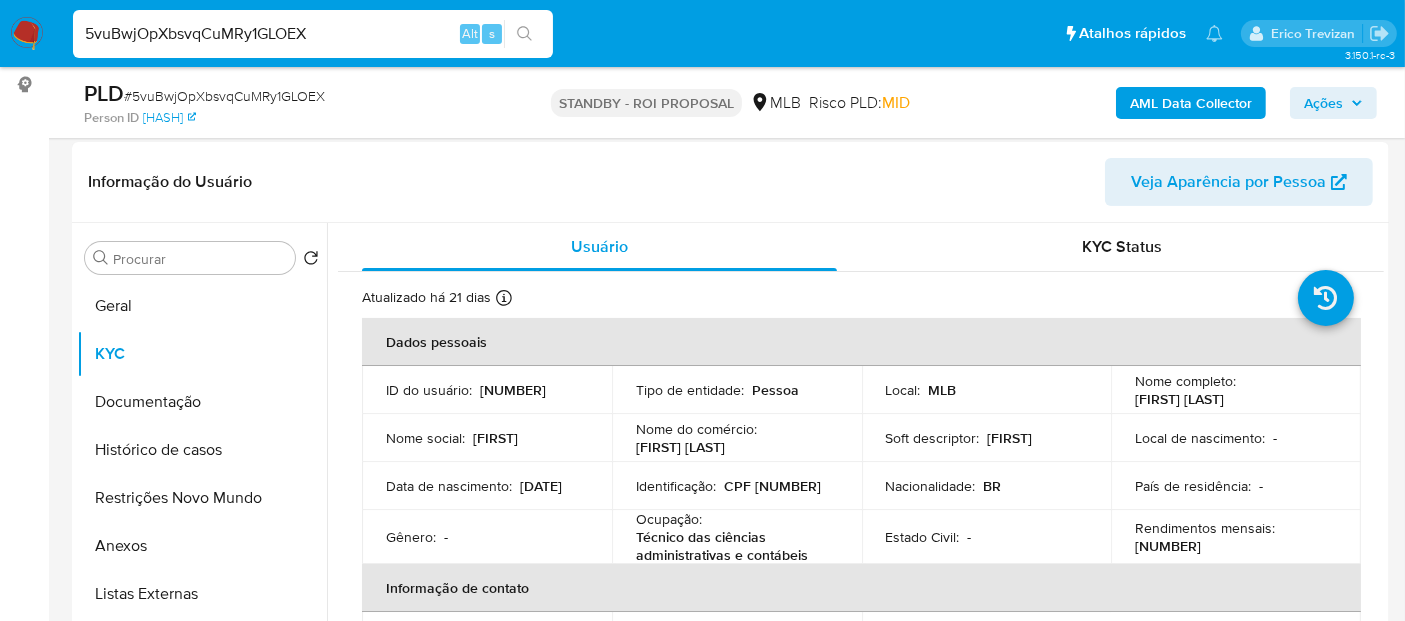 drag, startPoint x: 333, startPoint y: 32, endPoint x: 0, endPoint y: 36, distance: 333.02402 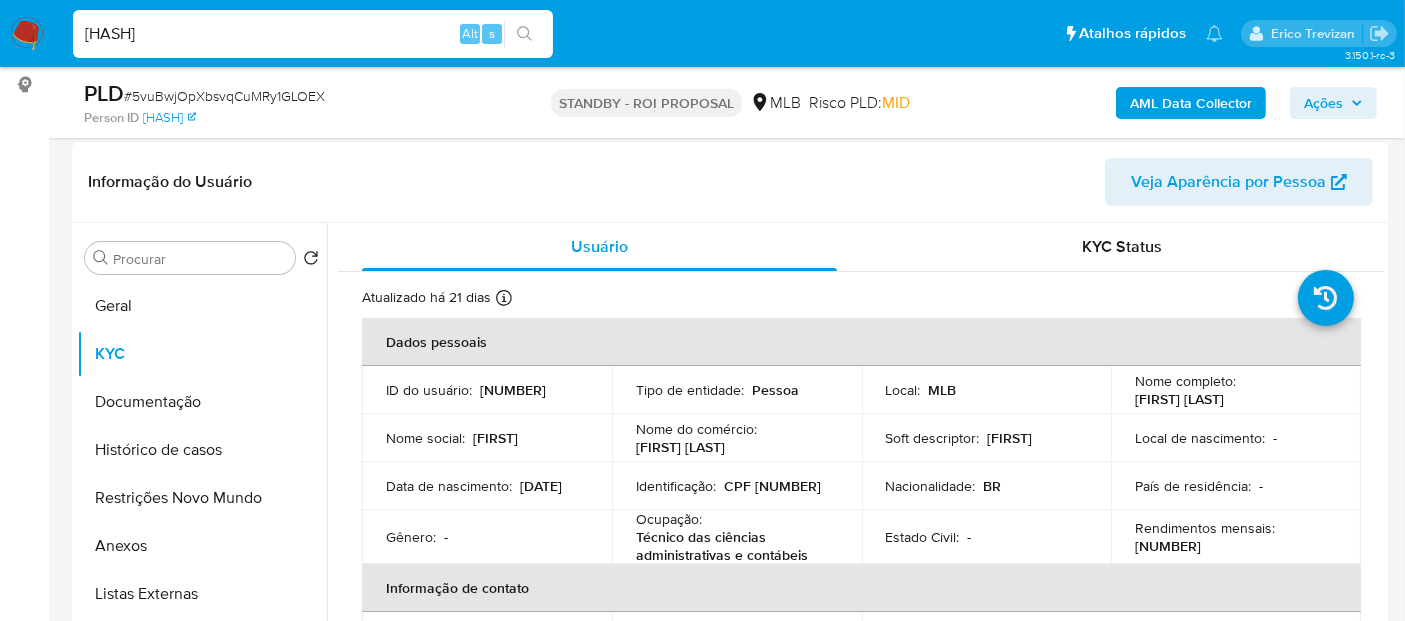 type on "loB2hMNzvwfZlfOa541kikDU" 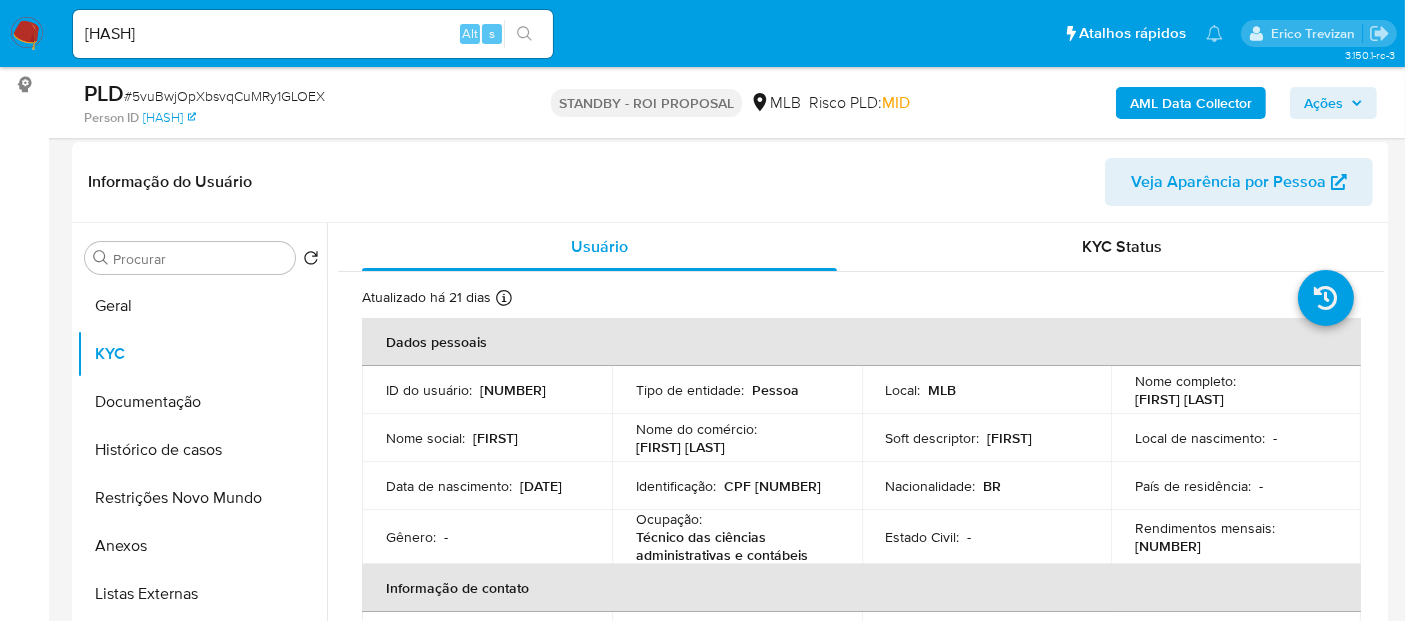 click at bounding box center (524, 34) 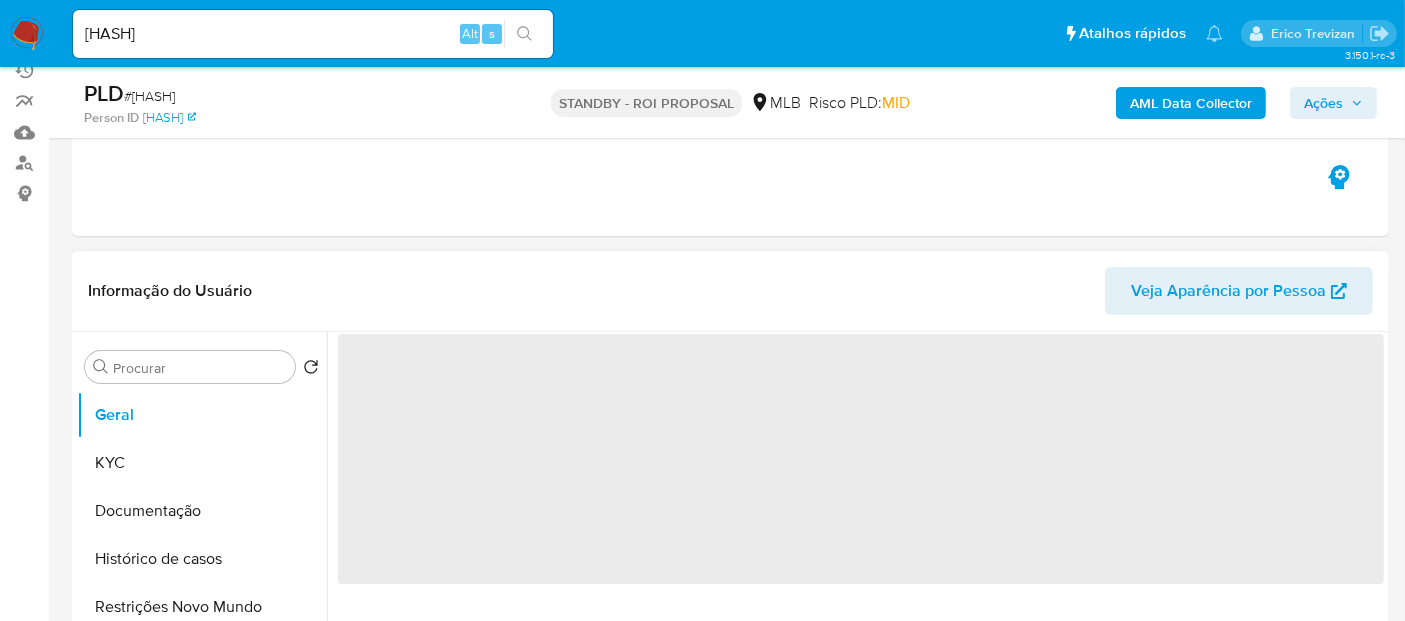 scroll, scrollTop: 222, scrollLeft: 0, axis: vertical 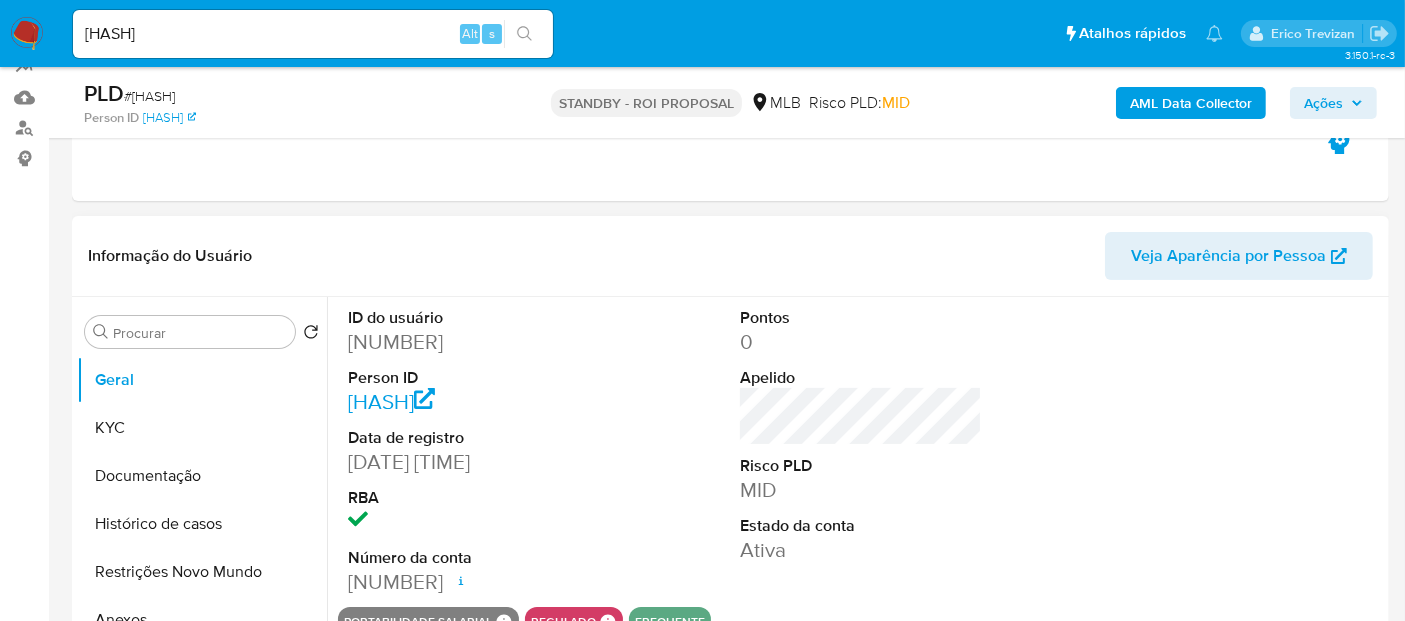 select on "10" 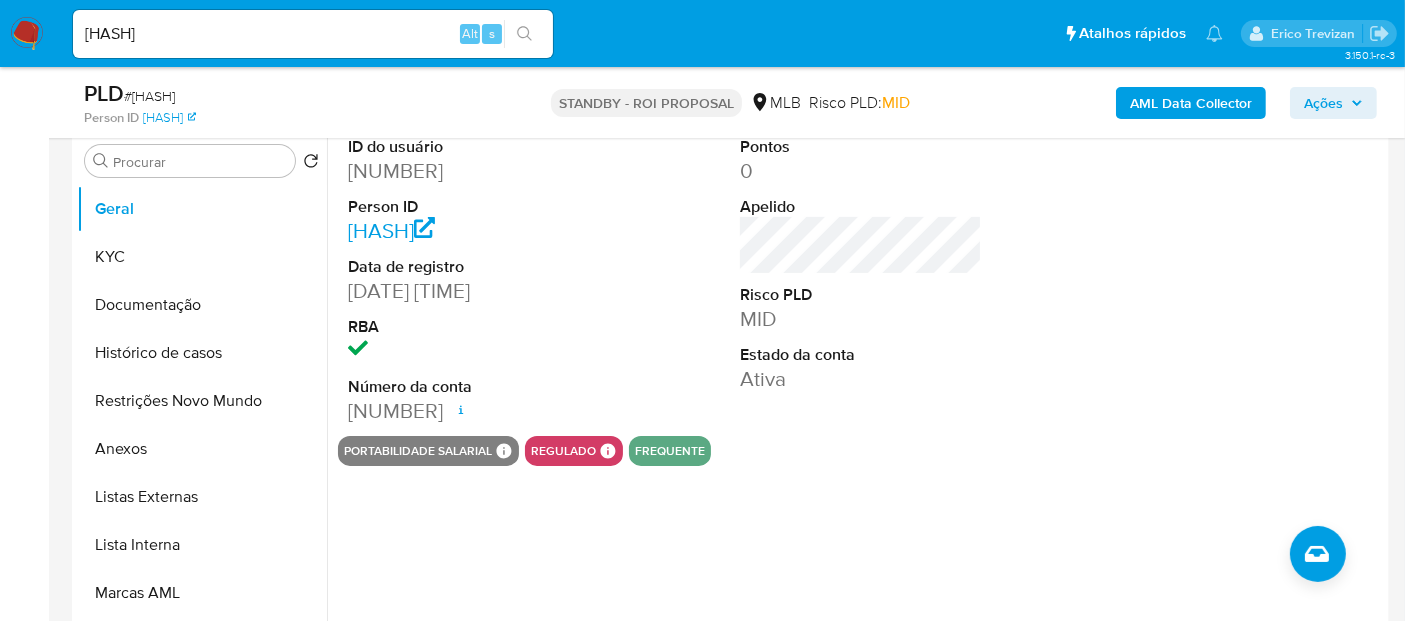scroll, scrollTop: 444, scrollLeft: 0, axis: vertical 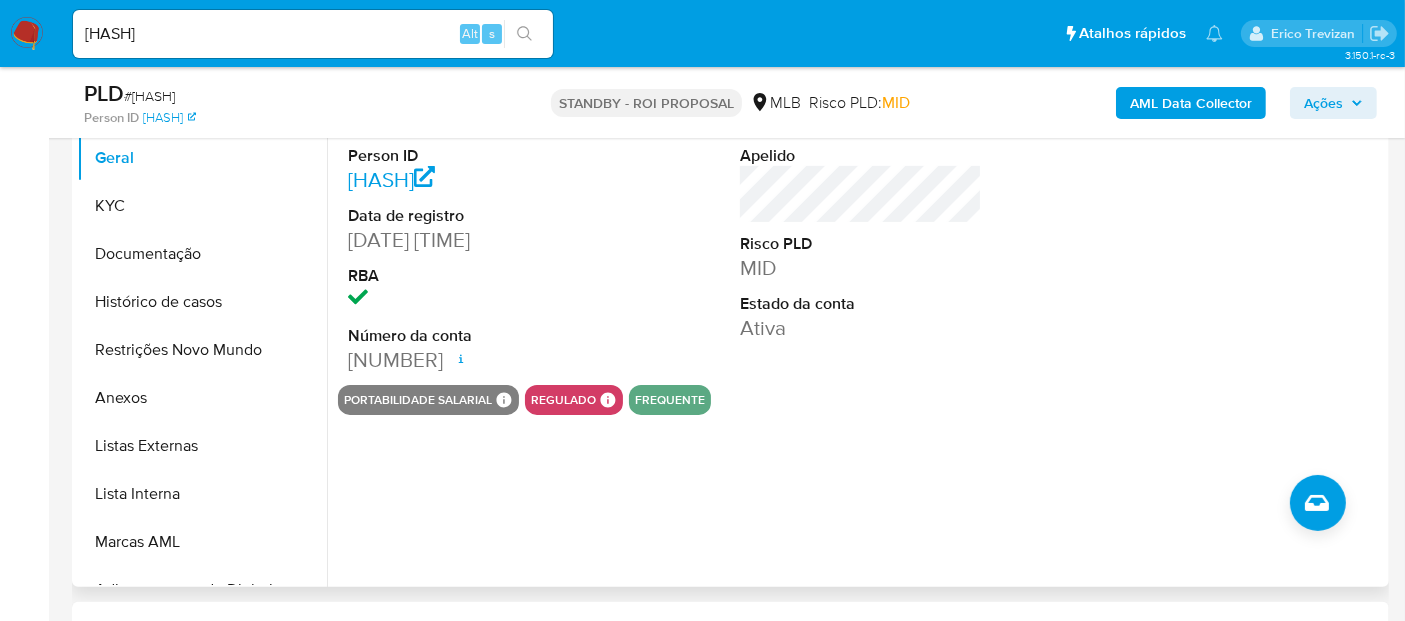 drag, startPoint x: 1079, startPoint y: 450, endPoint x: 962, endPoint y: 399, distance: 127.632286 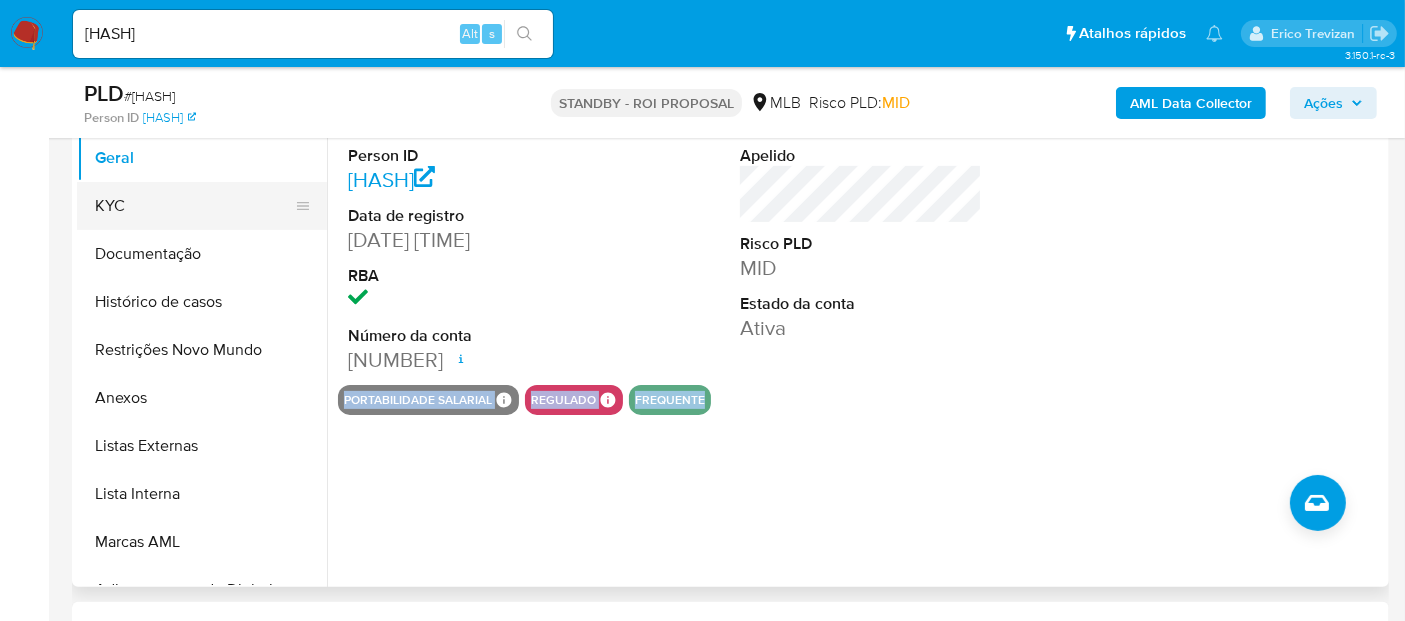 click on "KYC" at bounding box center (194, 206) 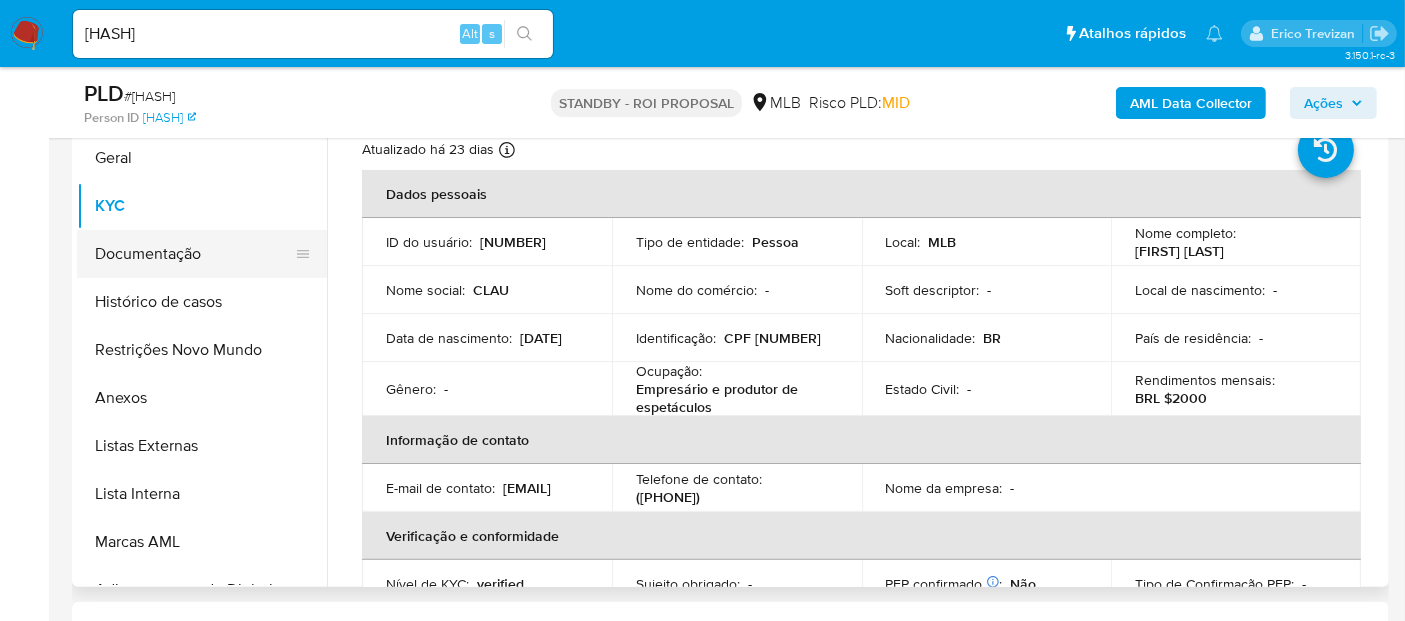 click on "Documentação" at bounding box center [194, 254] 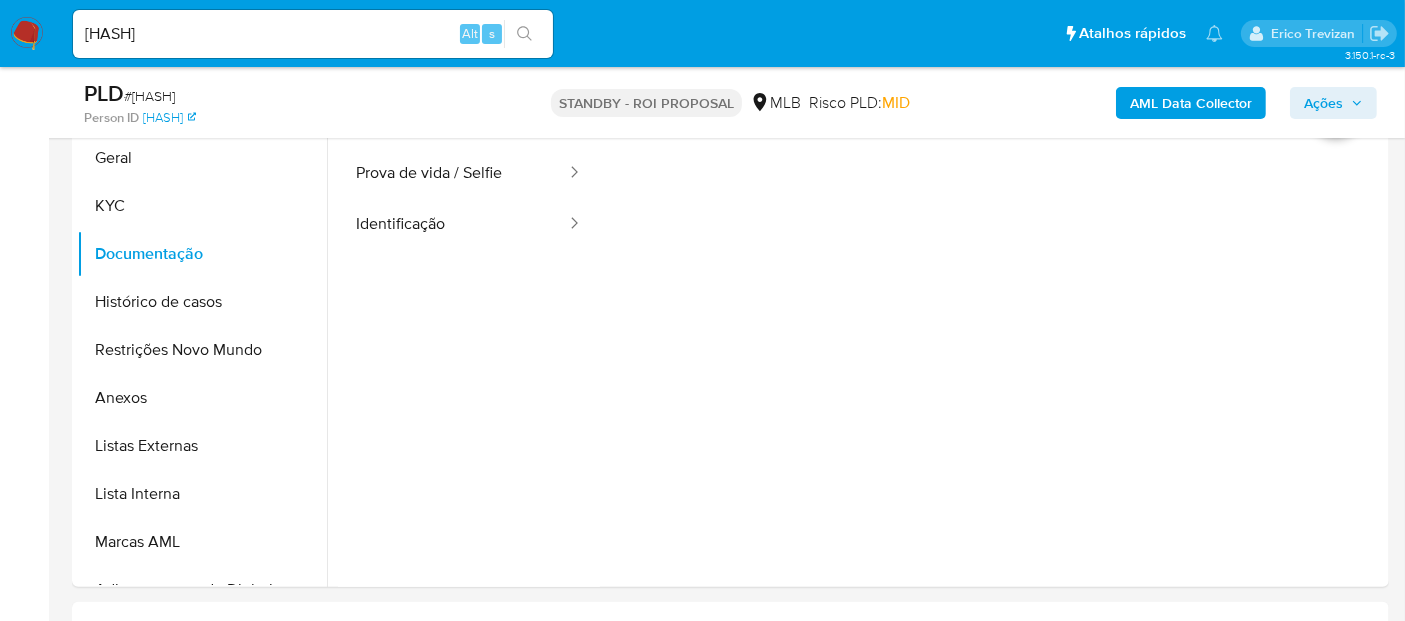 scroll, scrollTop: 333, scrollLeft: 0, axis: vertical 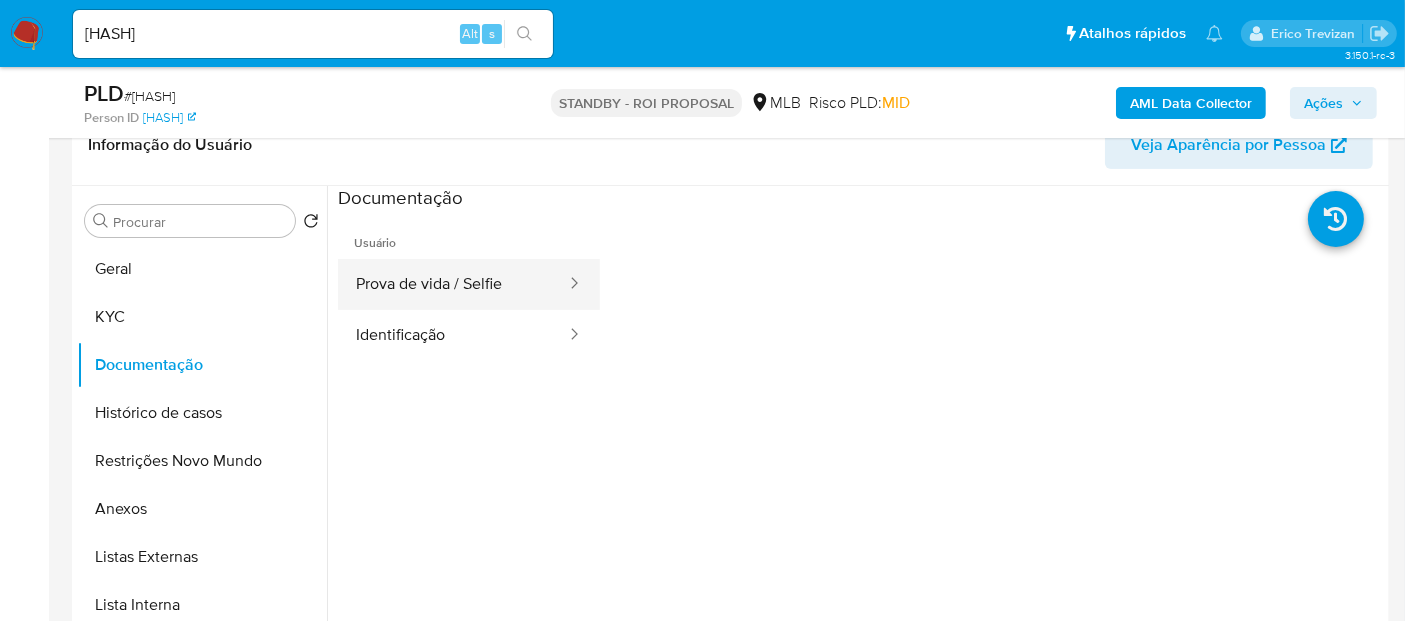 click on "Prova de vida / Selfie" at bounding box center [453, 284] 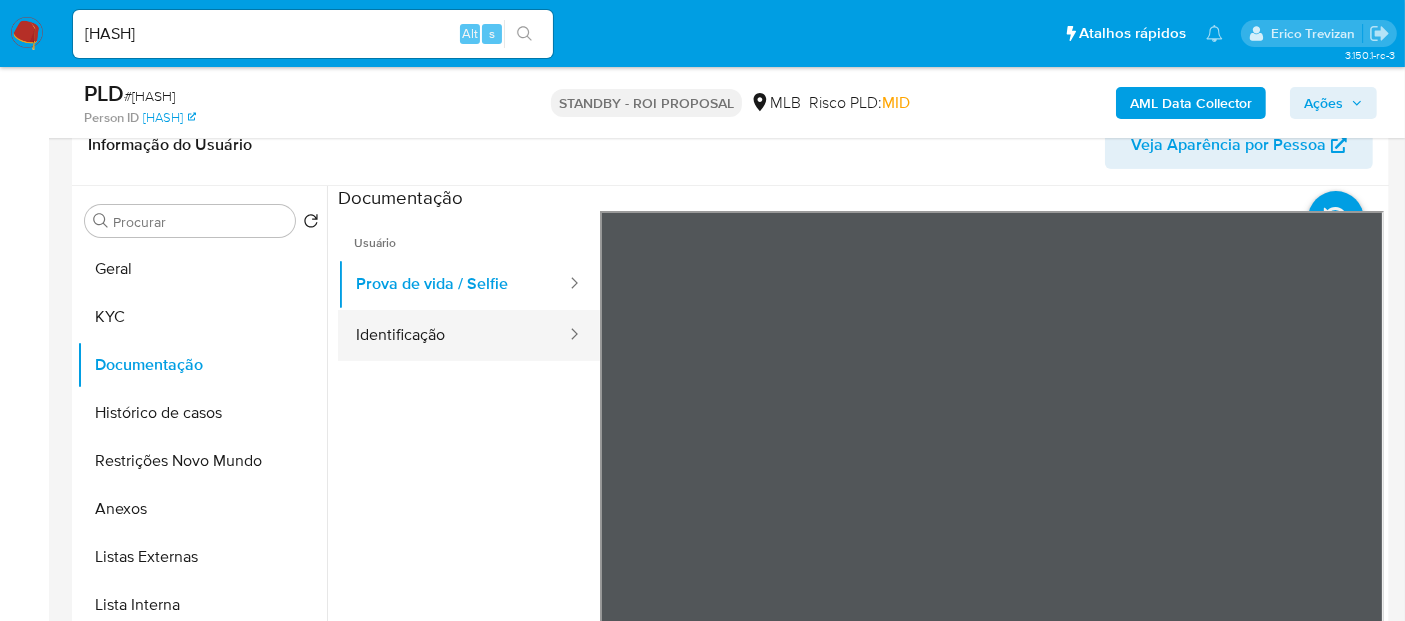 click on "Identificação" at bounding box center (453, 335) 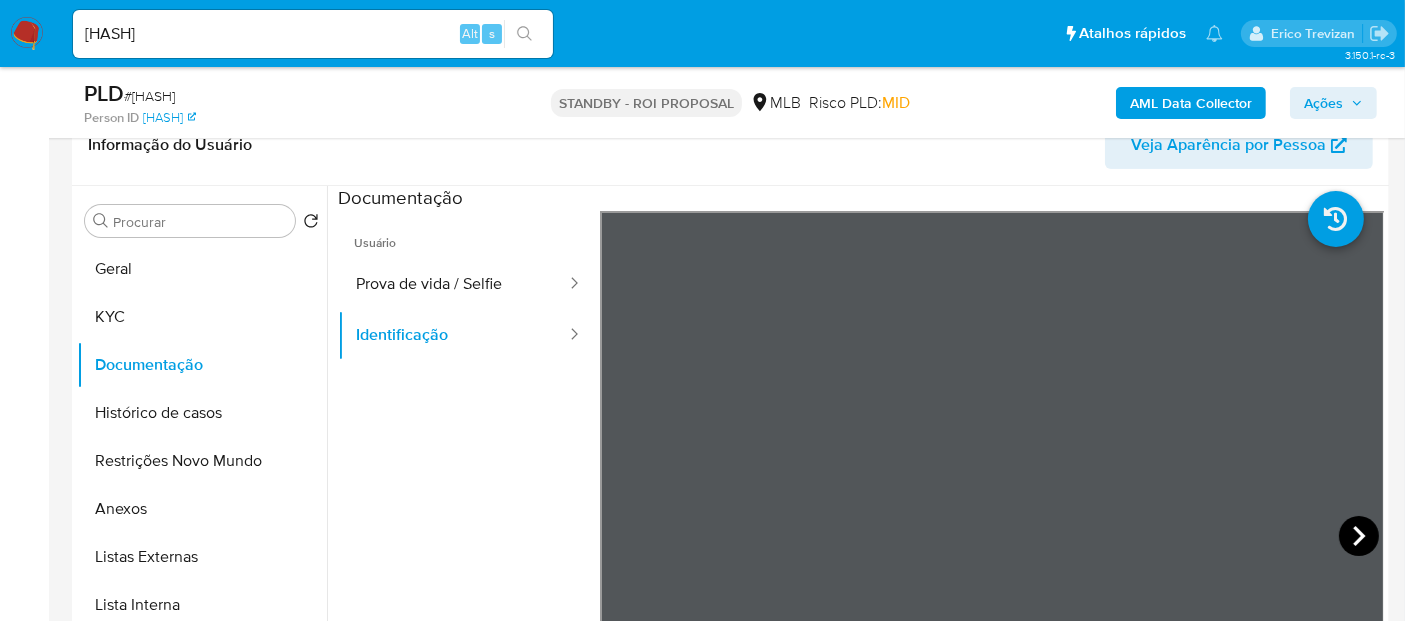click 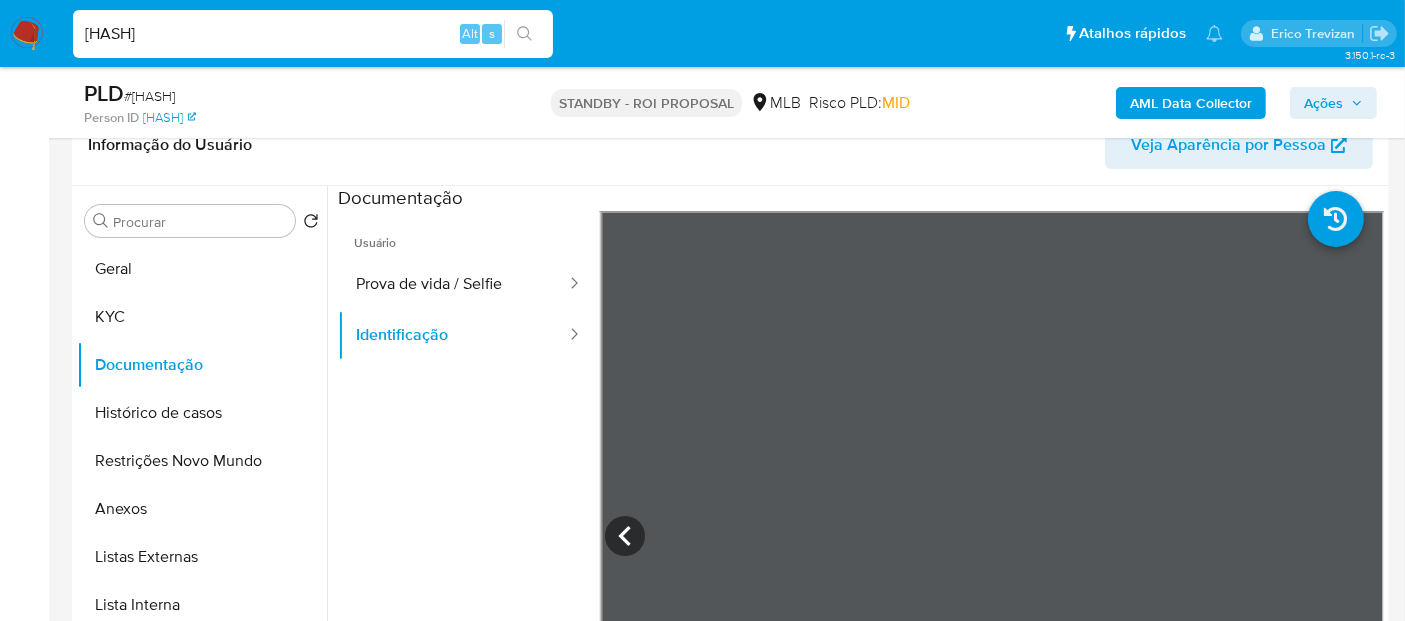 drag, startPoint x: 308, startPoint y: 31, endPoint x: 0, endPoint y: 31, distance: 308 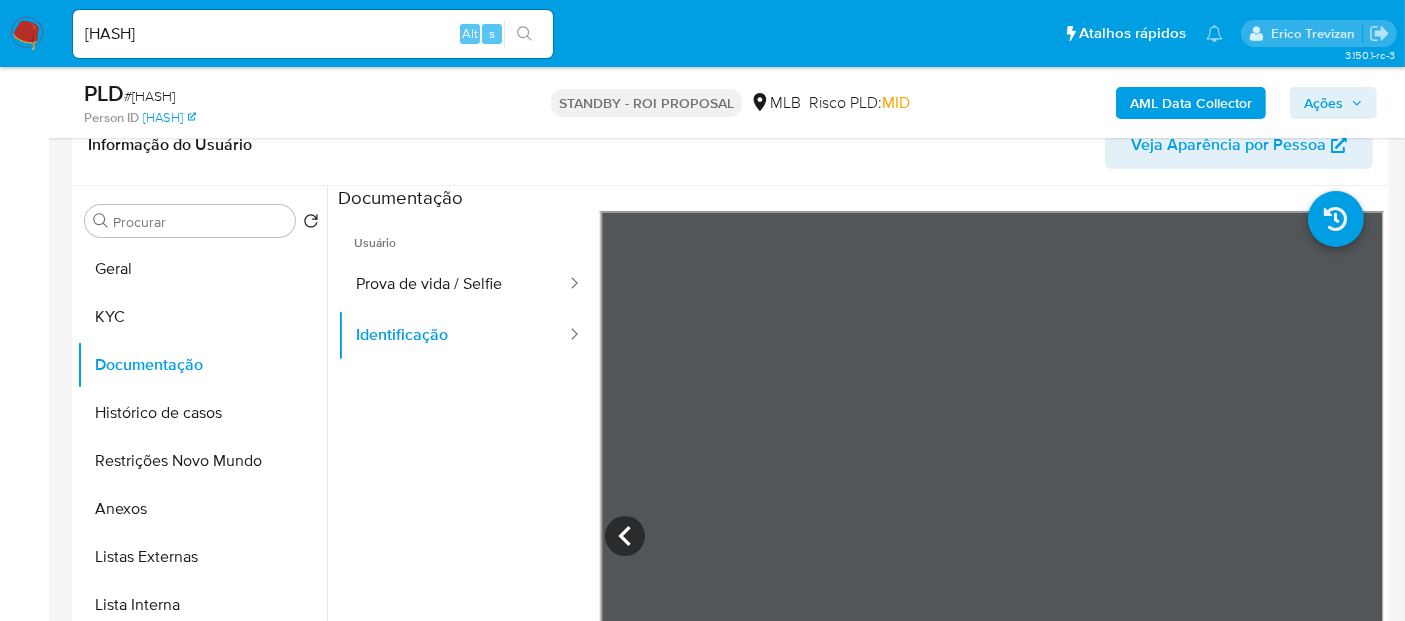 click at bounding box center (27, 34) 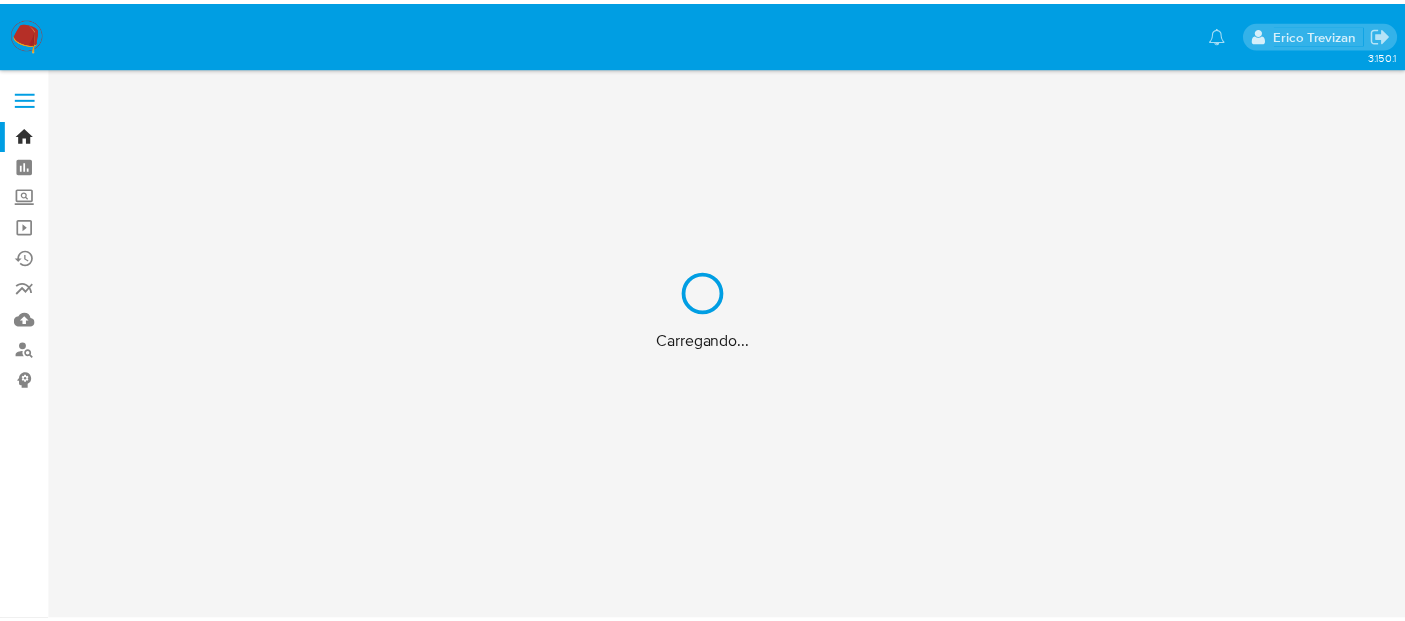 scroll, scrollTop: 0, scrollLeft: 0, axis: both 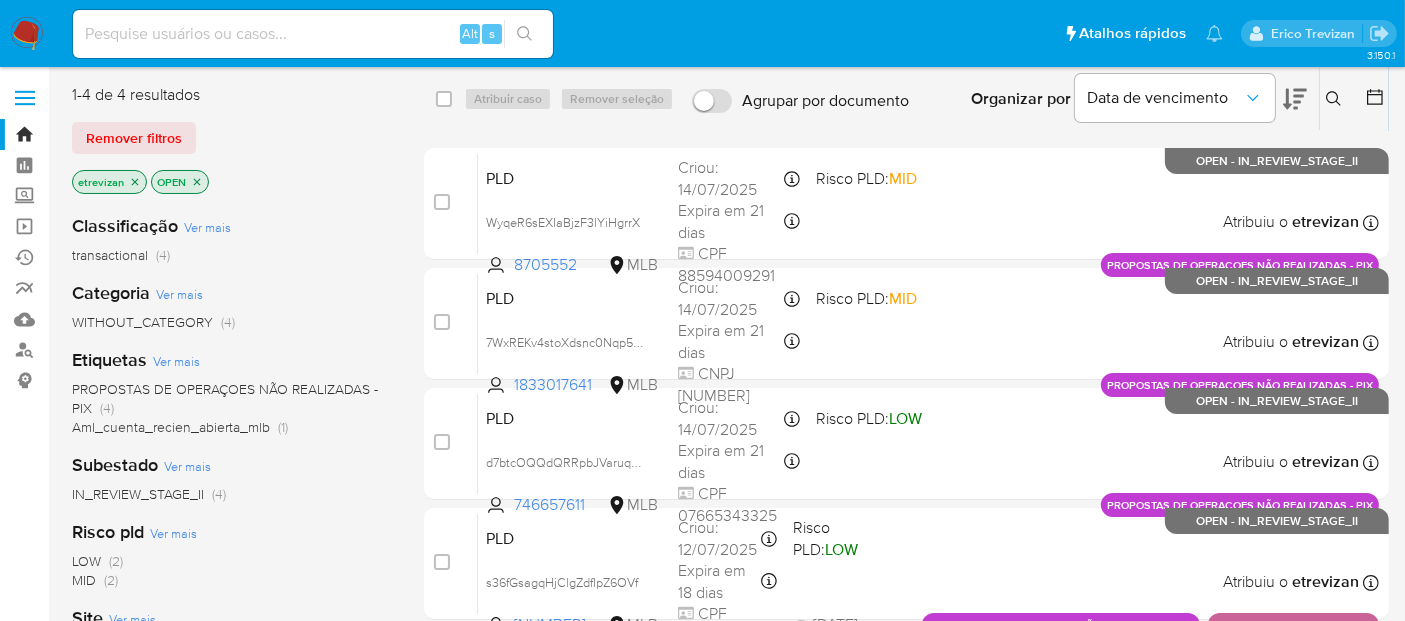 click at bounding box center (313, 34) 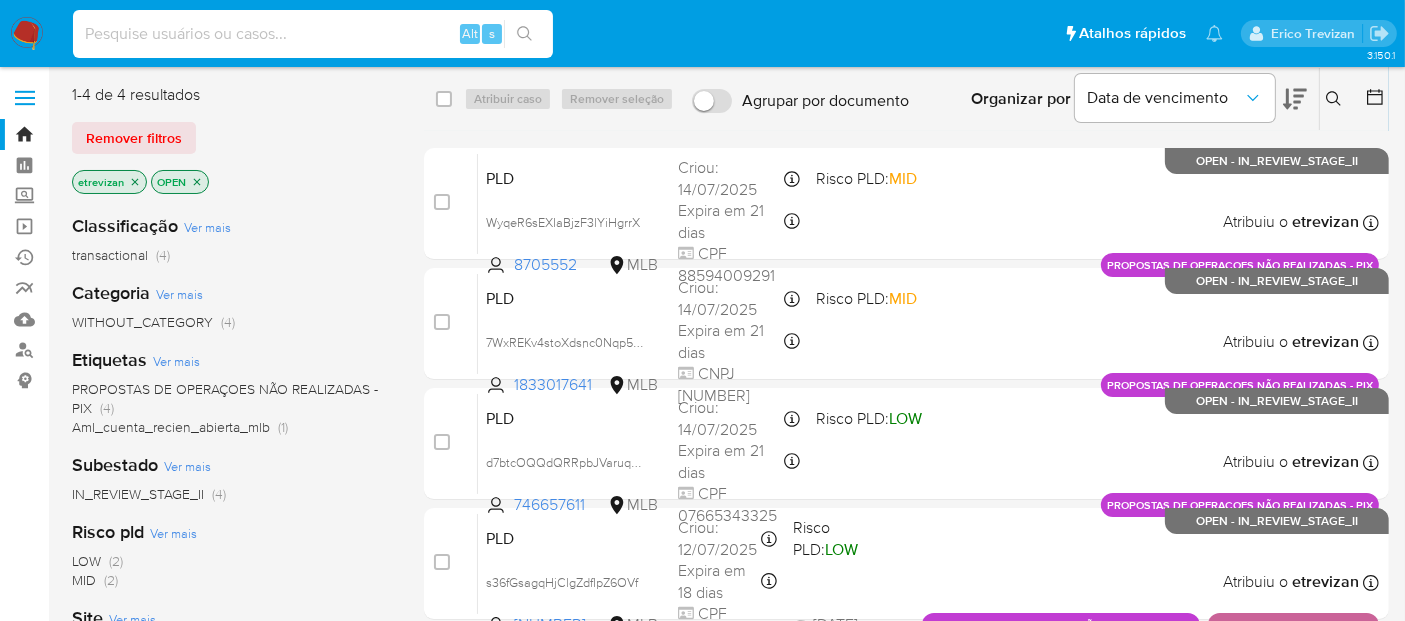 paste on "[CODE]" 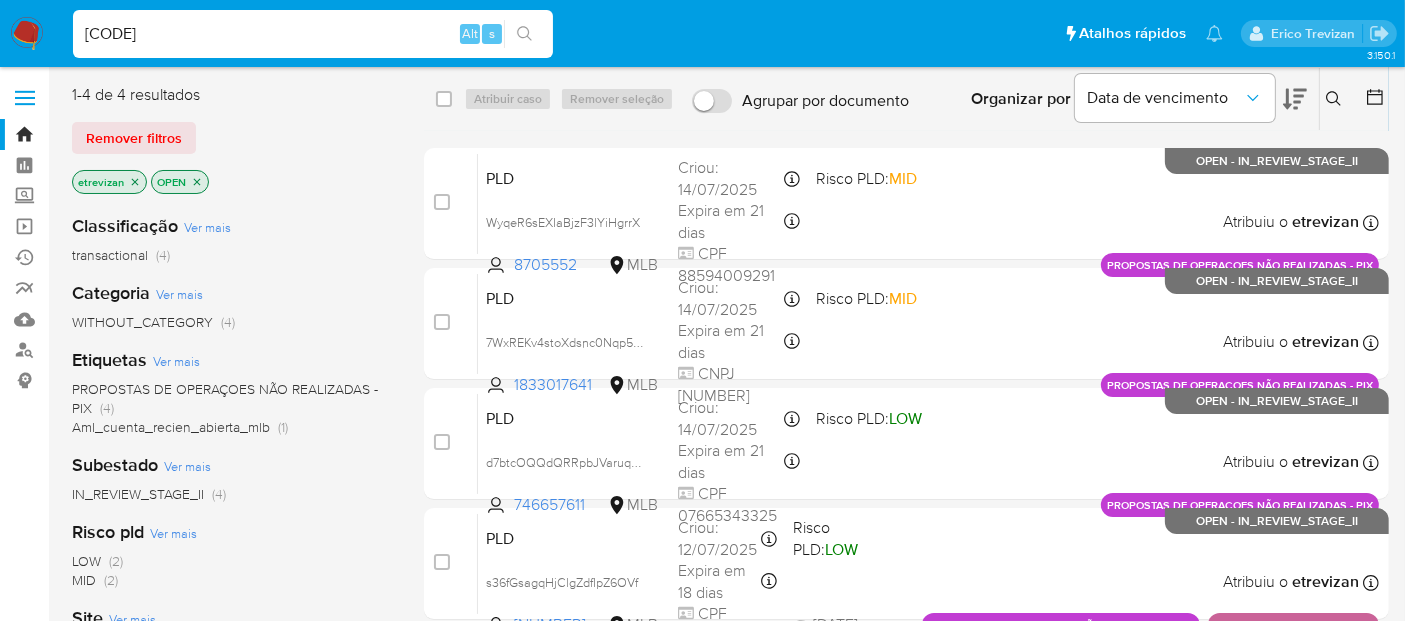 type on "[CODE]" 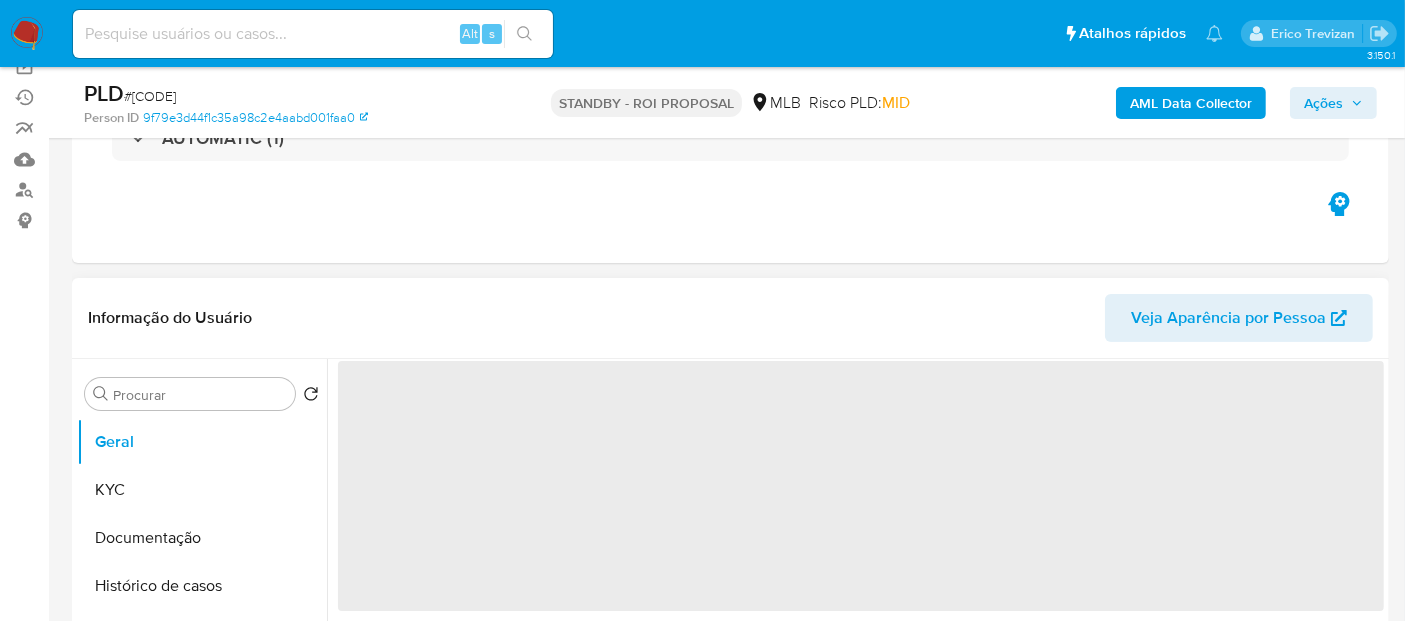 scroll, scrollTop: 222, scrollLeft: 0, axis: vertical 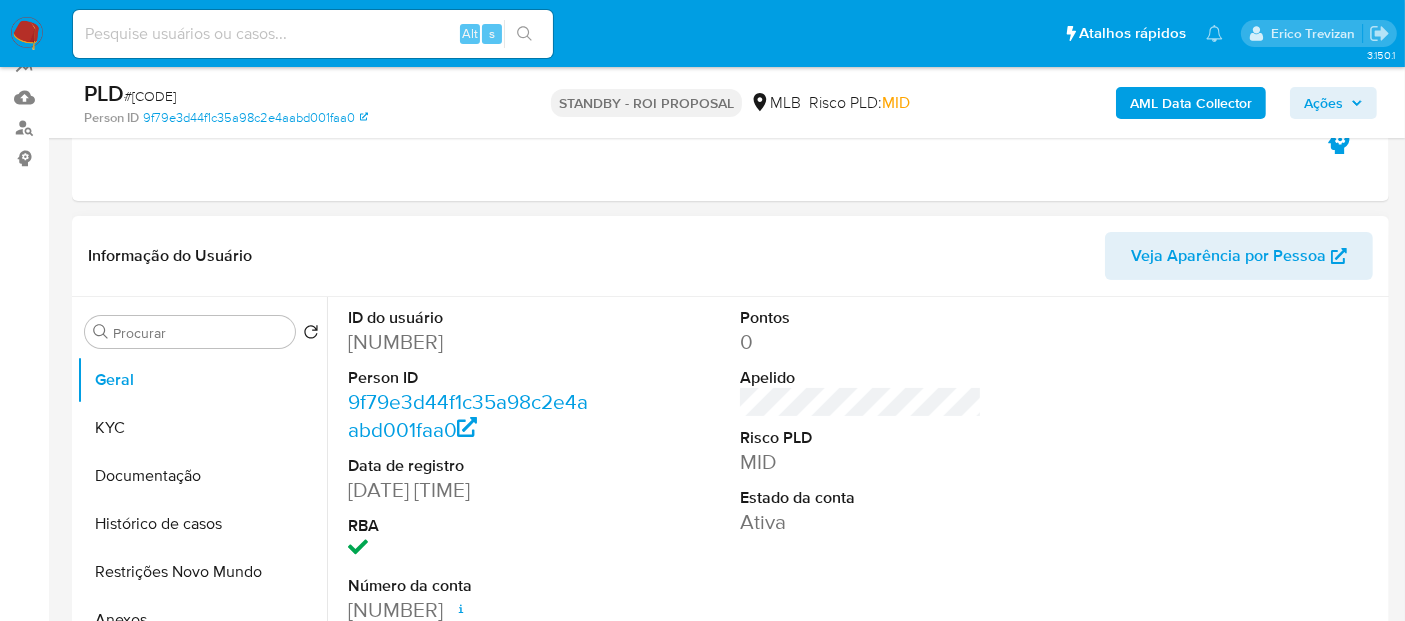 select on "10" 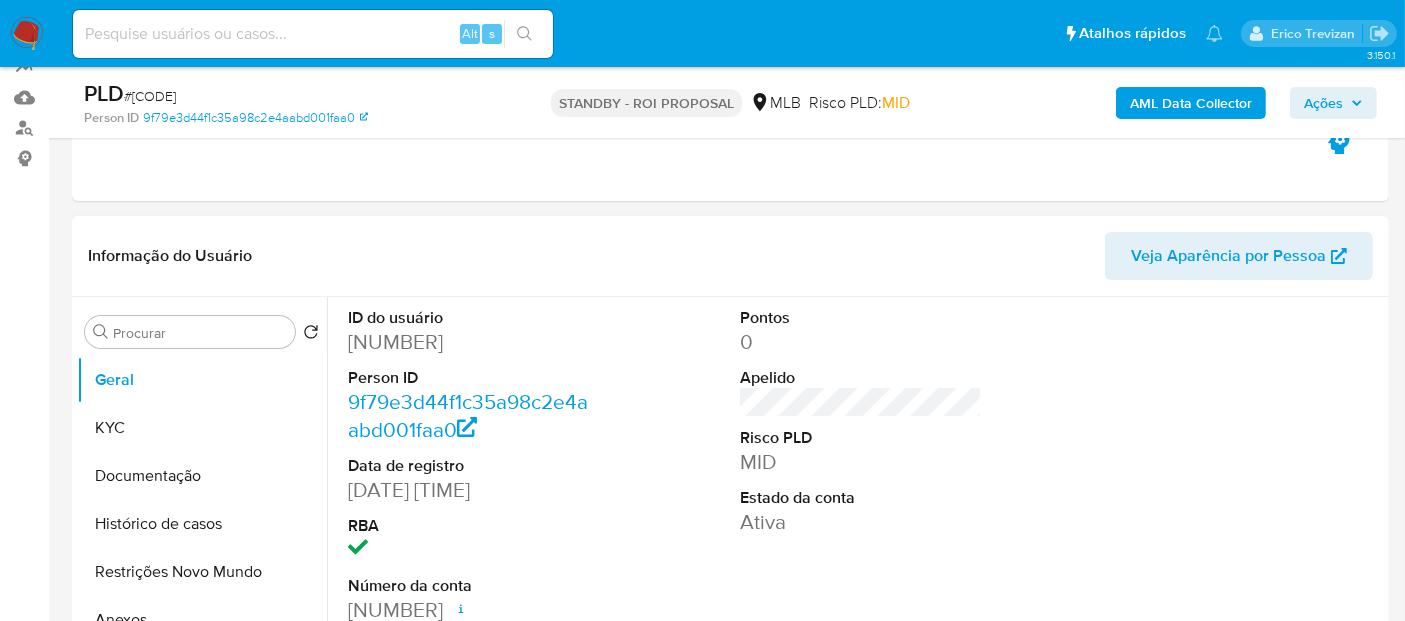 scroll, scrollTop: 333, scrollLeft: 0, axis: vertical 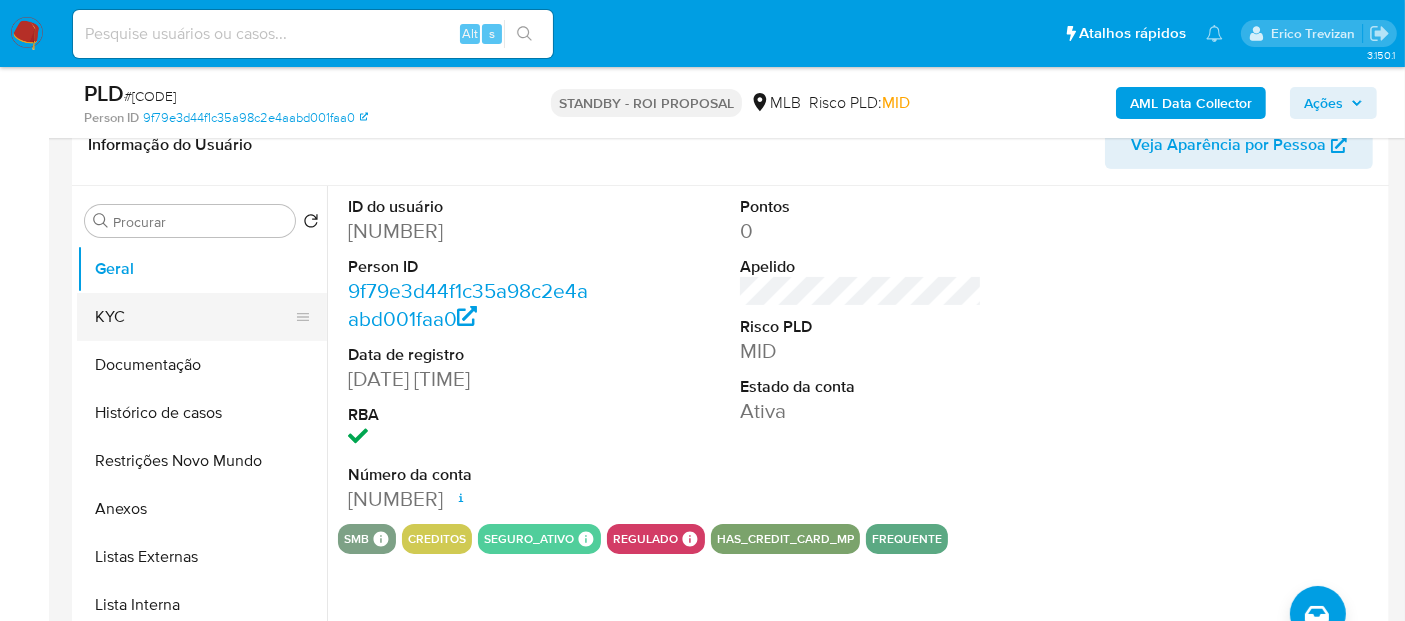 click on "KYC" at bounding box center (194, 317) 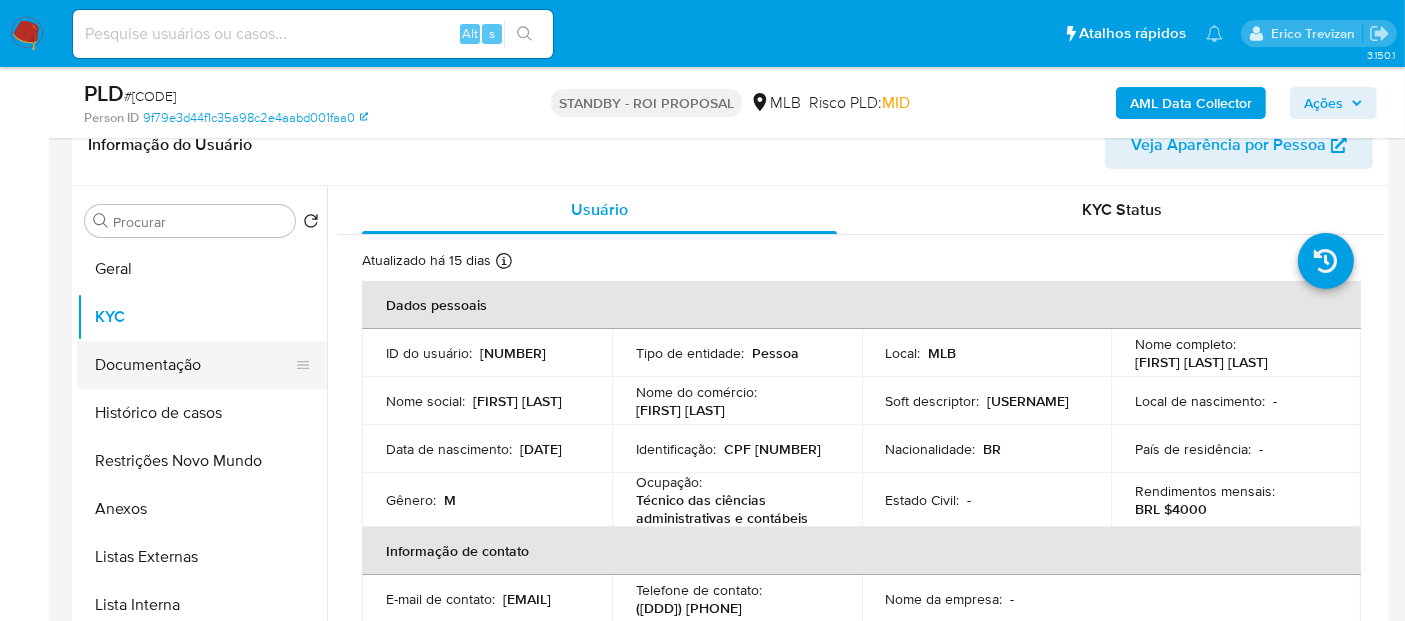 click on "Documentação" at bounding box center [194, 365] 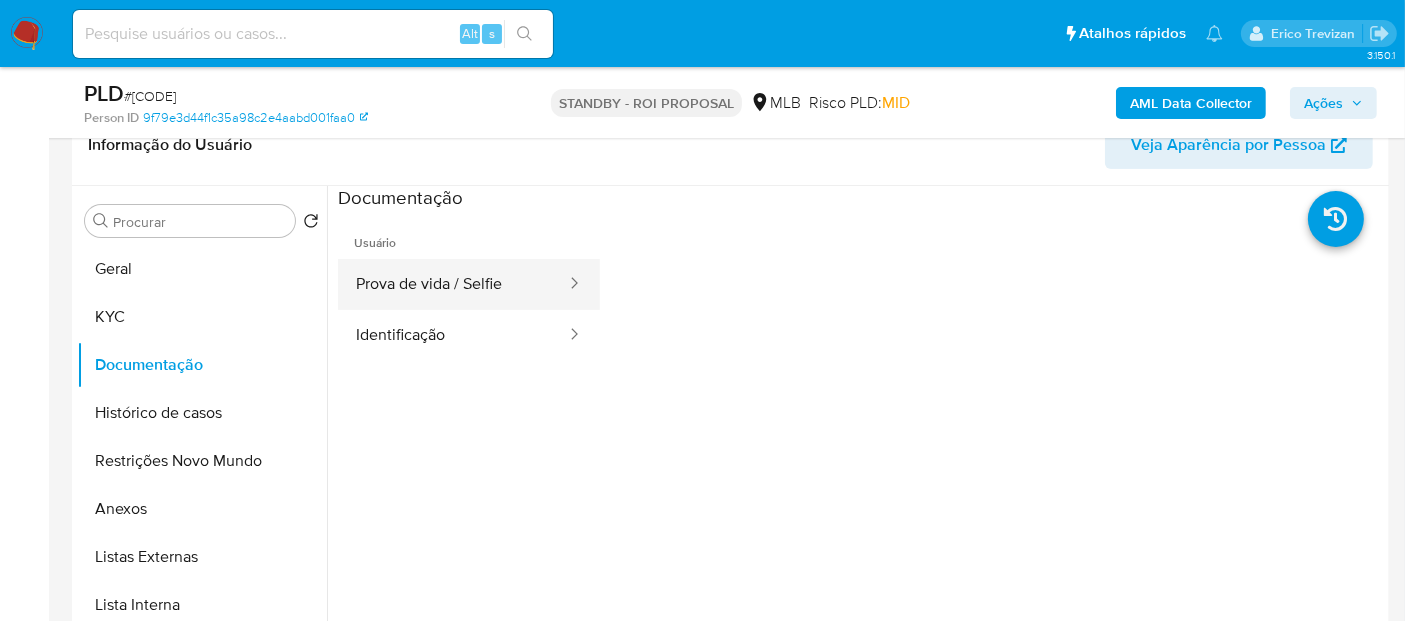 click on "Prova de vida / Selfie" at bounding box center (453, 284) 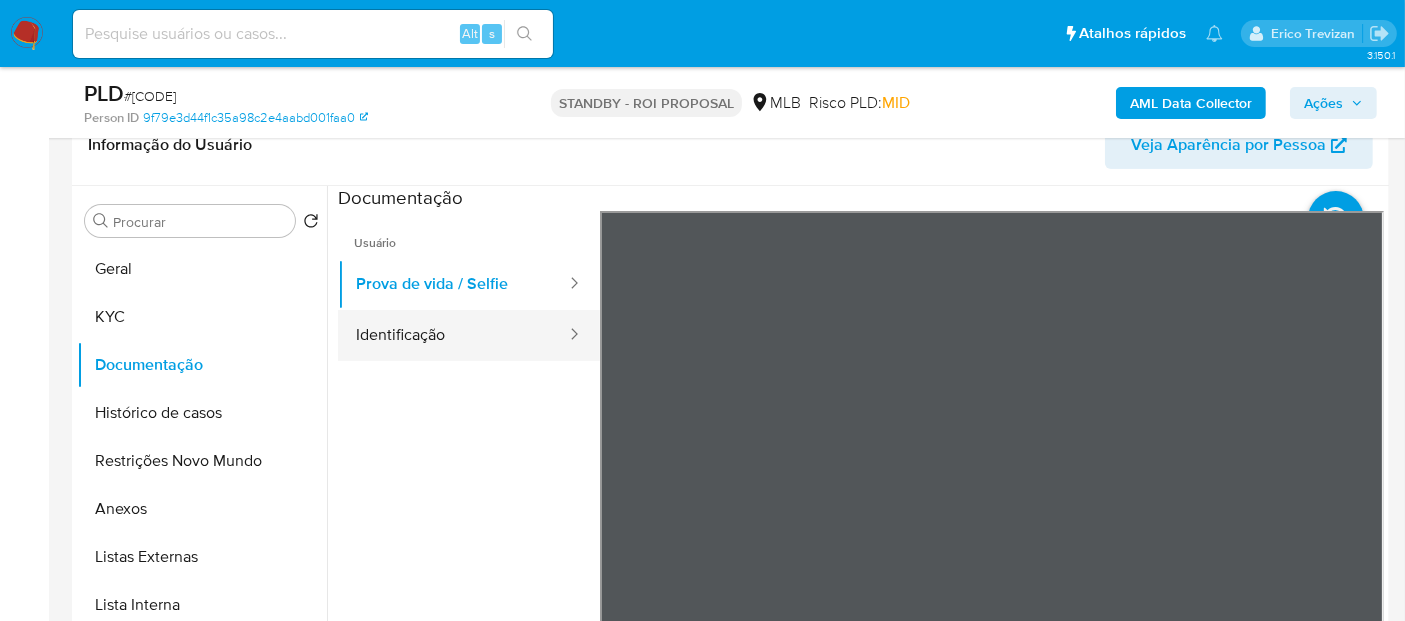 click on "Identificação" at bounding box center [453, 335] 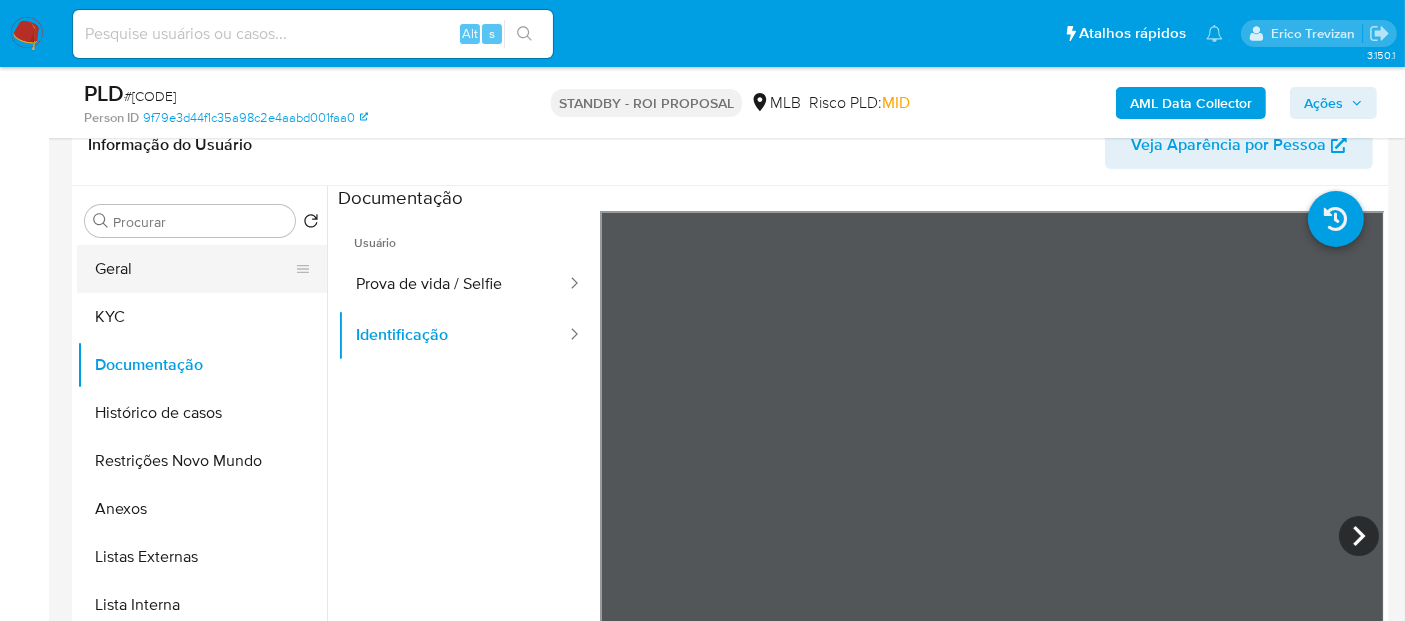click on "Geral" at bounding box center [194, 269] 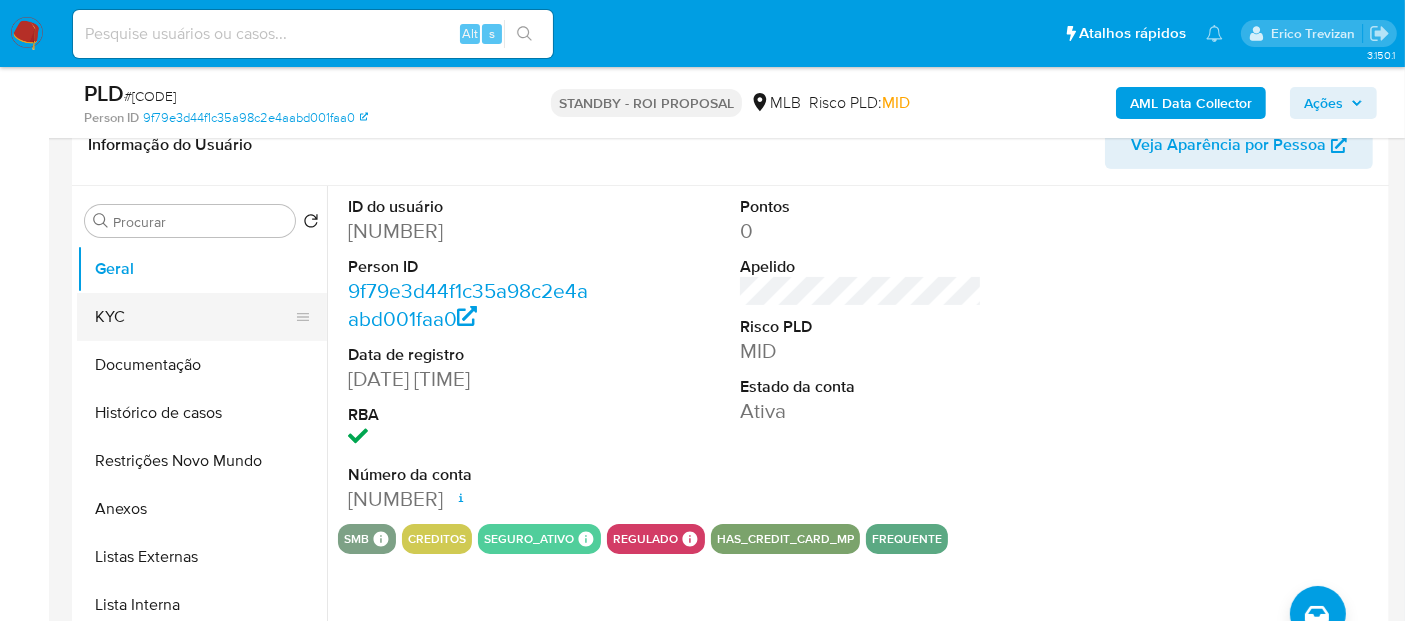 click on "KYC" at bounding box center [194, 317] 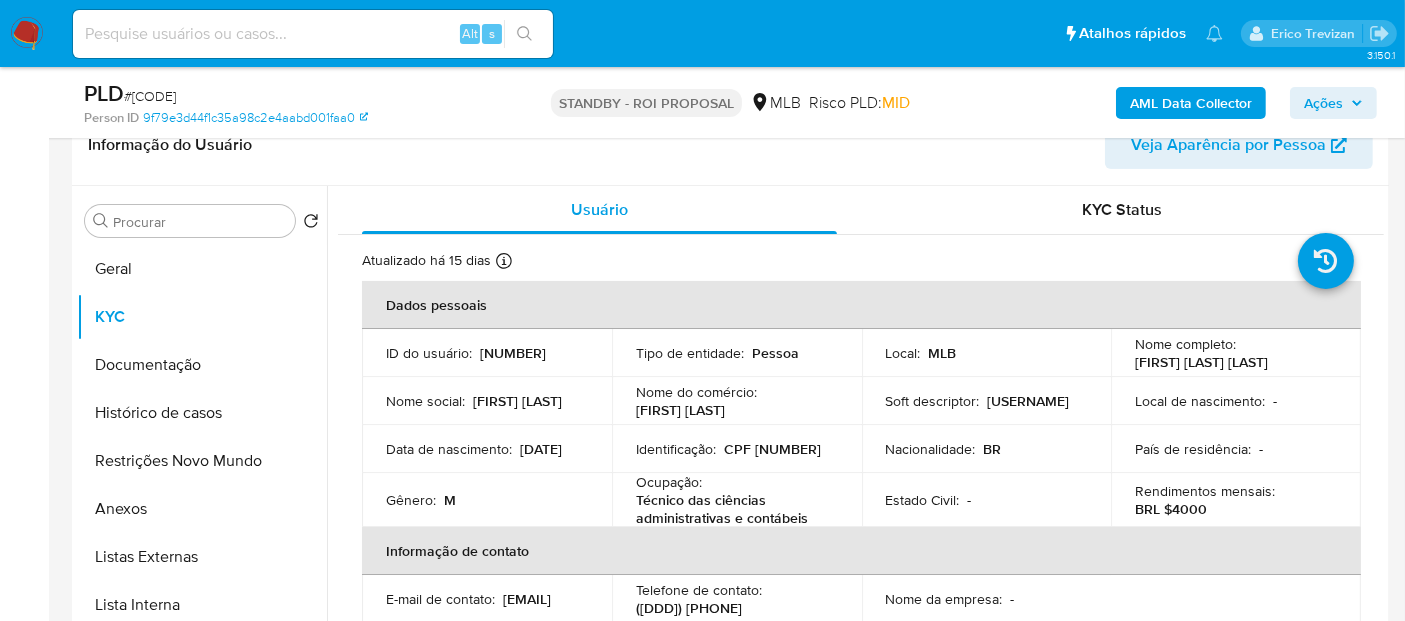click at bounding box center (313, 34) 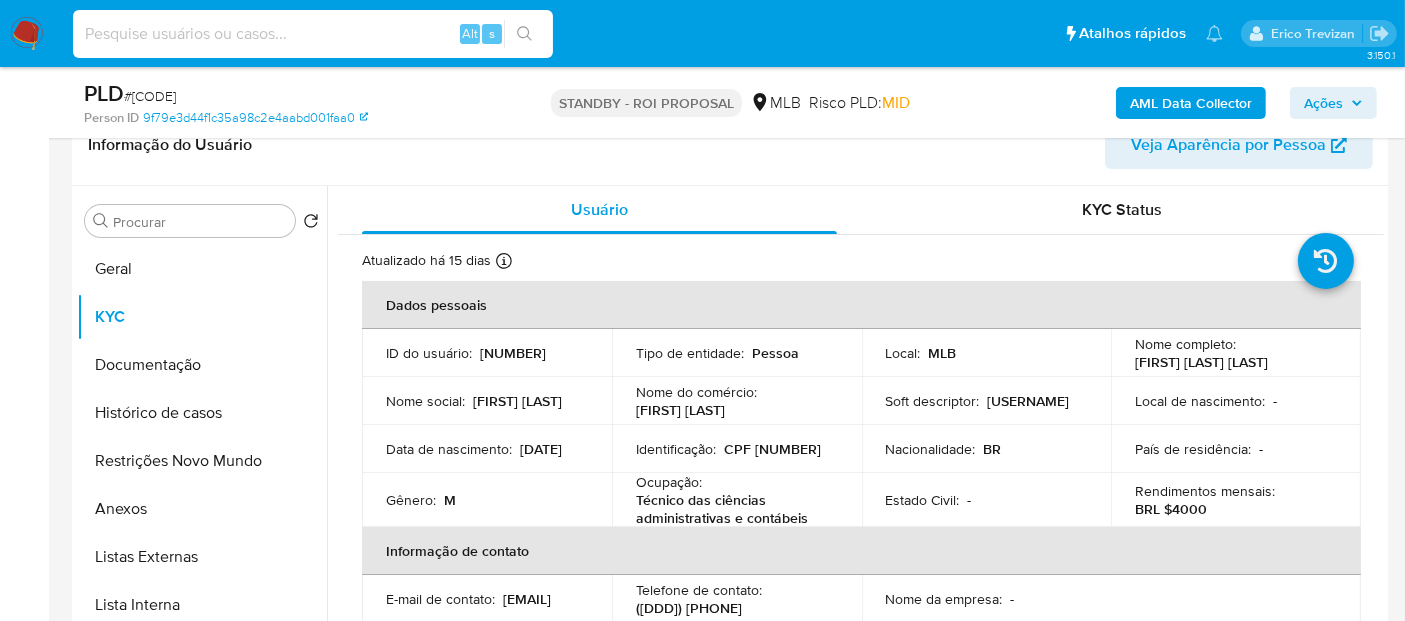 paste on "HYapAfPeojPDzvjWLz5z7k1j" 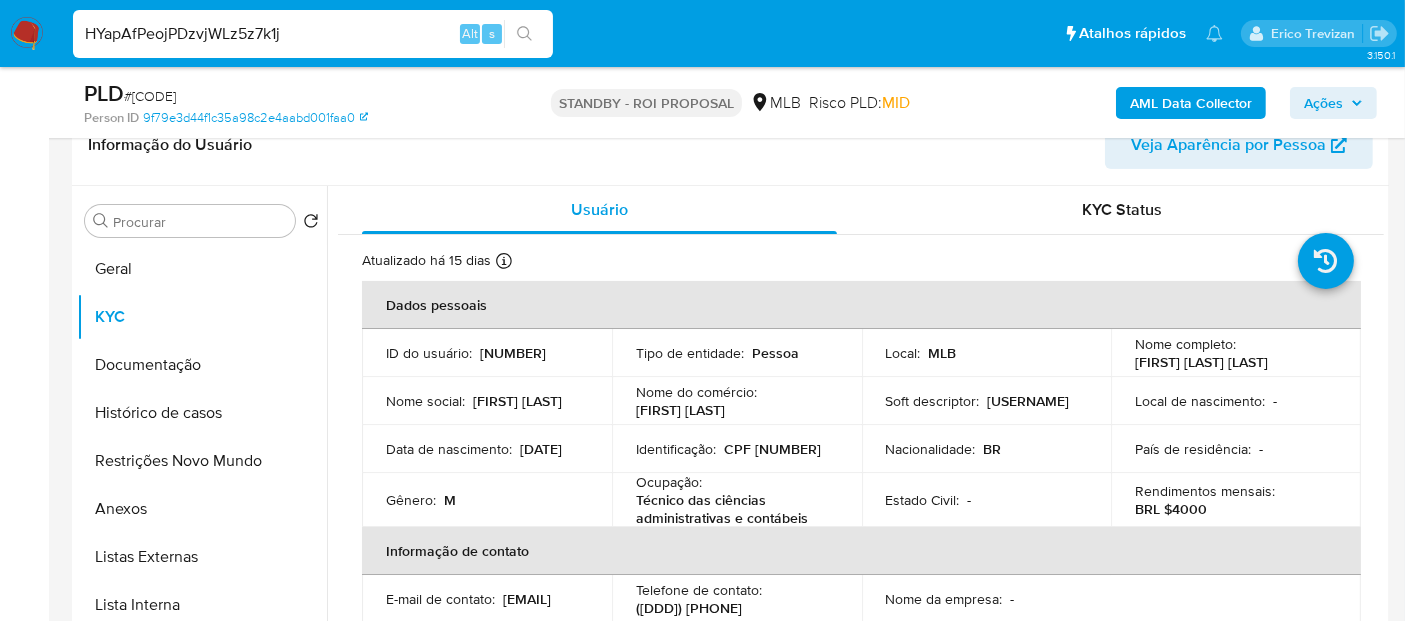 type on "HYapAfPeojPDzvjWLz5z7k1j" 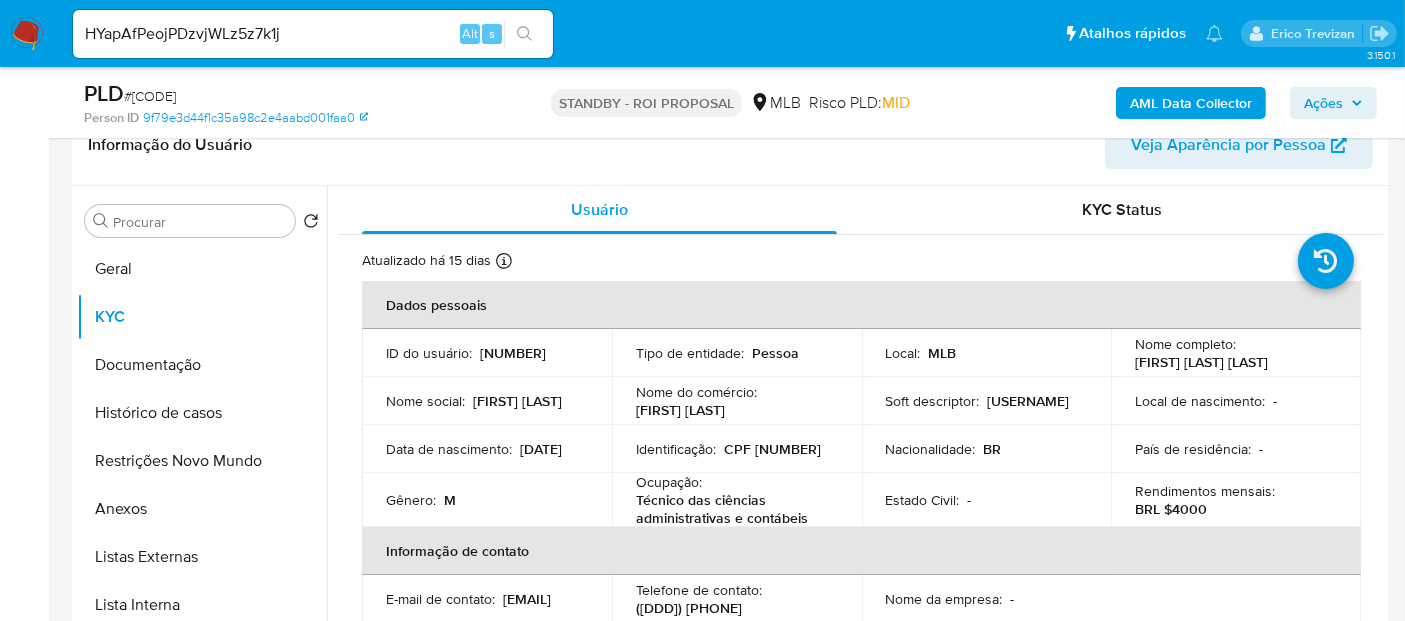 scroll, scrollTop: 0, scrollLeft: 0, axis: both 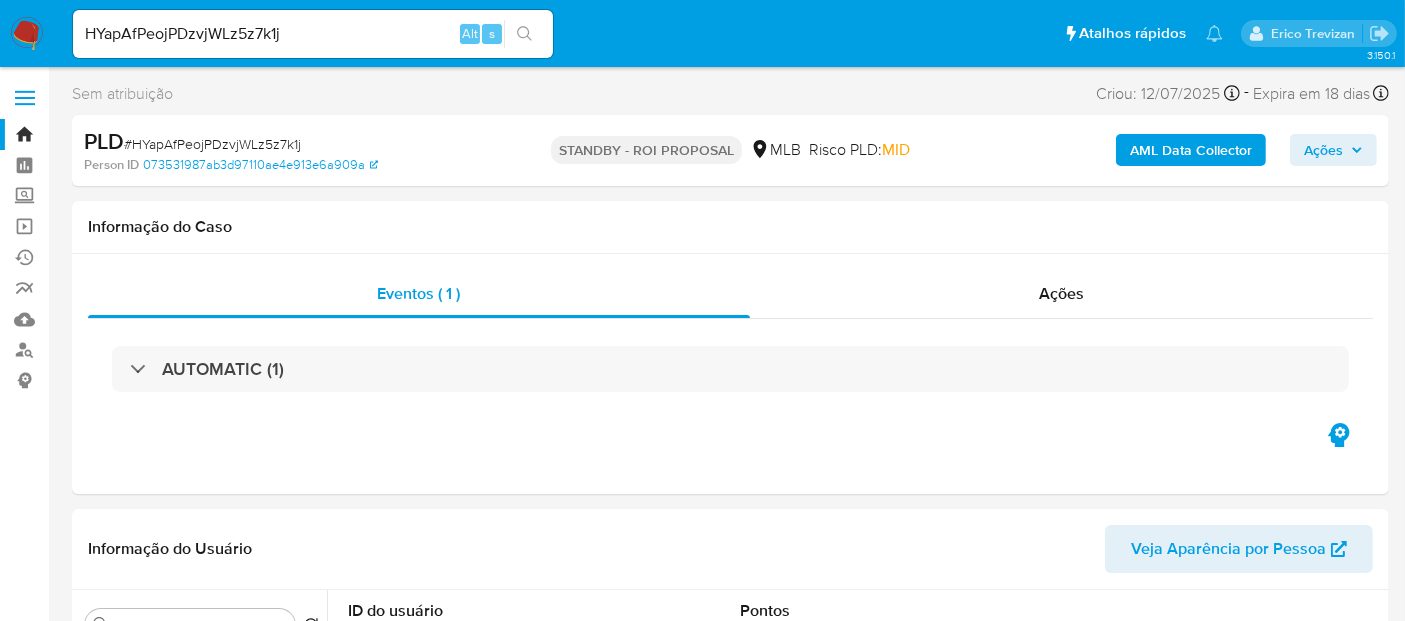 select on "10" 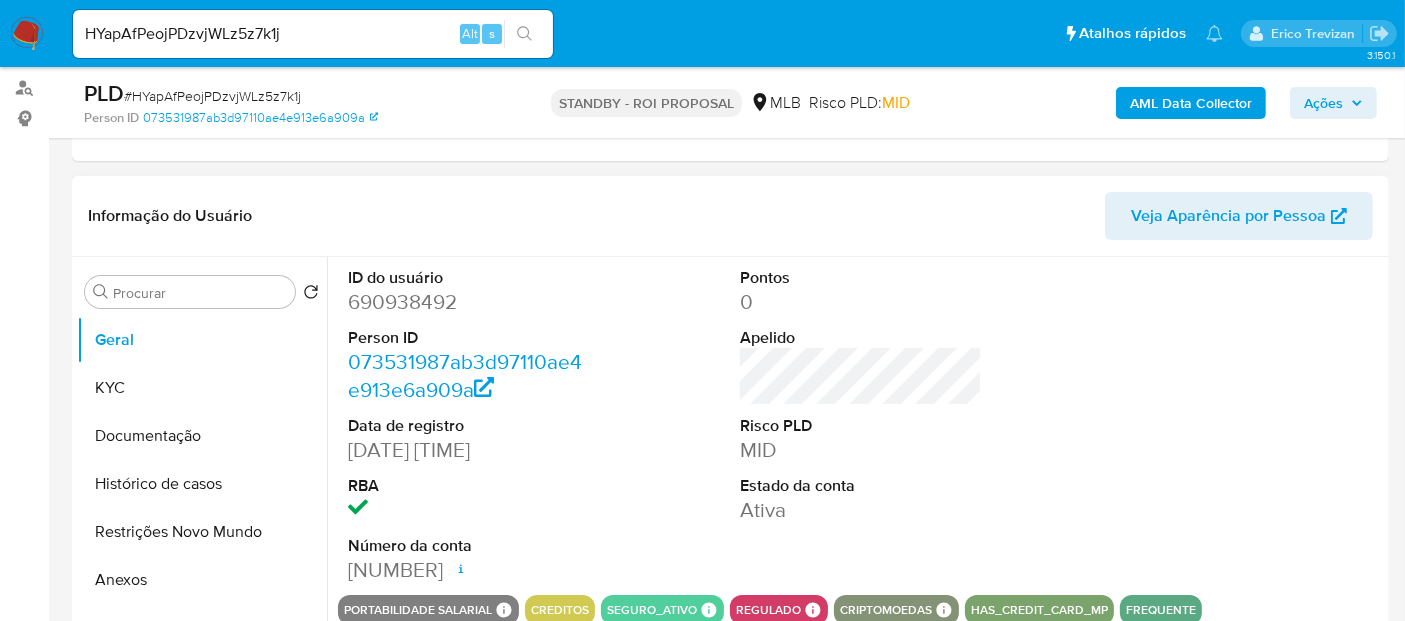 scroll, scrollTop: 333, scrollLeft: 0, axis: vertical 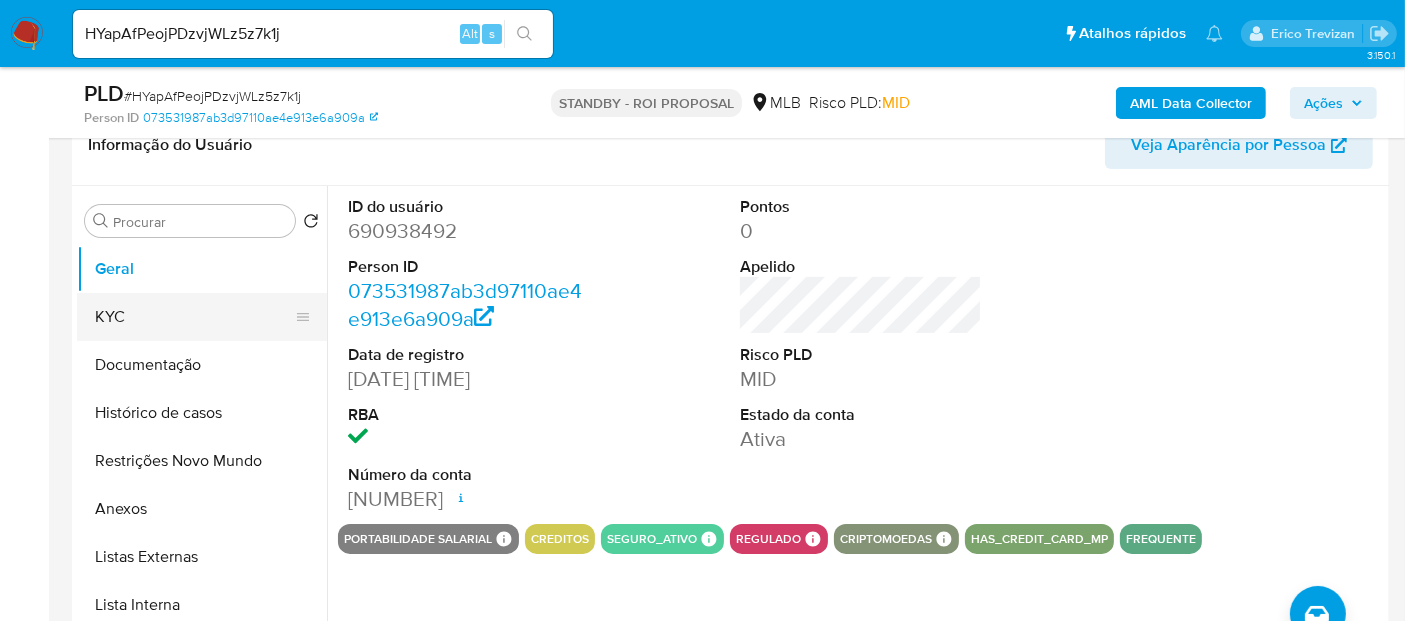 click on "KYC" at bounding box center (194, 317) 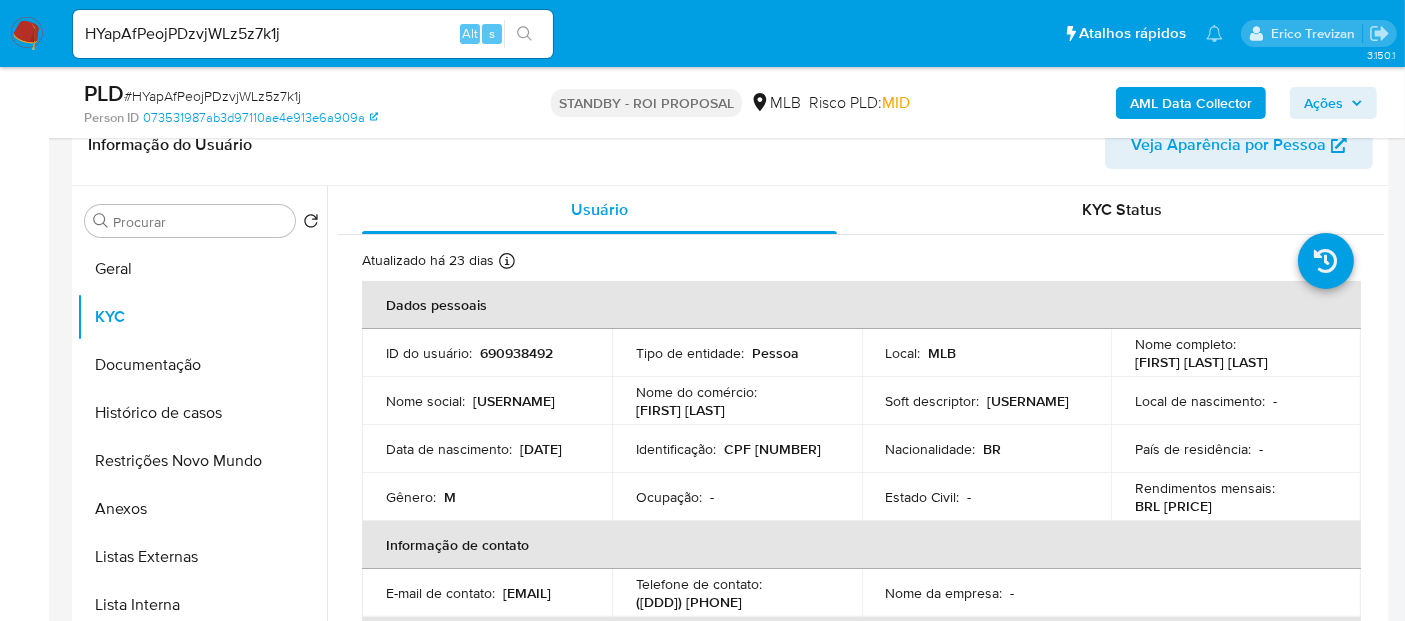 drag, startPoint x: 393, startPoint y: 462, endPoint x: 461, endPoint y: 467, distance: 68.18358 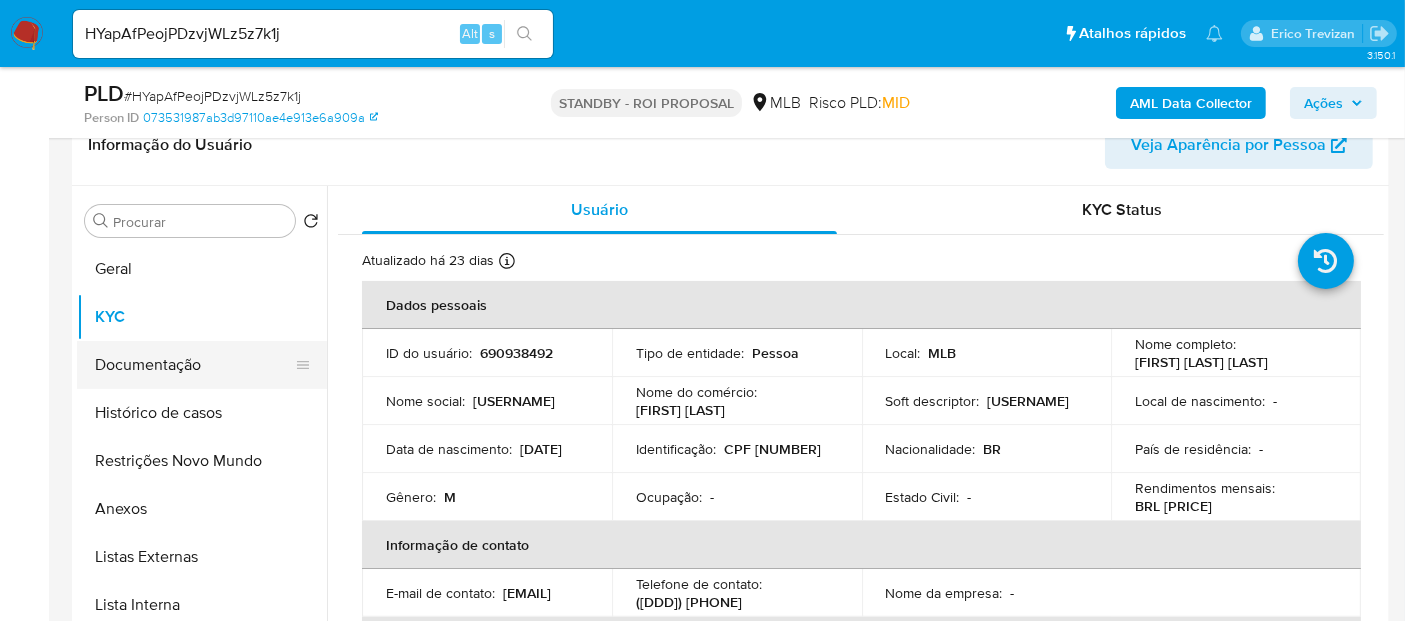 click on "Documentação" at bounding box center [194, 365] 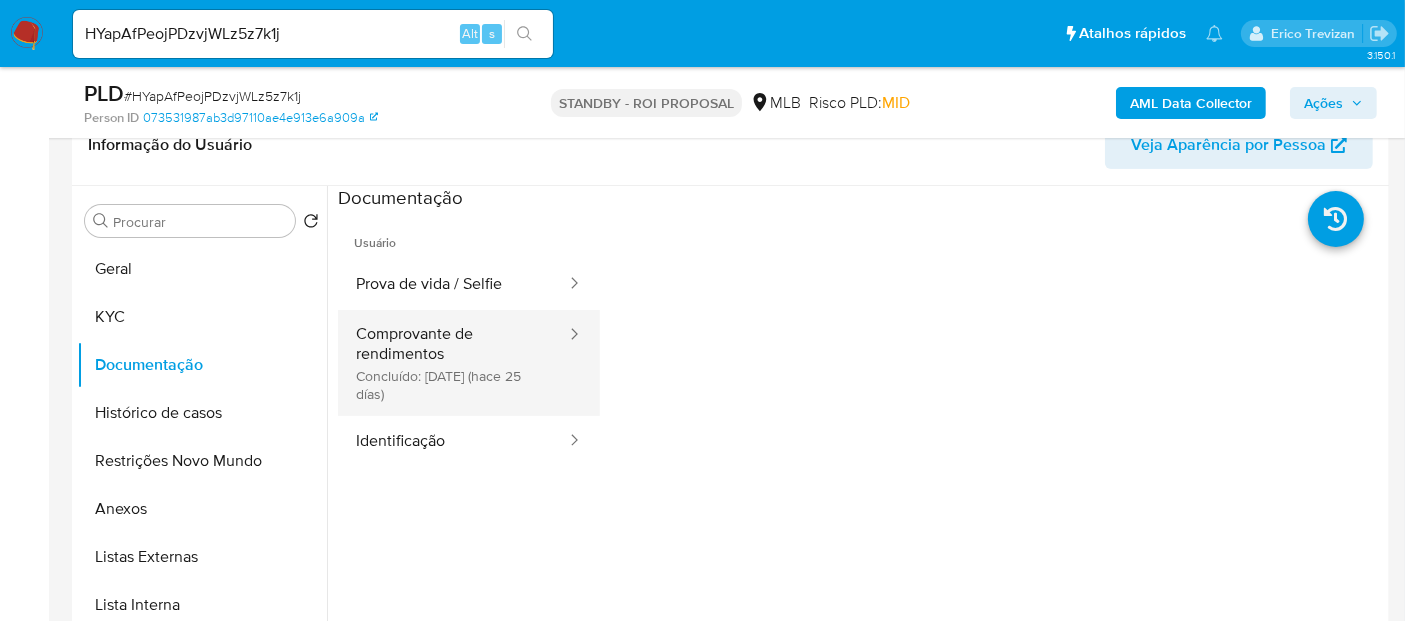 click on "Comprovante de rendimentos Concluído: 13/07/2025 (hace 25 días)" at bounding box center [453, 363] 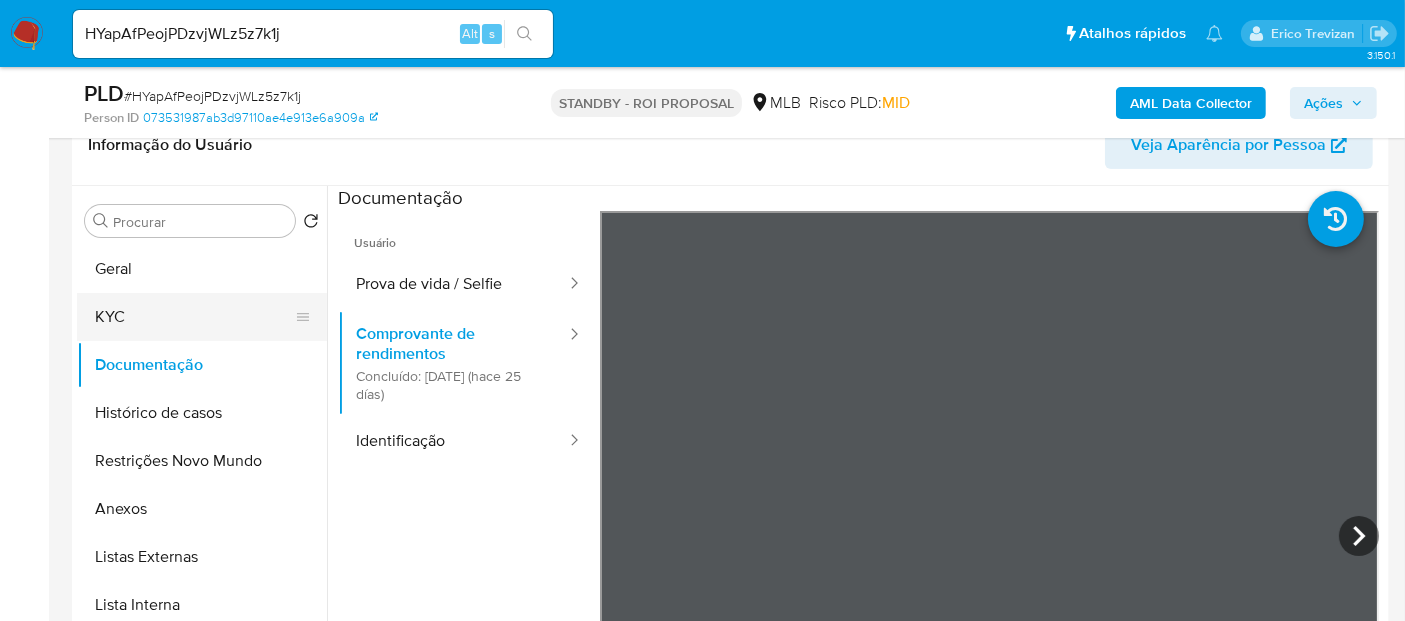 click on "KYC" at bounding box center (194, 317) 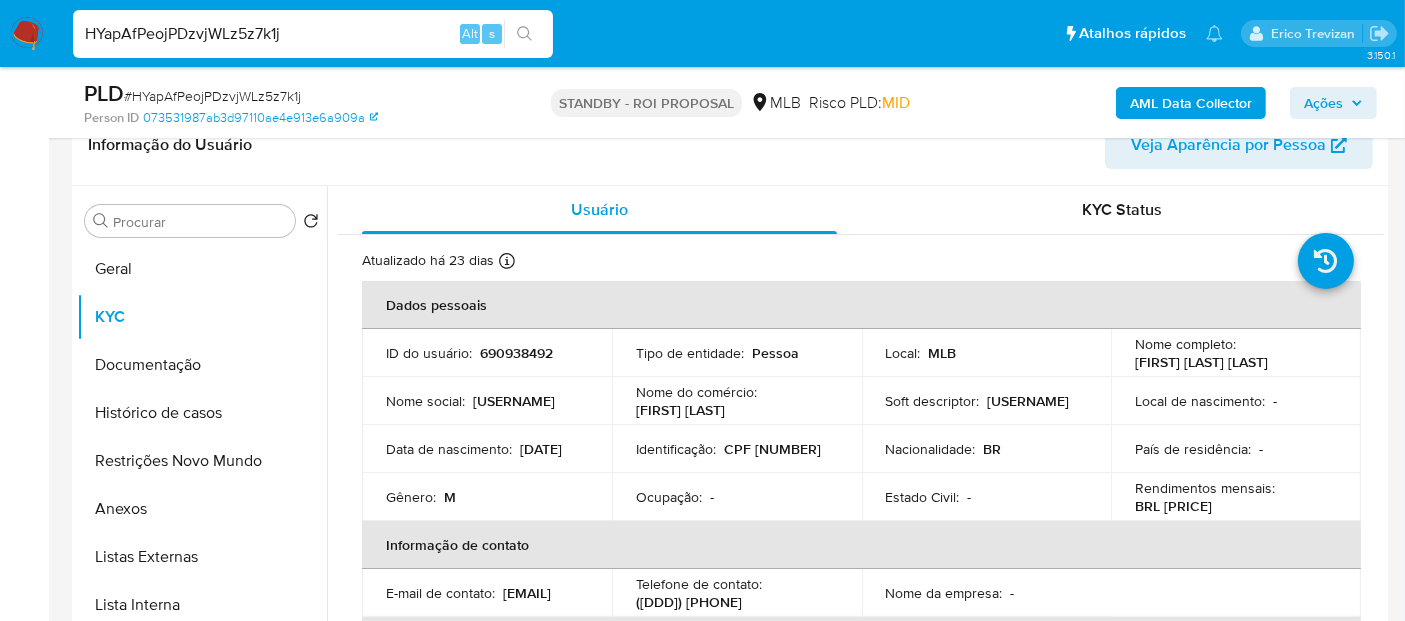 drag, startPoint x: 324, startPoint y: 38, endPoint x: 0, endPoint y: 27, distance: 324.18668 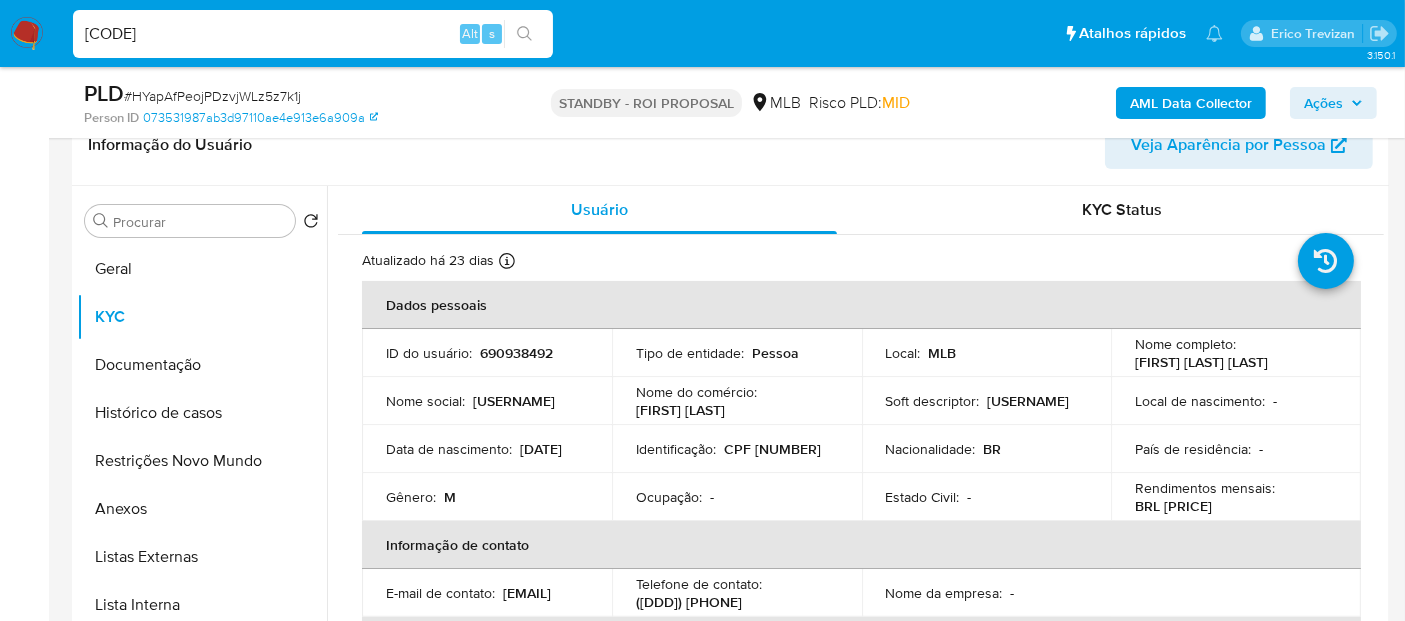 type on "Bze6MeftdnBK25zrnbNVt8Kl" 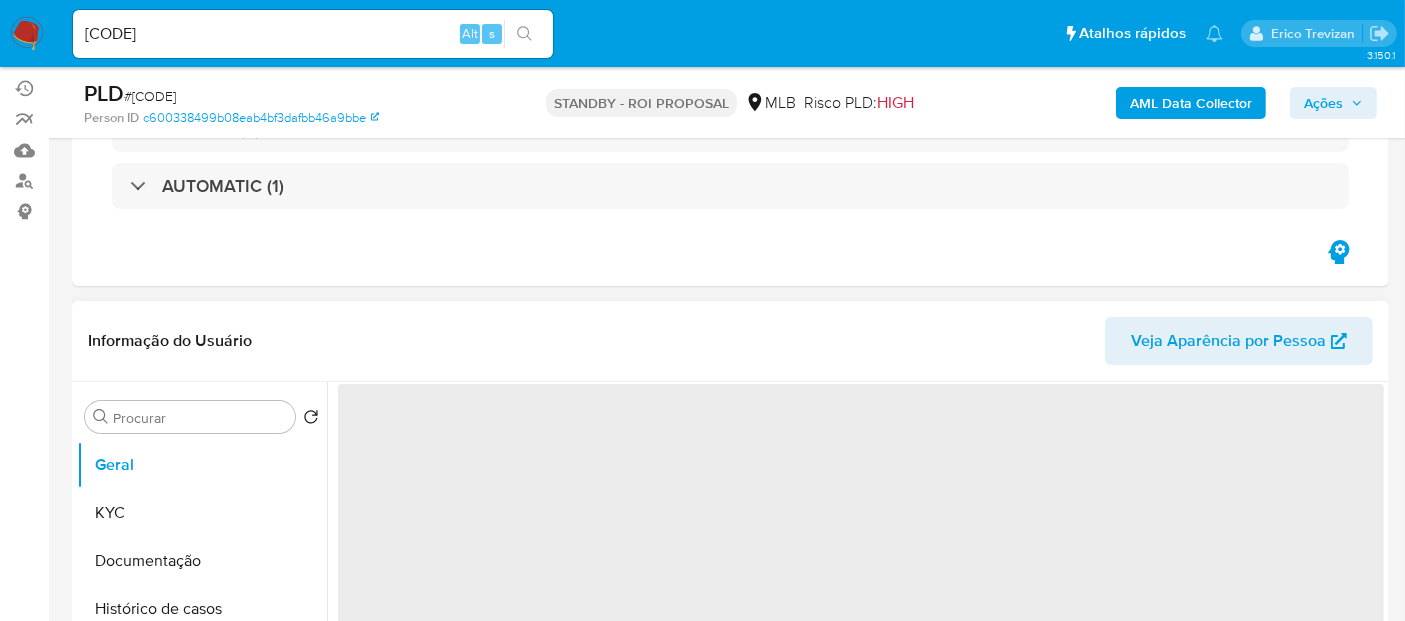 scroll, scrollTop: 222, scrollLeft: 0, axis: vertical 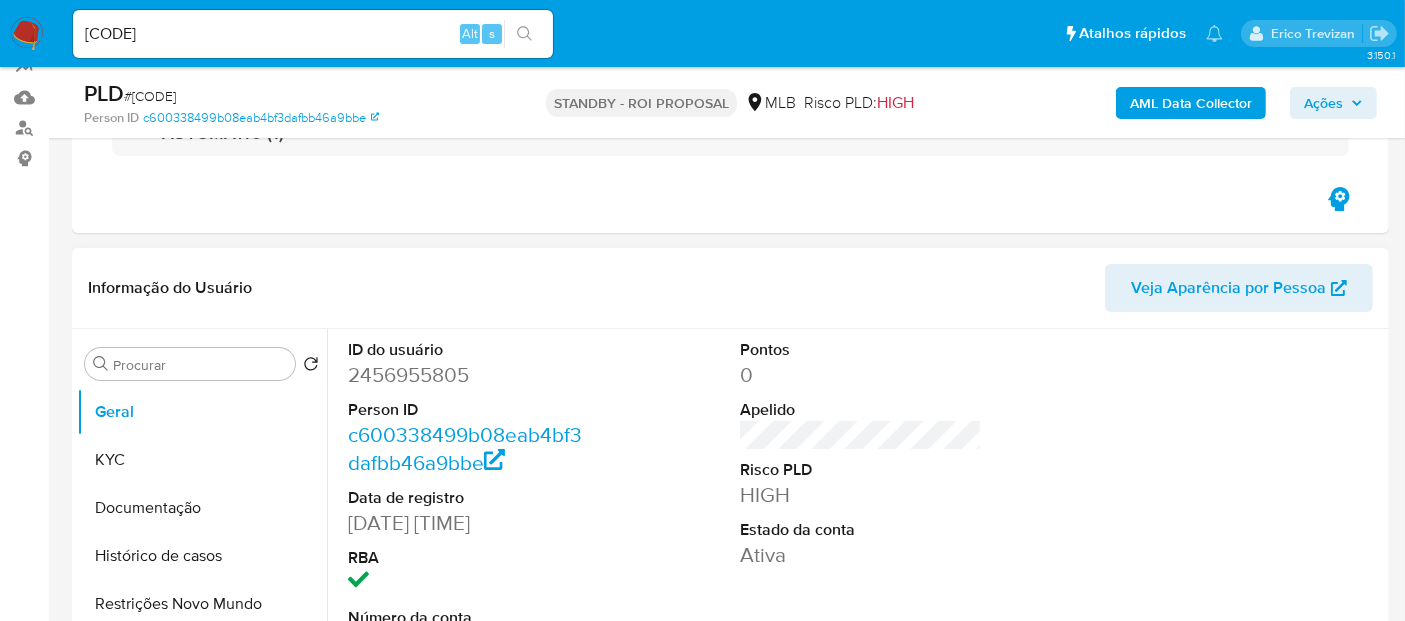 select on "10" 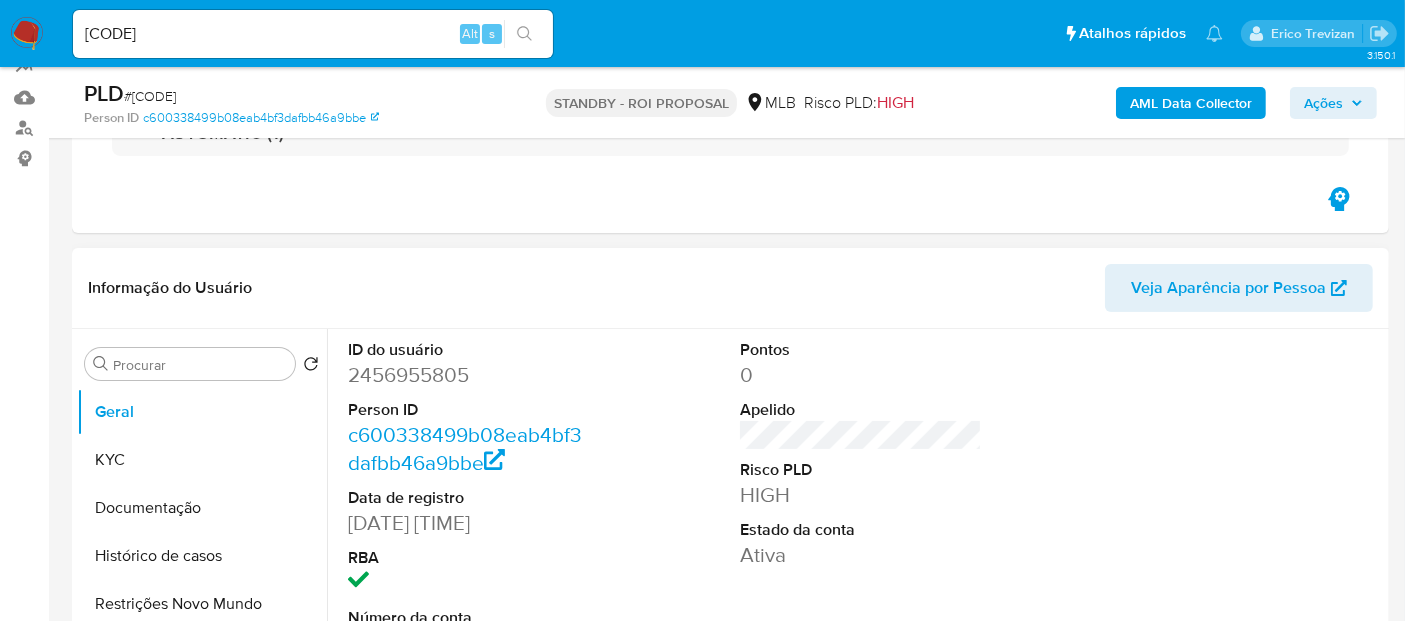 scroll, scrollTop: 333, scrollLeft: 0, axis: vertical 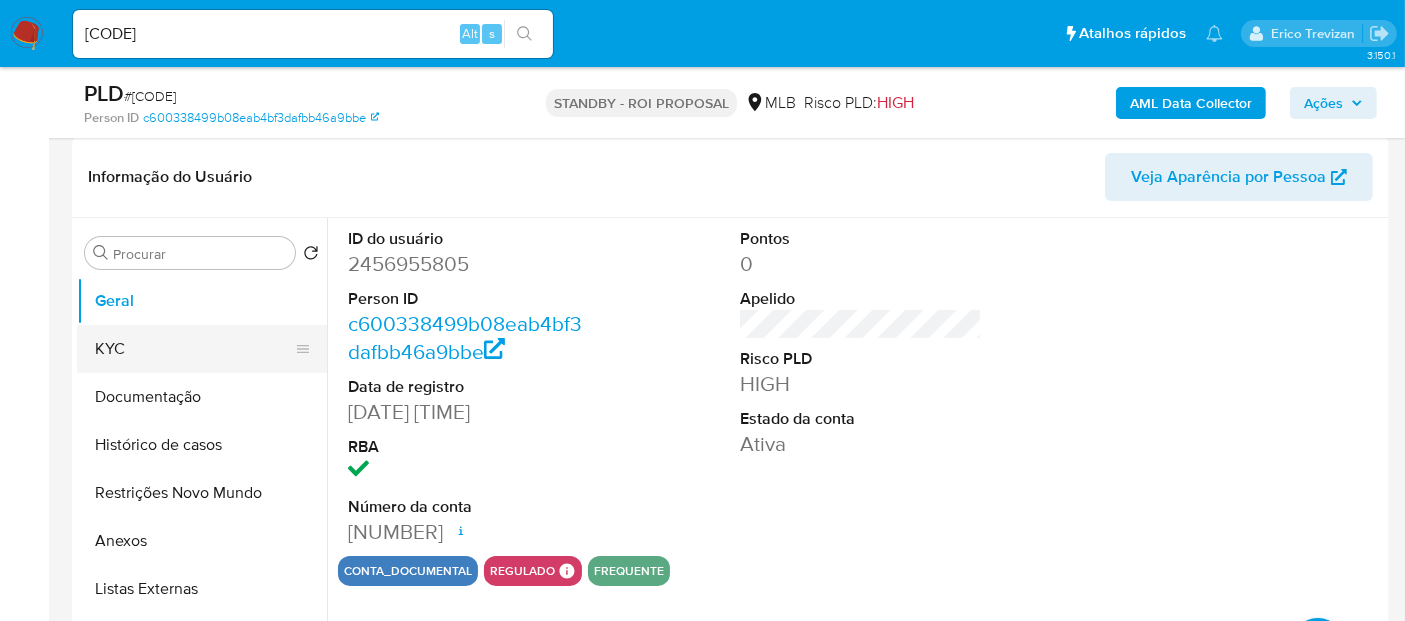 click on "KYC" at bounding box center (194, 349) 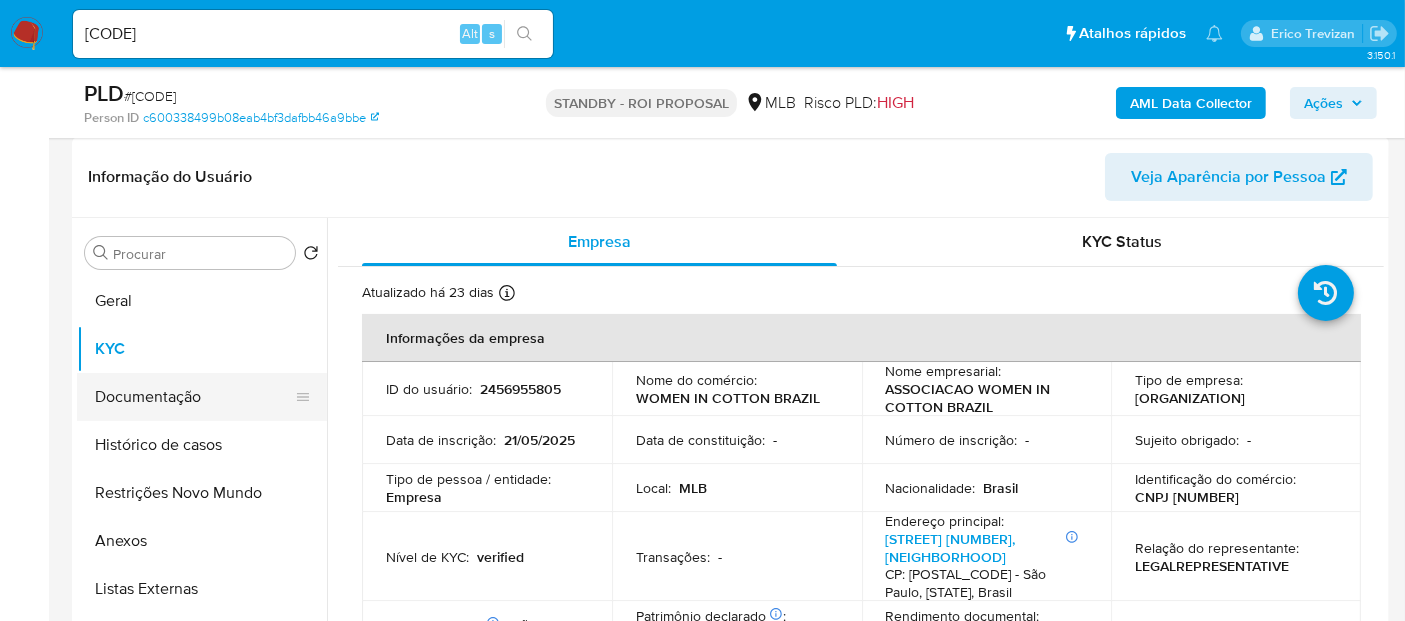 click on "Documentação" at bounding box center (194, 397) 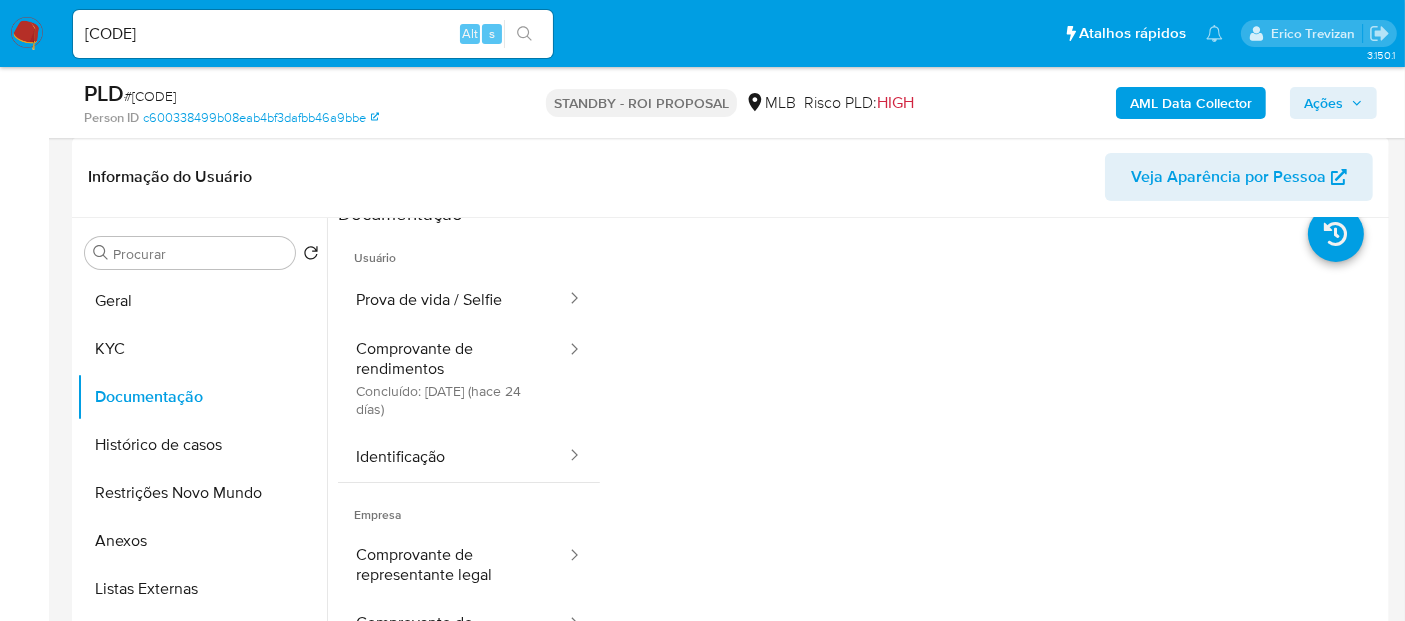 scroll, scrollTop: 0, scrollLeft: 0, axis: both 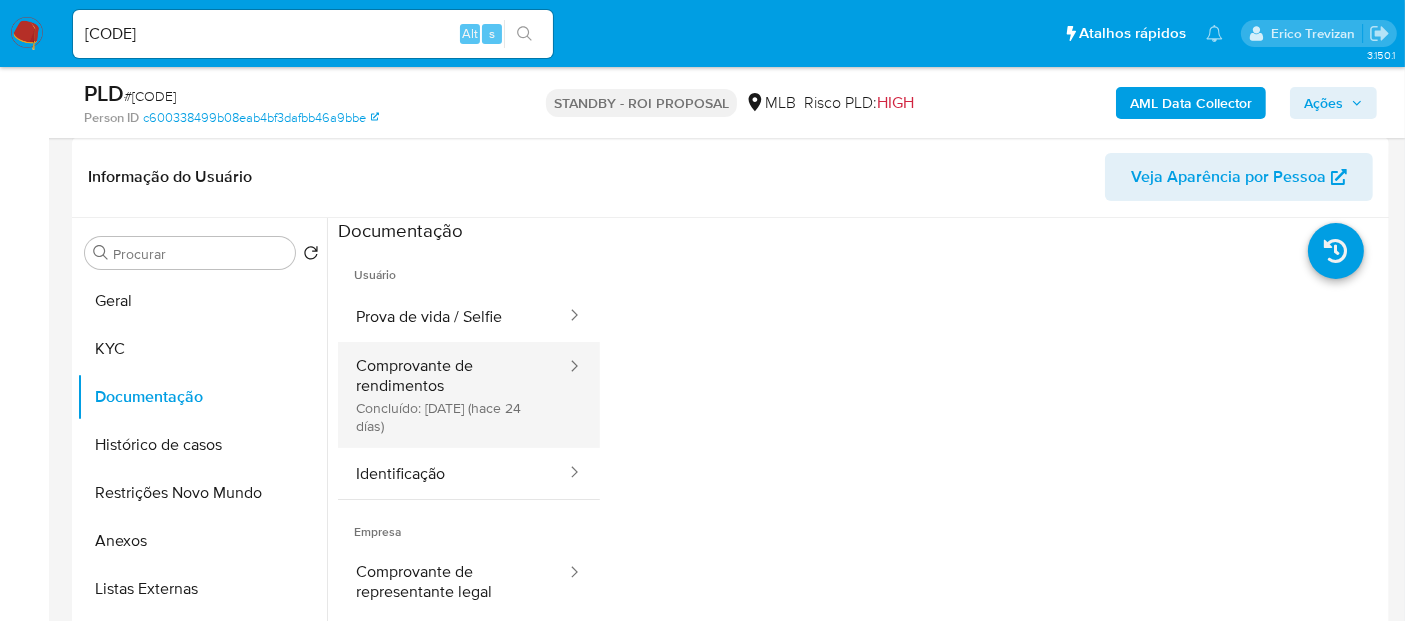 click on "Comprovante de rendimentos Concluído: 14/07/2025 (hace 24 días)" at bounding box center [453, 395] 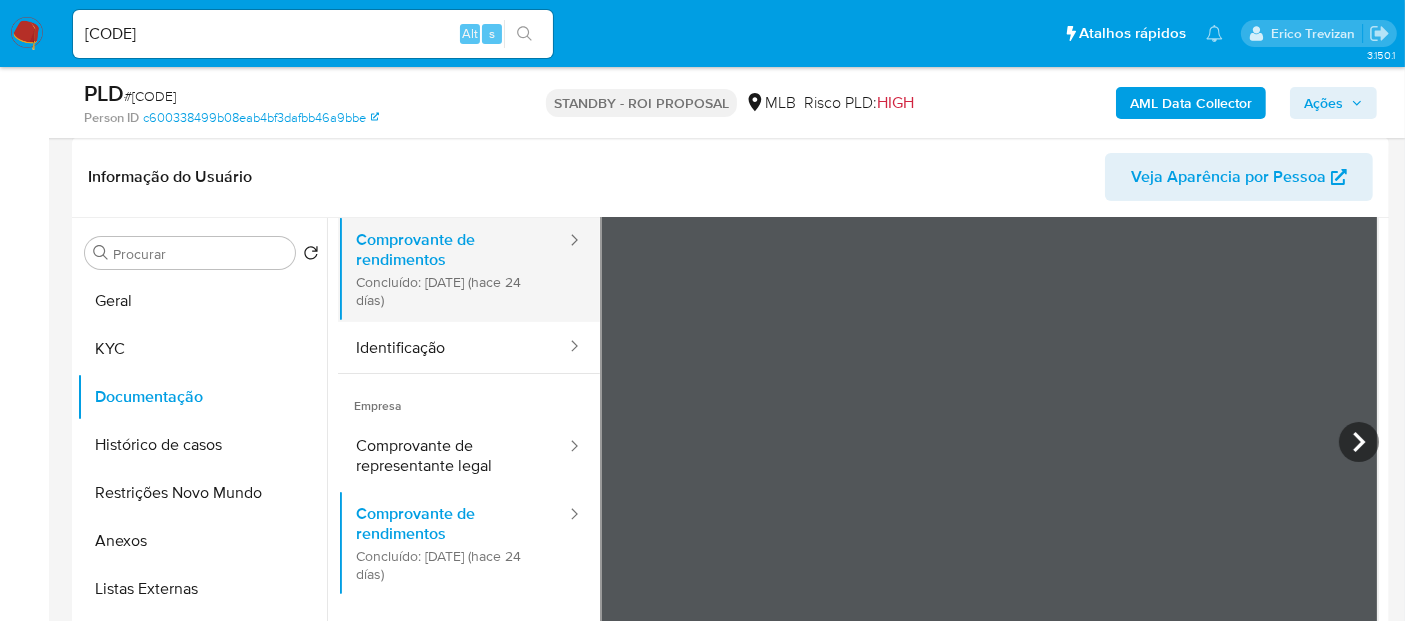 scroll, scrollTop: 174, scrollLeft: 0, axis: vertical 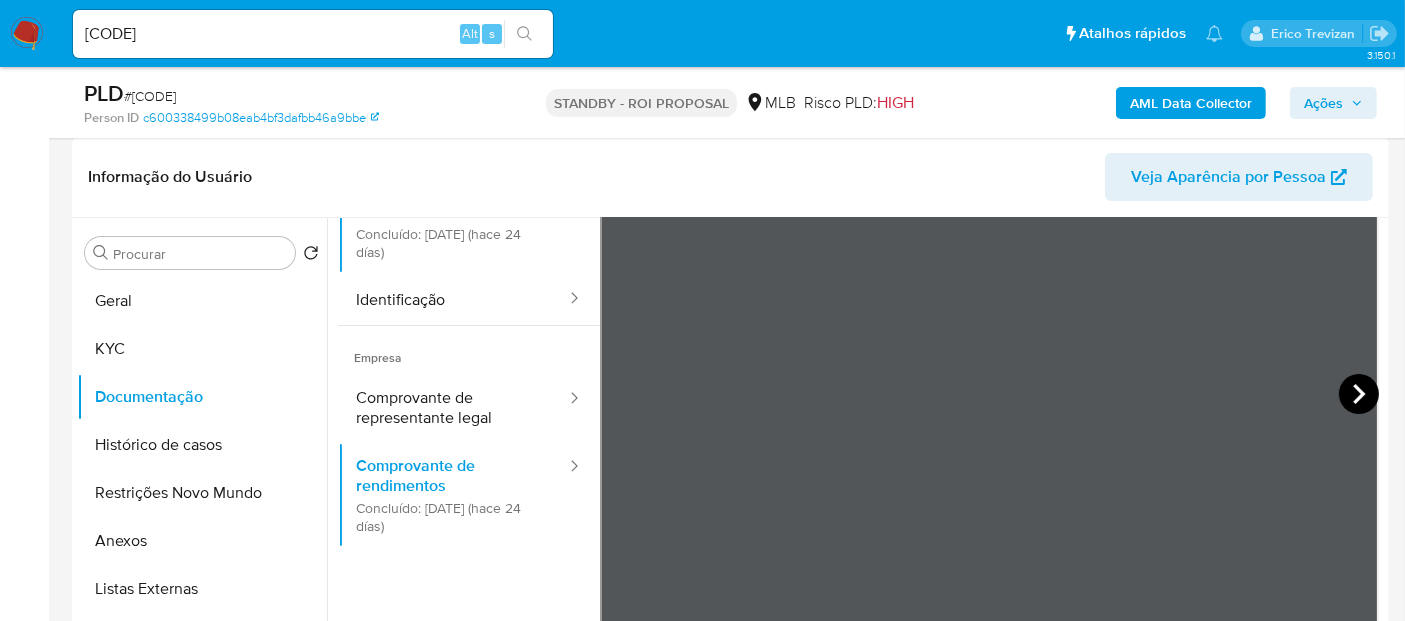 click 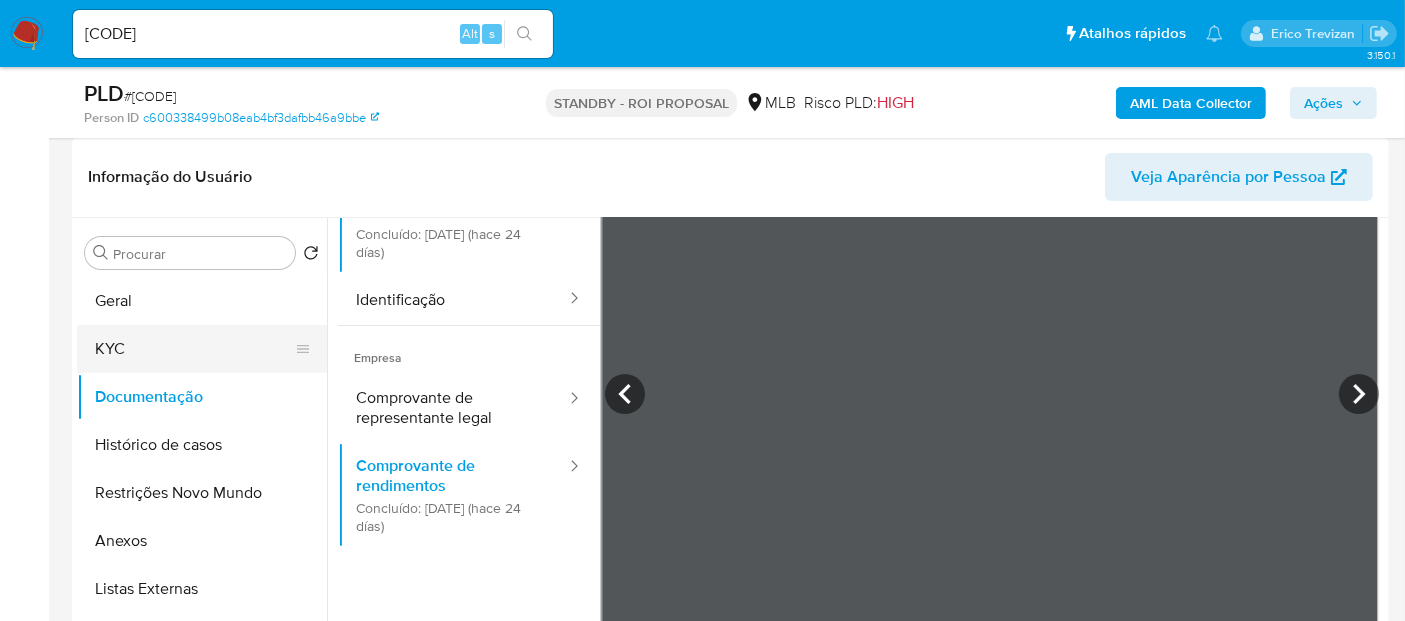 click on "KYC" at bounding box center (194, 349) 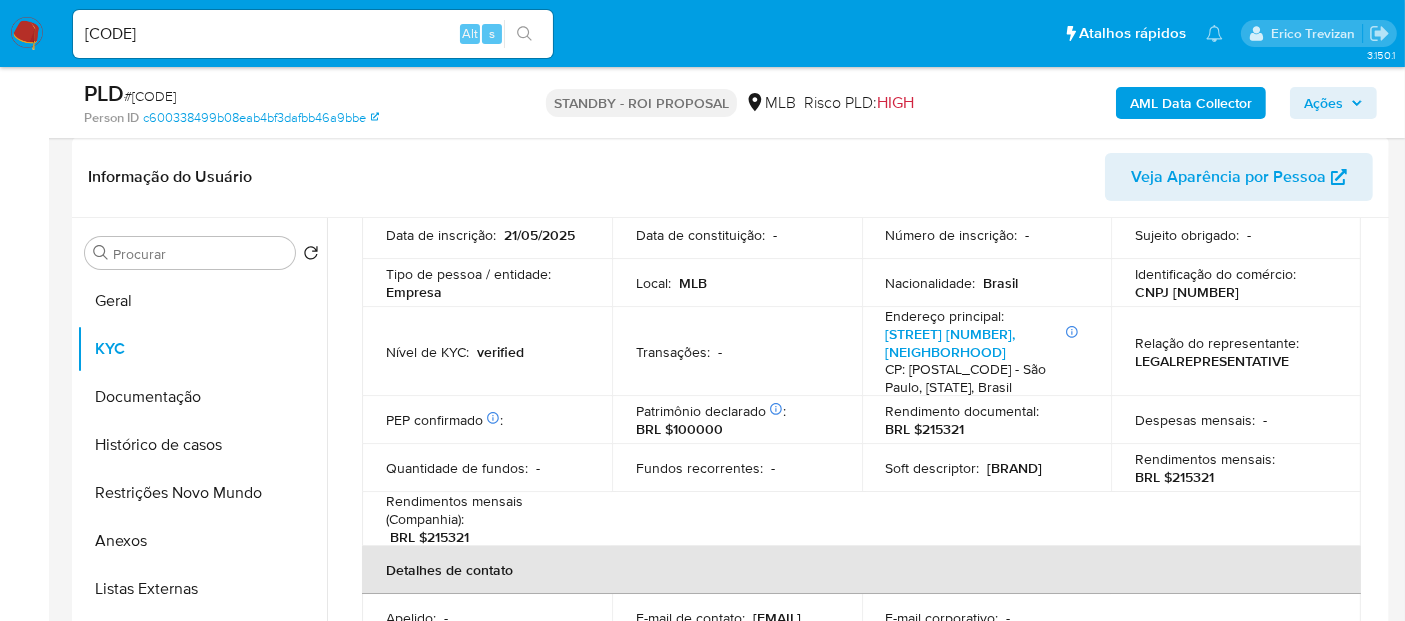 scroll, scrollTop: 222, scrollLeft: 0, axis: vertical 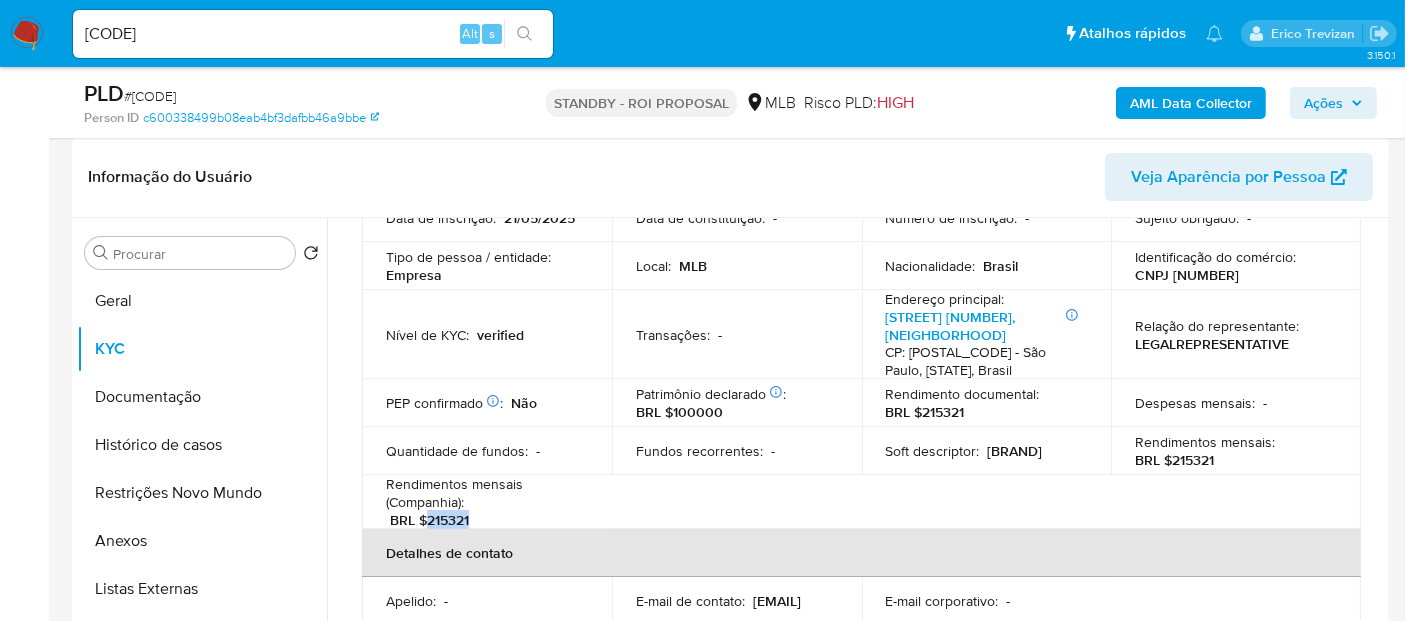 drag, startPoint x: 429, startPoint y: 518, endPoint x: 491, endPoint y: 520, distance: 62.03225 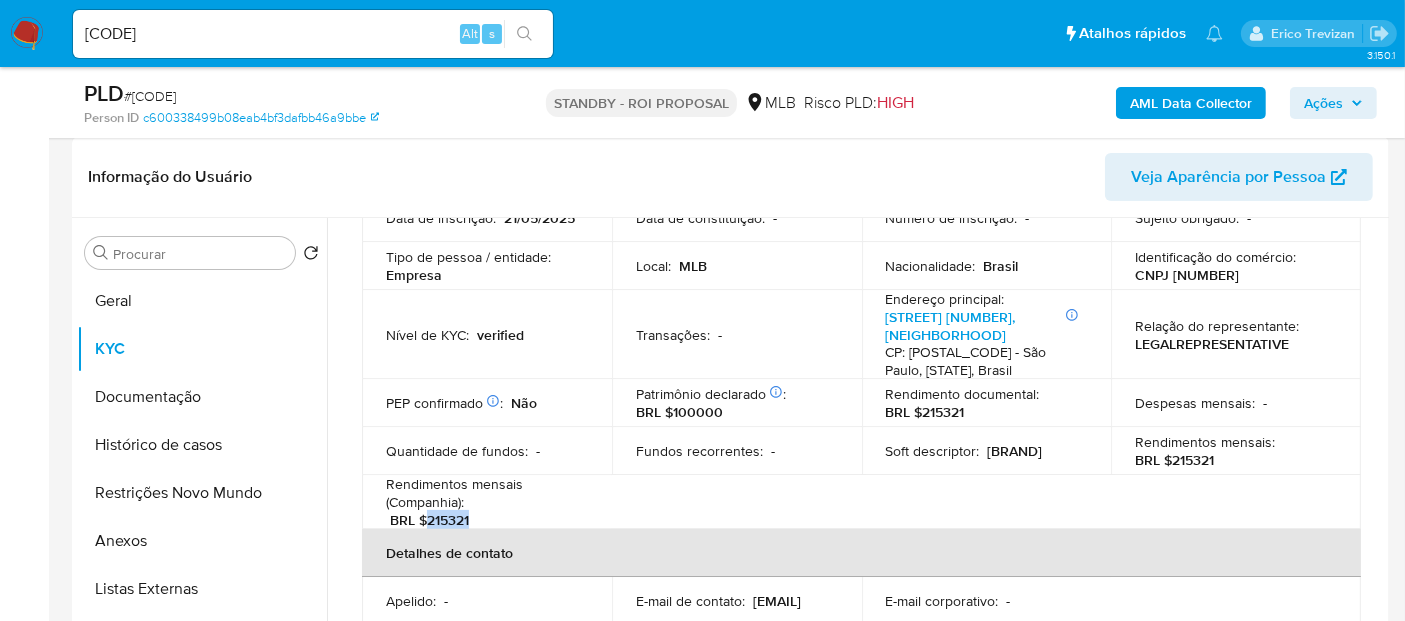 copy on "215321" 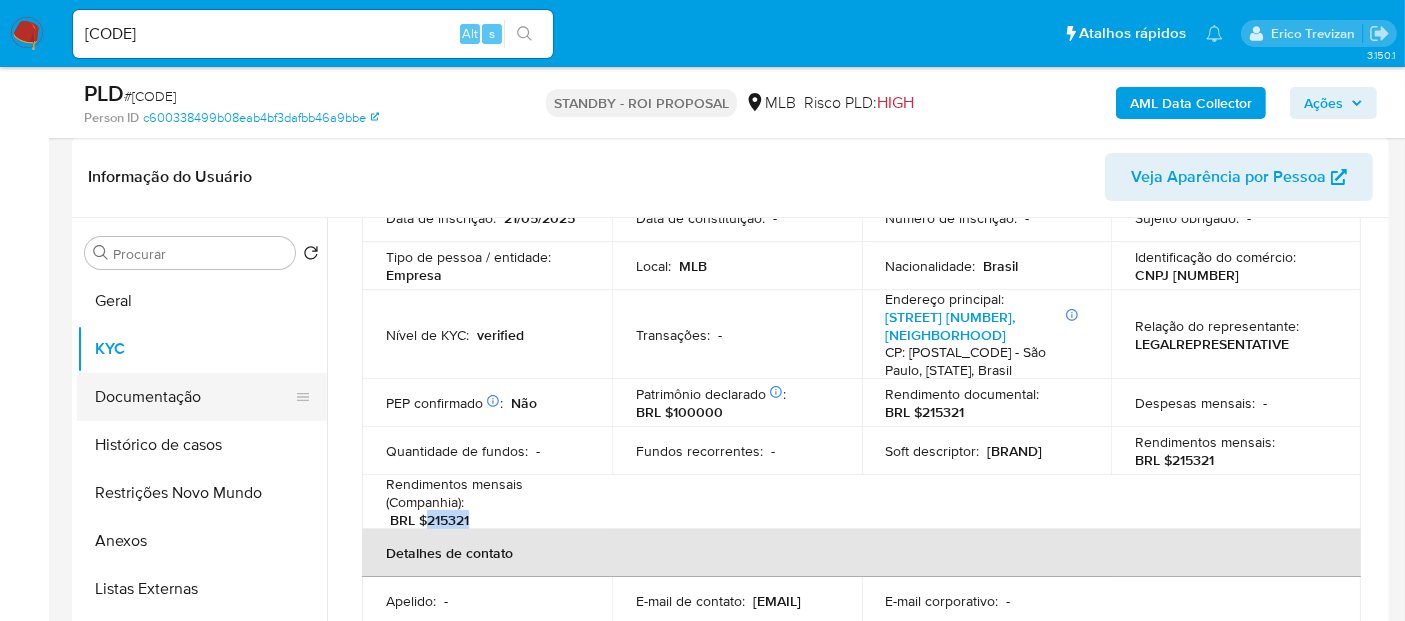 click on "Documentação" at bounding box center [194, 397] 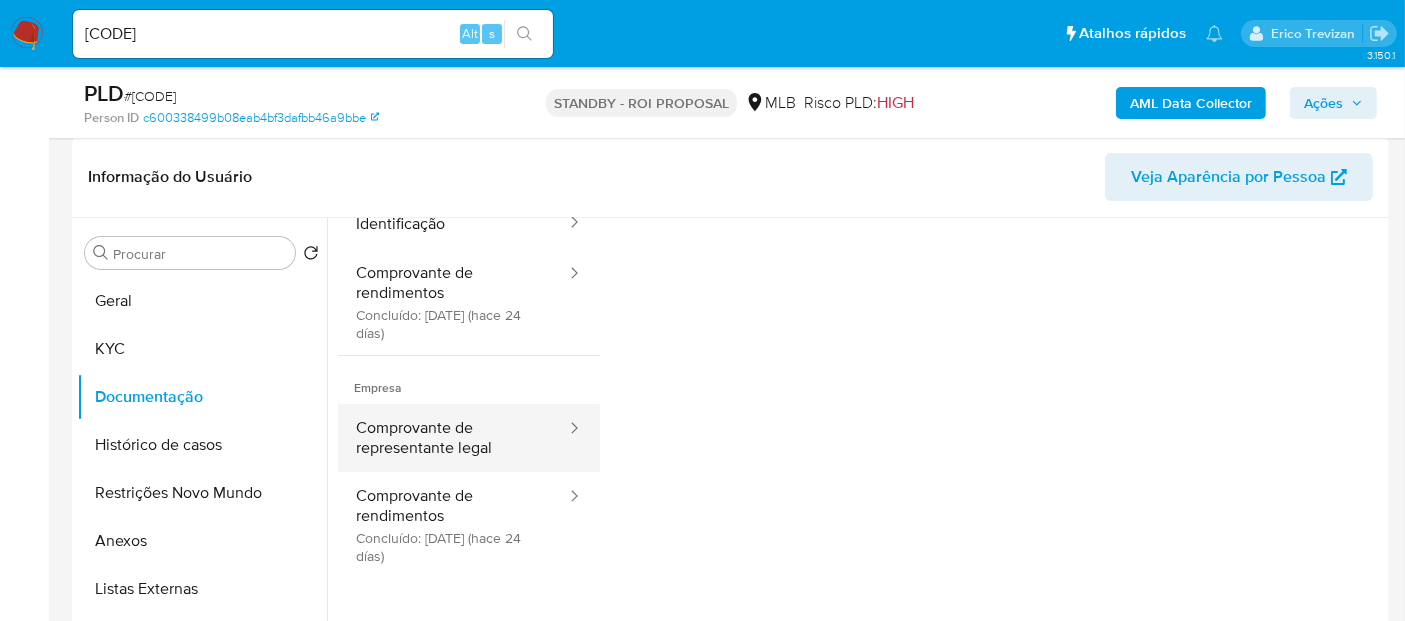 scroll, scrollTop: 162, scrollLeft: 0, axis: vertical 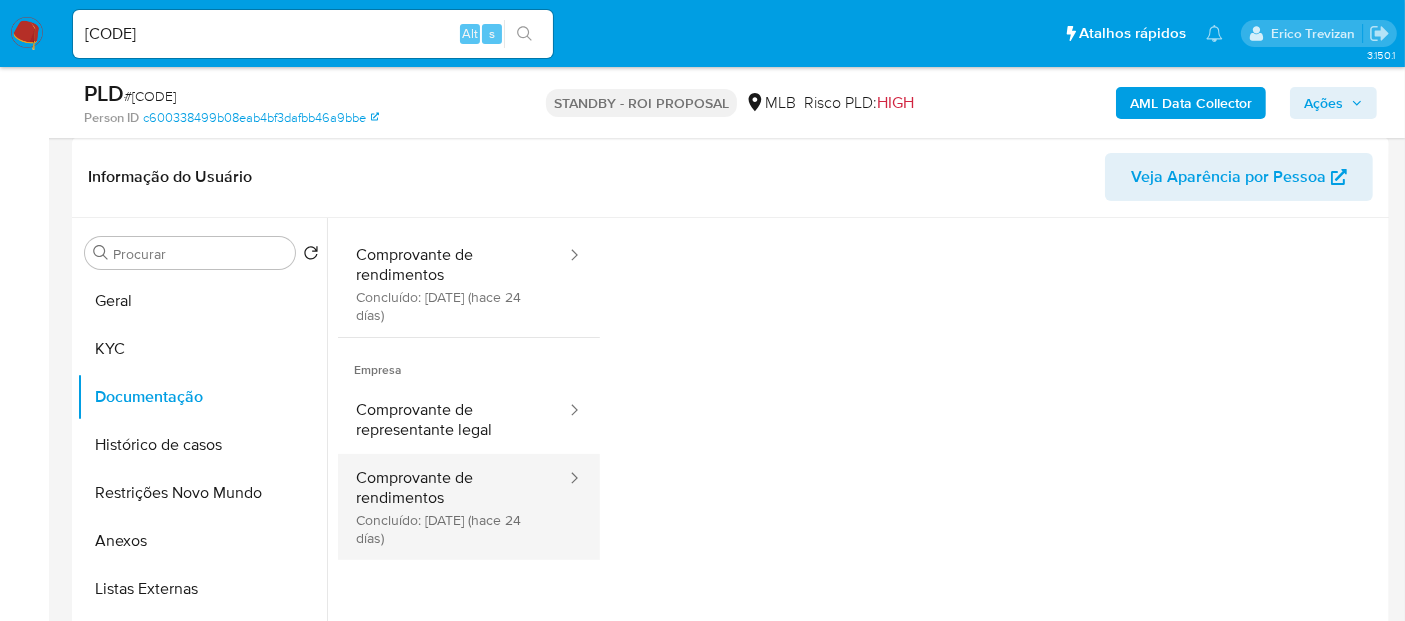 click on "Comprovante de rendimentos Concluído: 14/07/2025 (hace 24 días)" at bounding box center (453, 507) 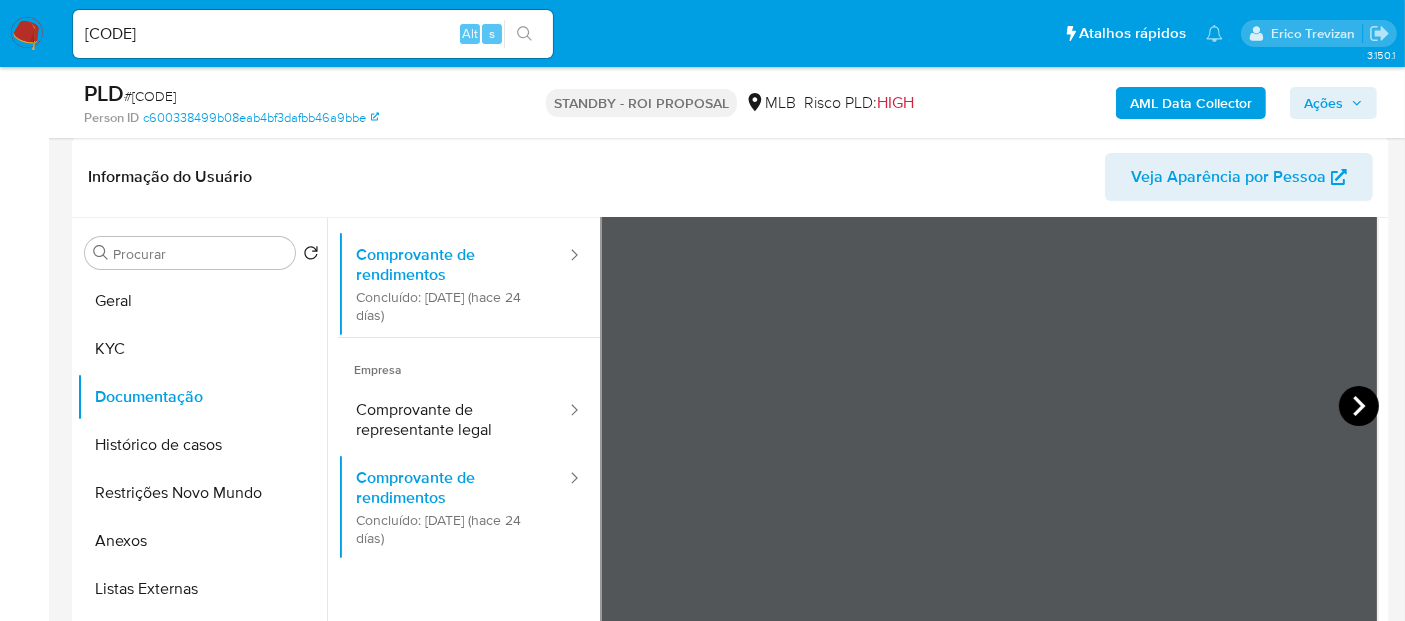click 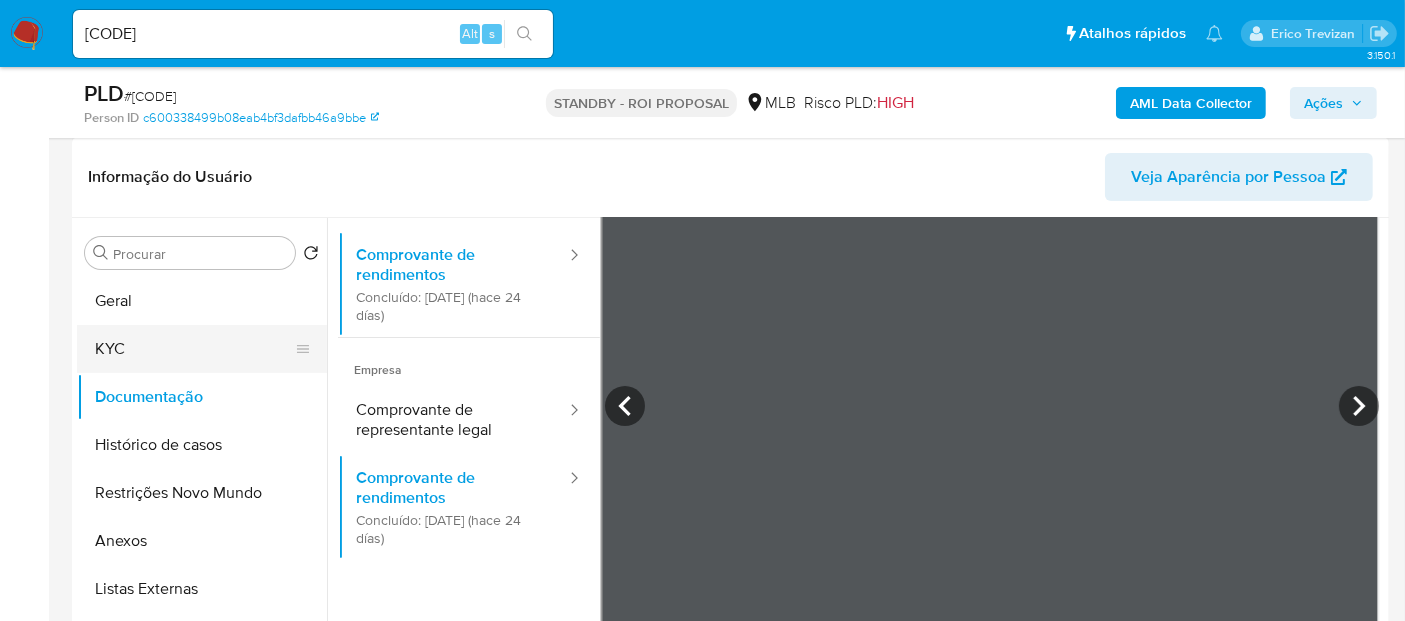 click on "KYC" at bounding box center [194, 349] 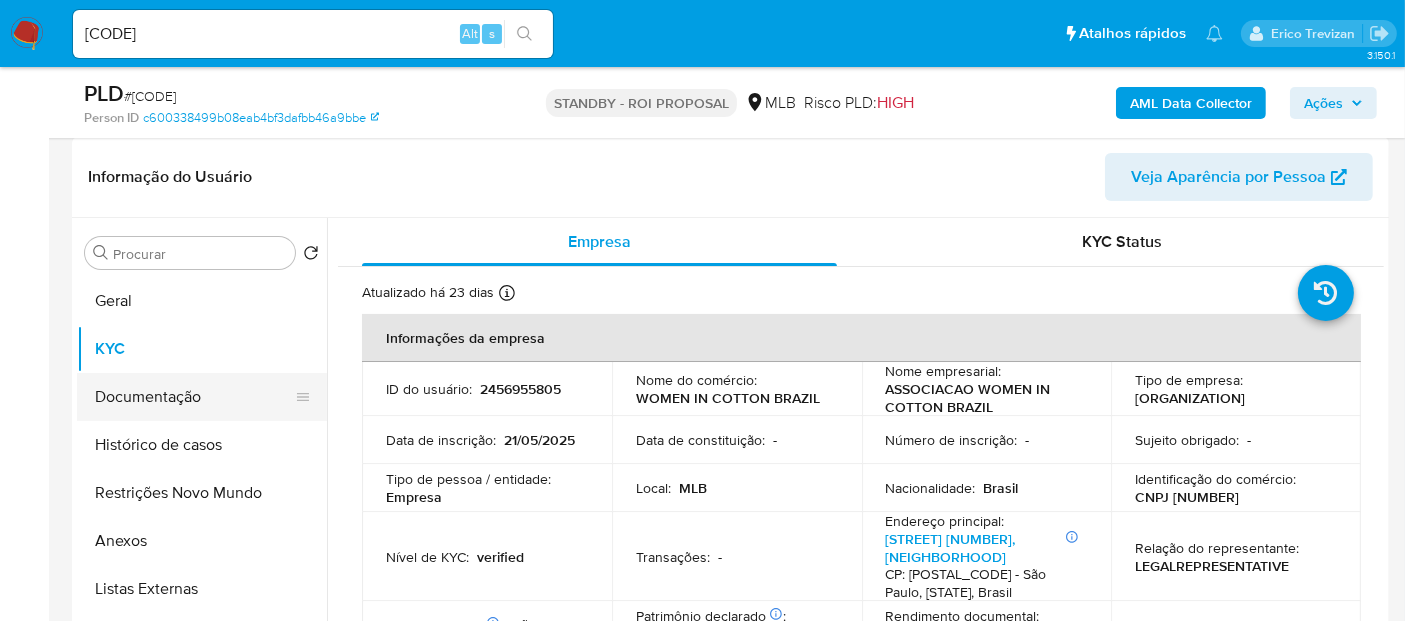click on "Documentação" at bounding box center [194, 397] 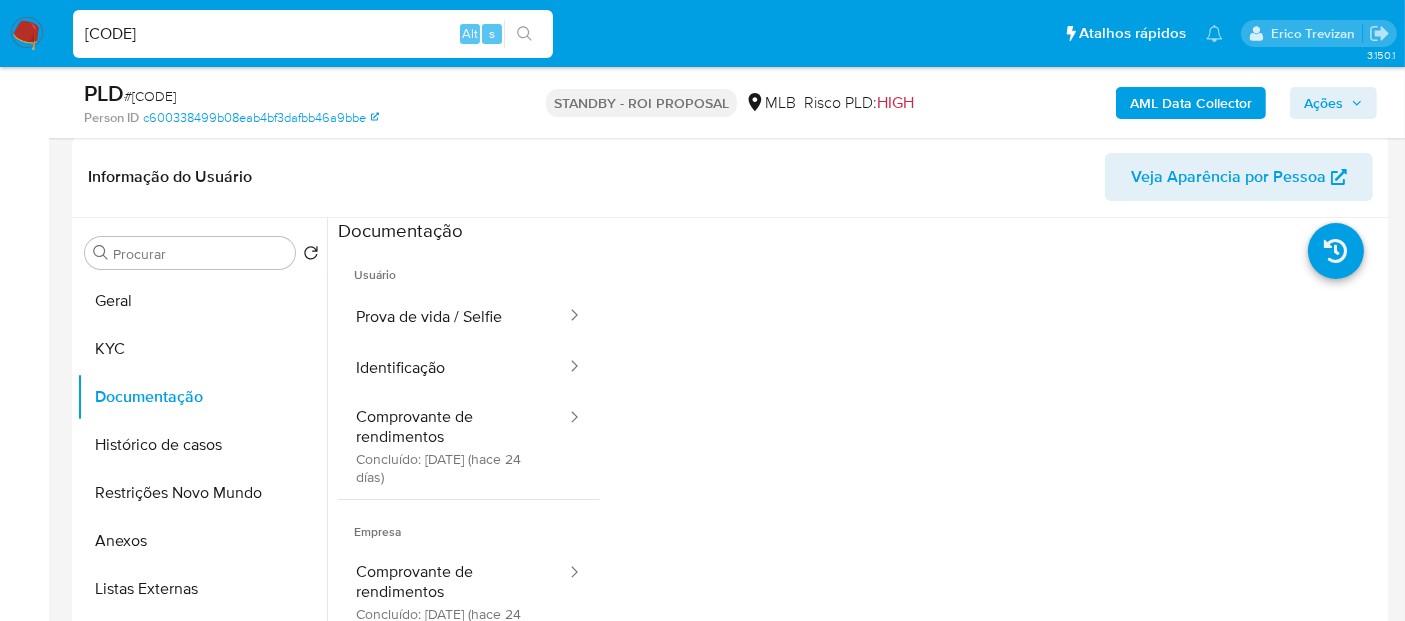 drag, startPoint x: 287, startPoint y: 38, endPoint x: 0, endPoint y: 17, distance: 287.76727 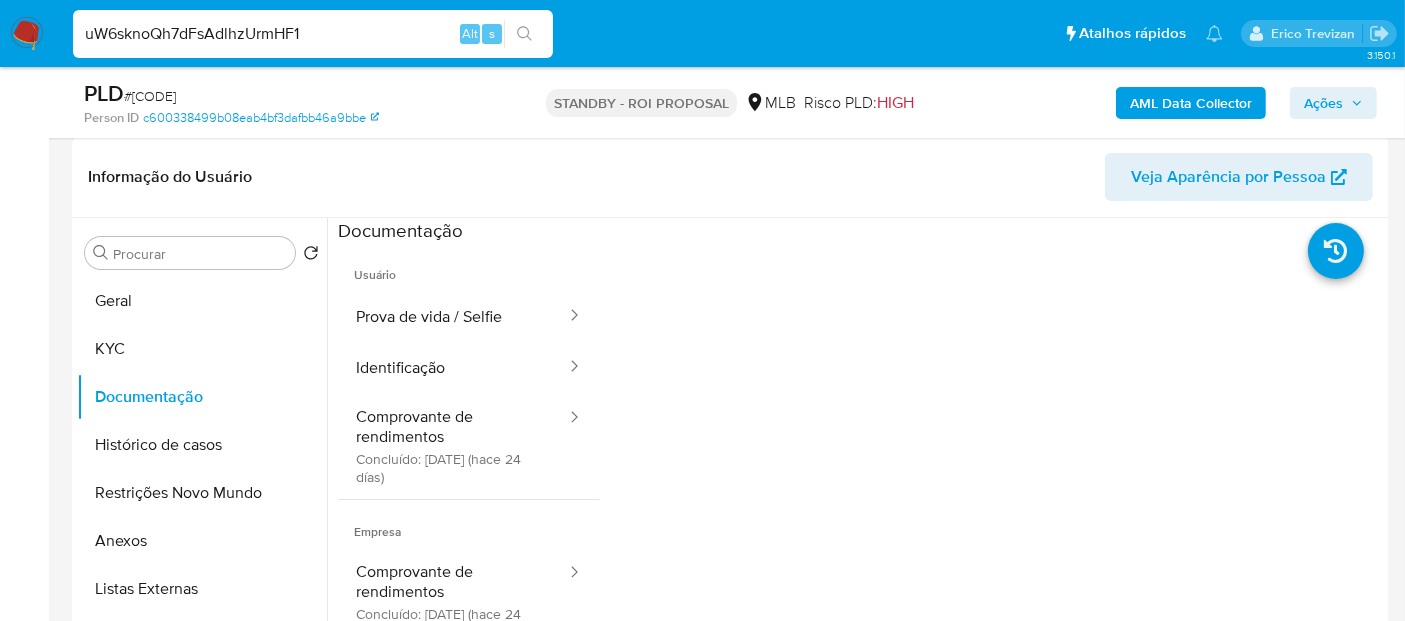 type on "uW6sknoQh7dFsAdlhzUrmHF1" 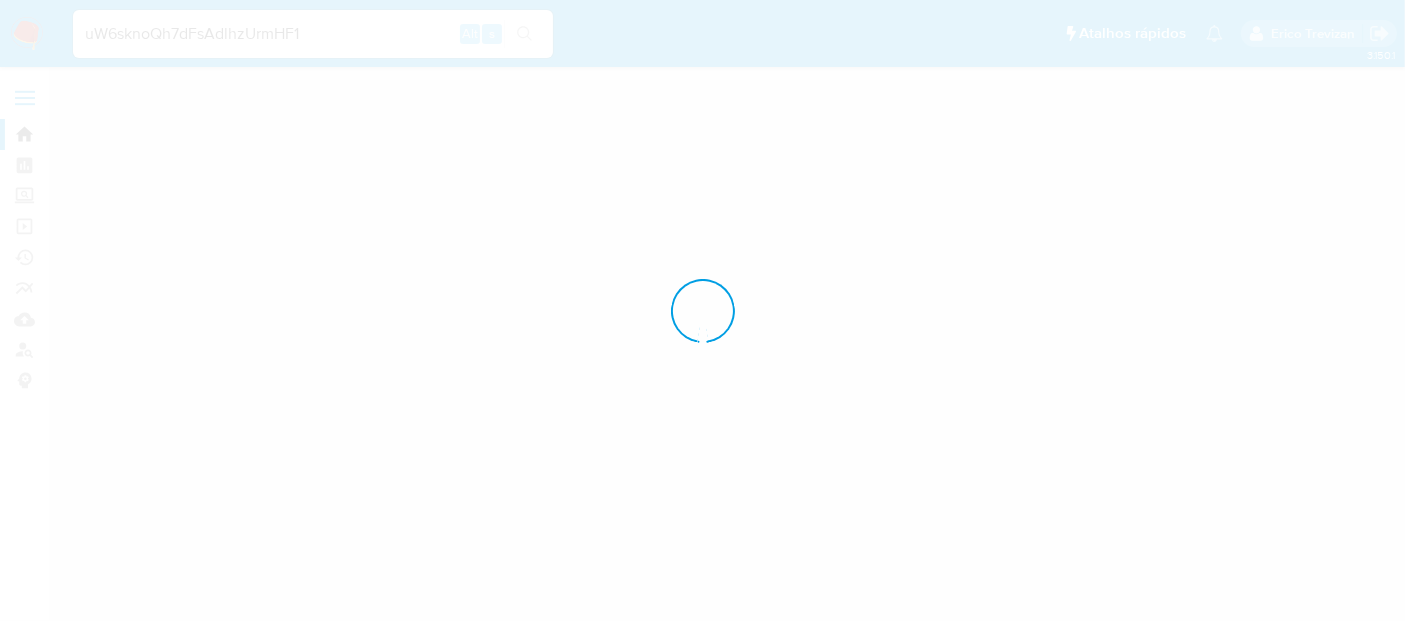 scroll, scrollTop: 0, scrollLeft: 0, axis: both 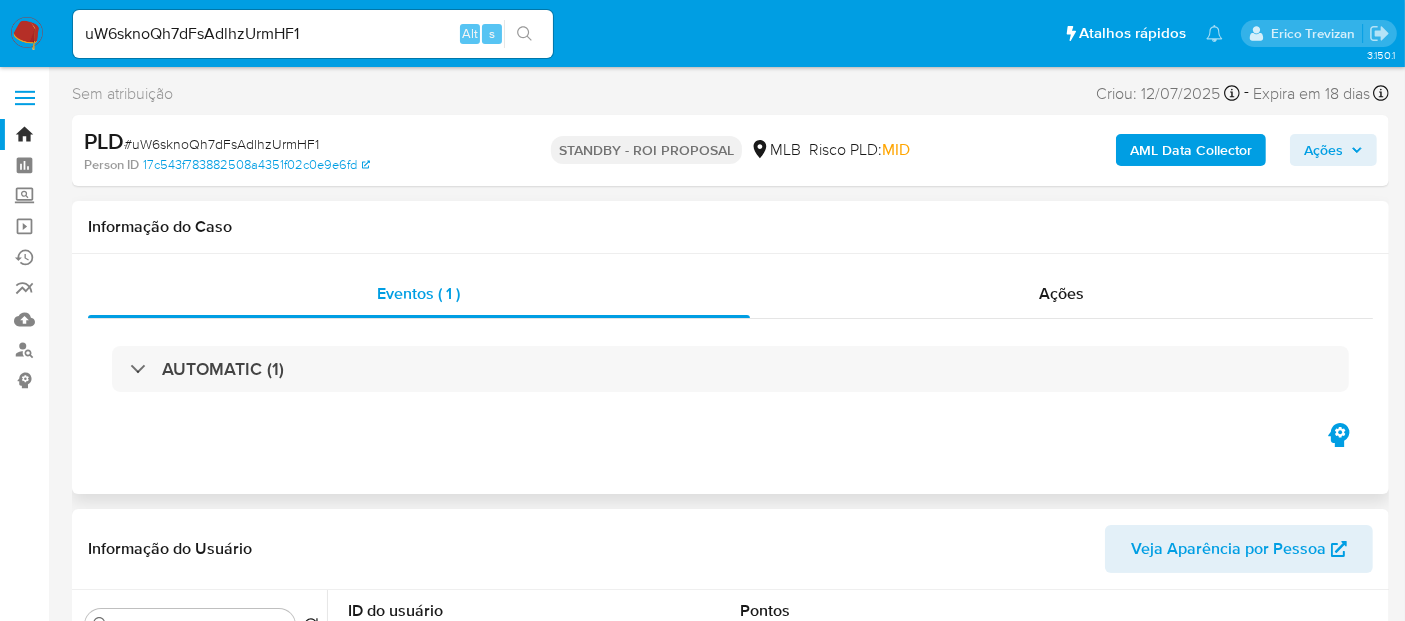 select on "10" 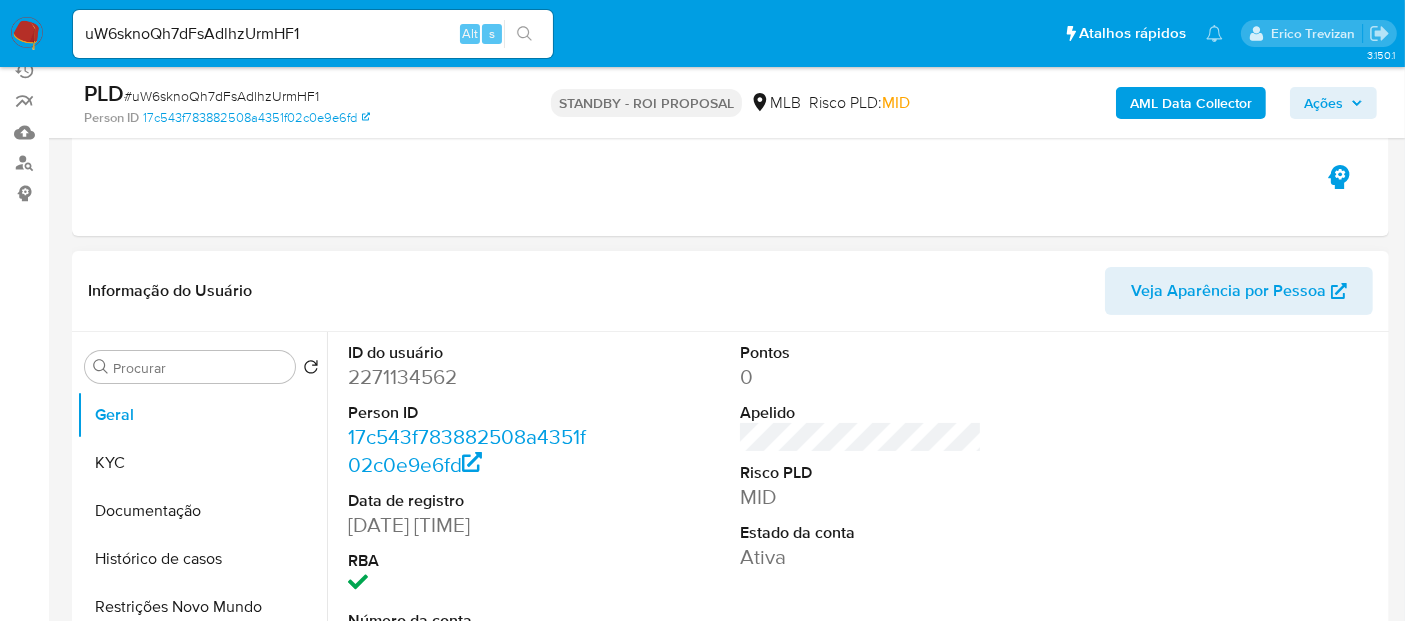 scroll, scrollTop: 222, scrollLeft: 0, axis: vertical 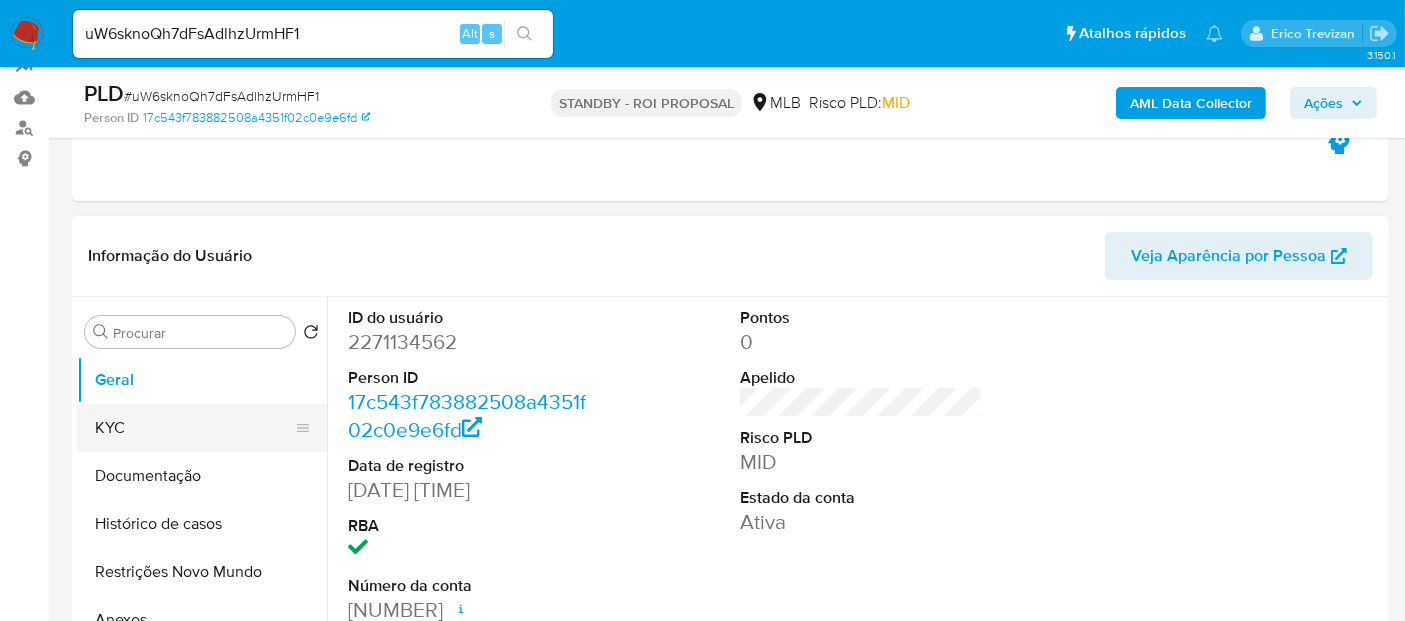 click on "KYC" at bounding box center (194, 428) 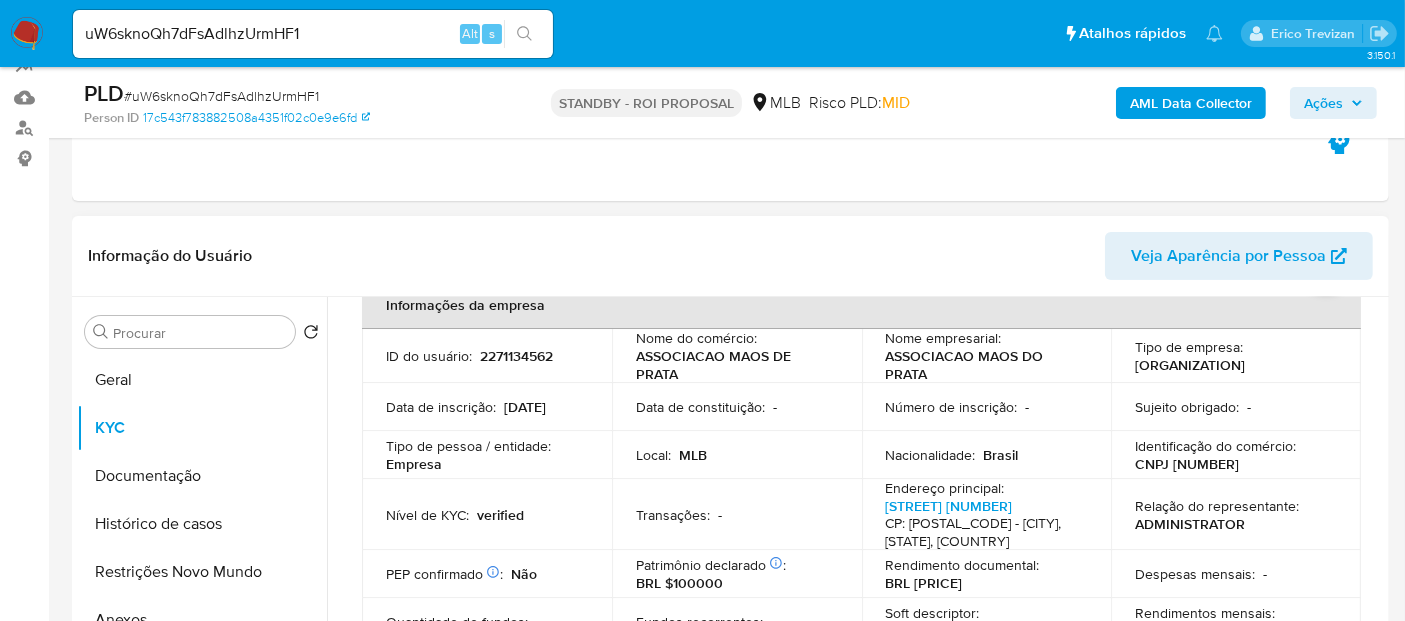 scroll, scrollTop: 222, scrollLeft: 0, axis: vertical 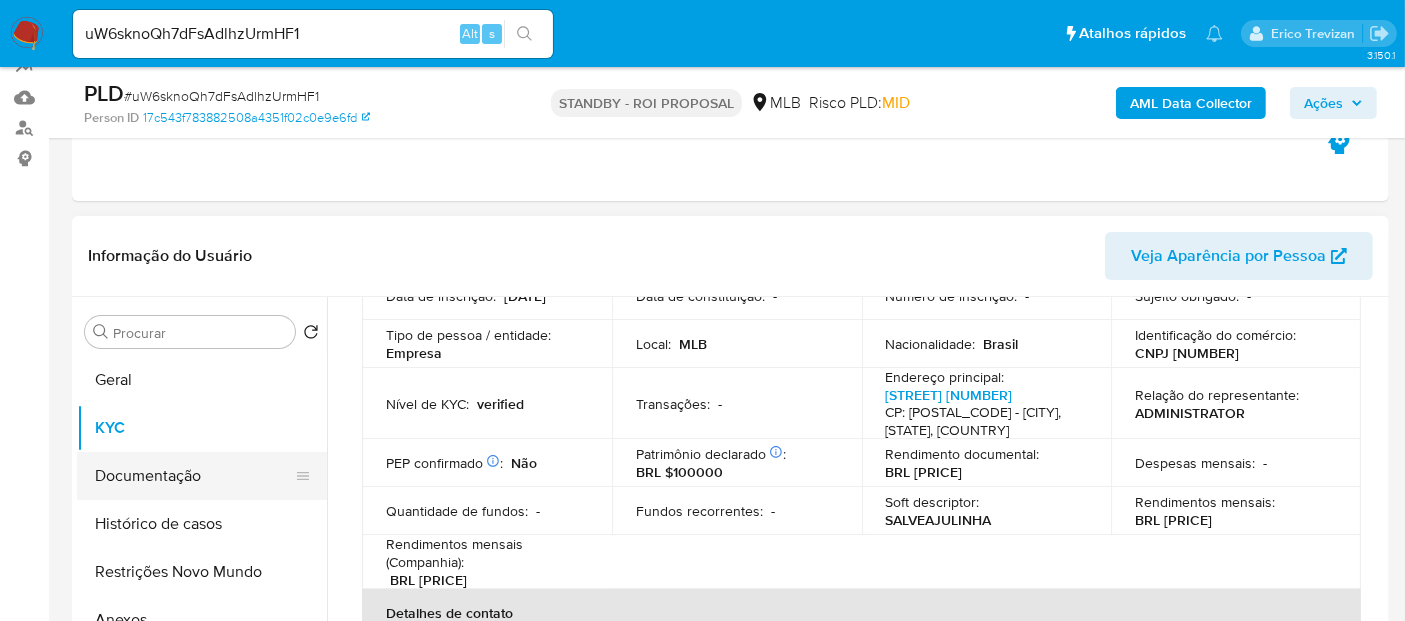 click on "Documentação" at bounding box center (194, 476) 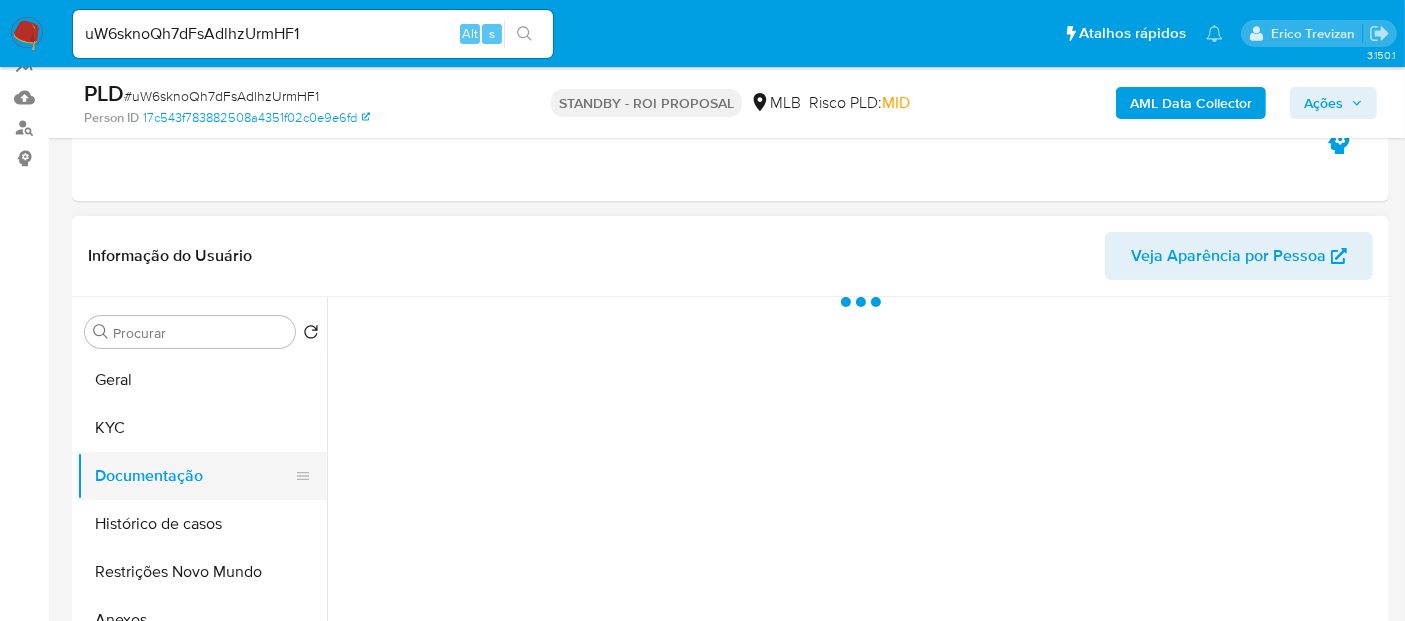 scroll, scrollTop: 0, scrollLeft: 0, axis: both 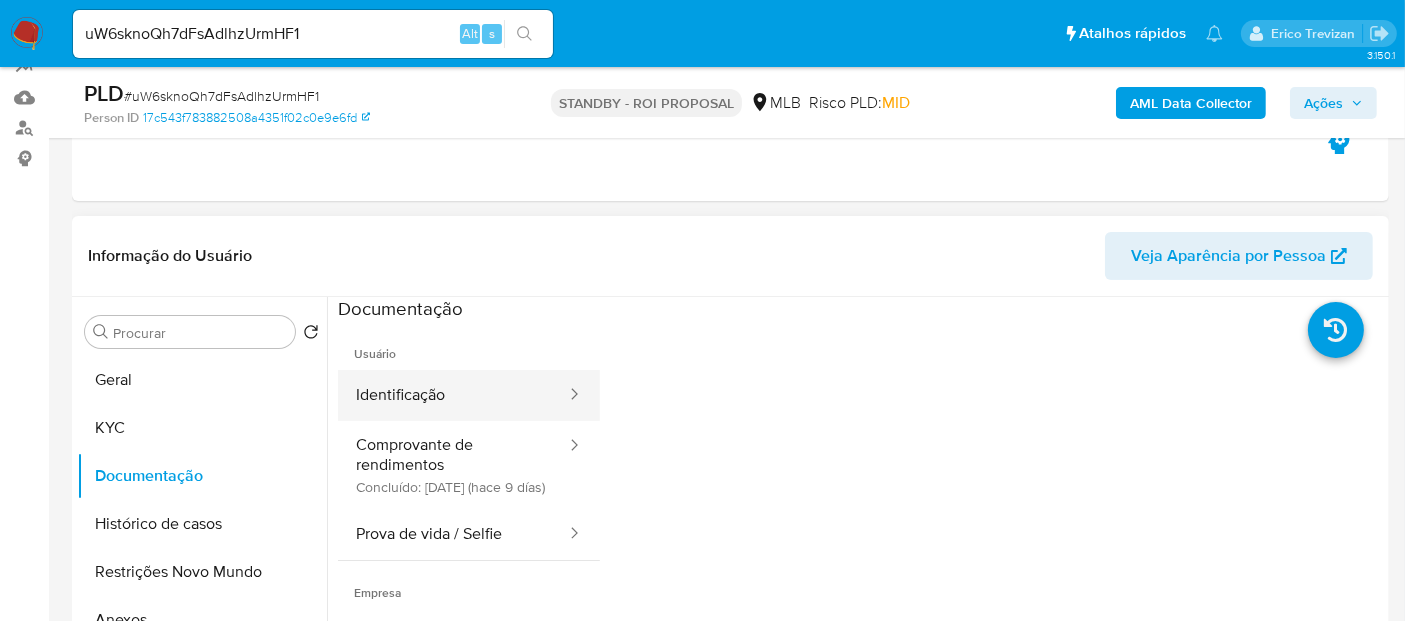 click on "Identificação" at bounding box center (453, 395) 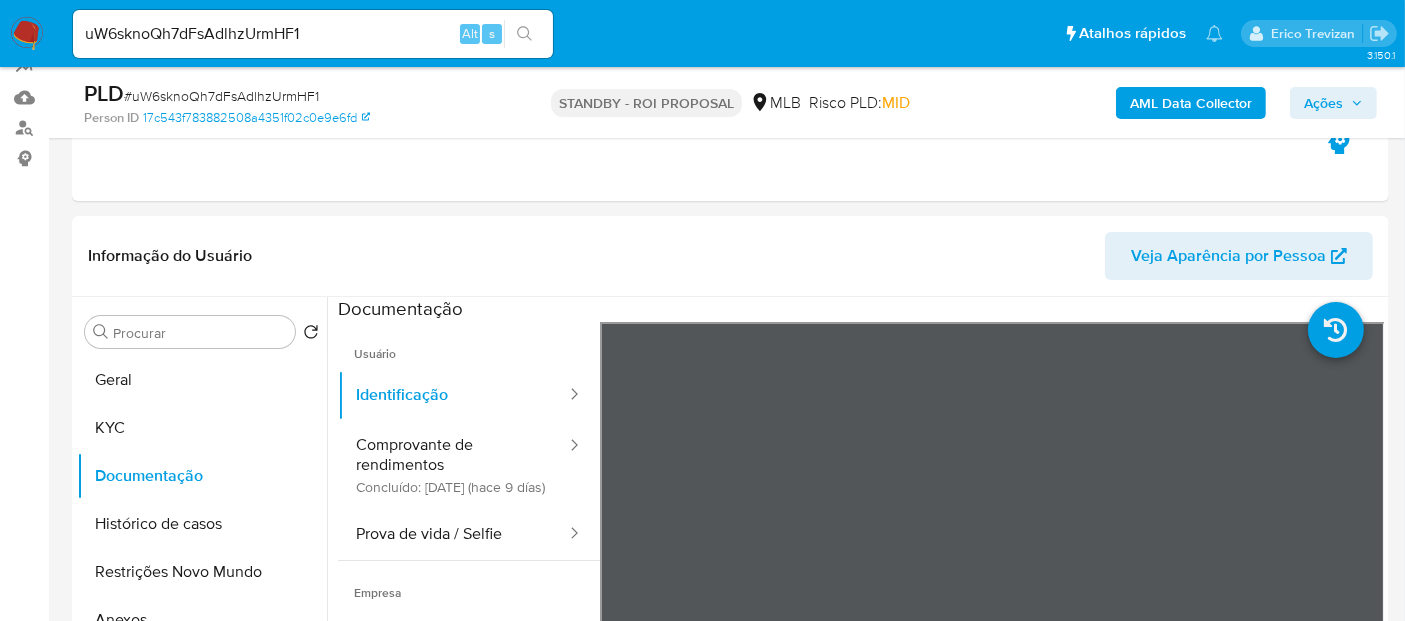 scroll, scrollTop: 362, scrollLeft: 0, axis: vertical 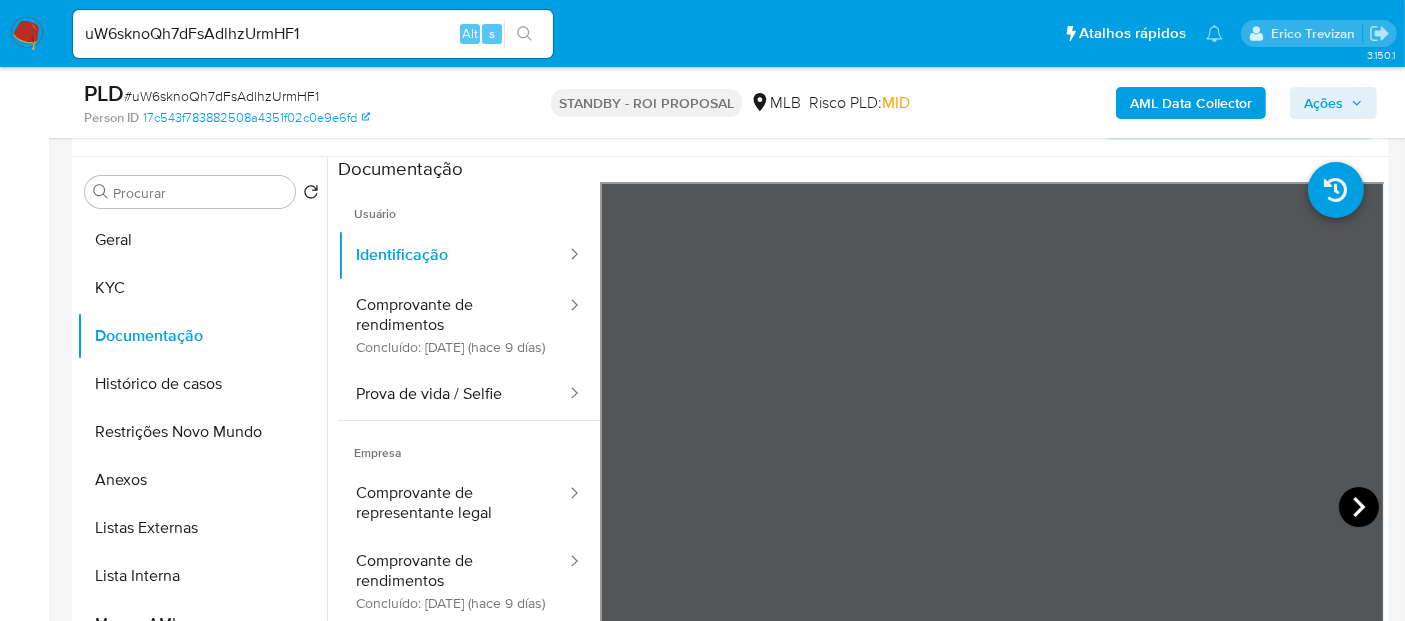 click 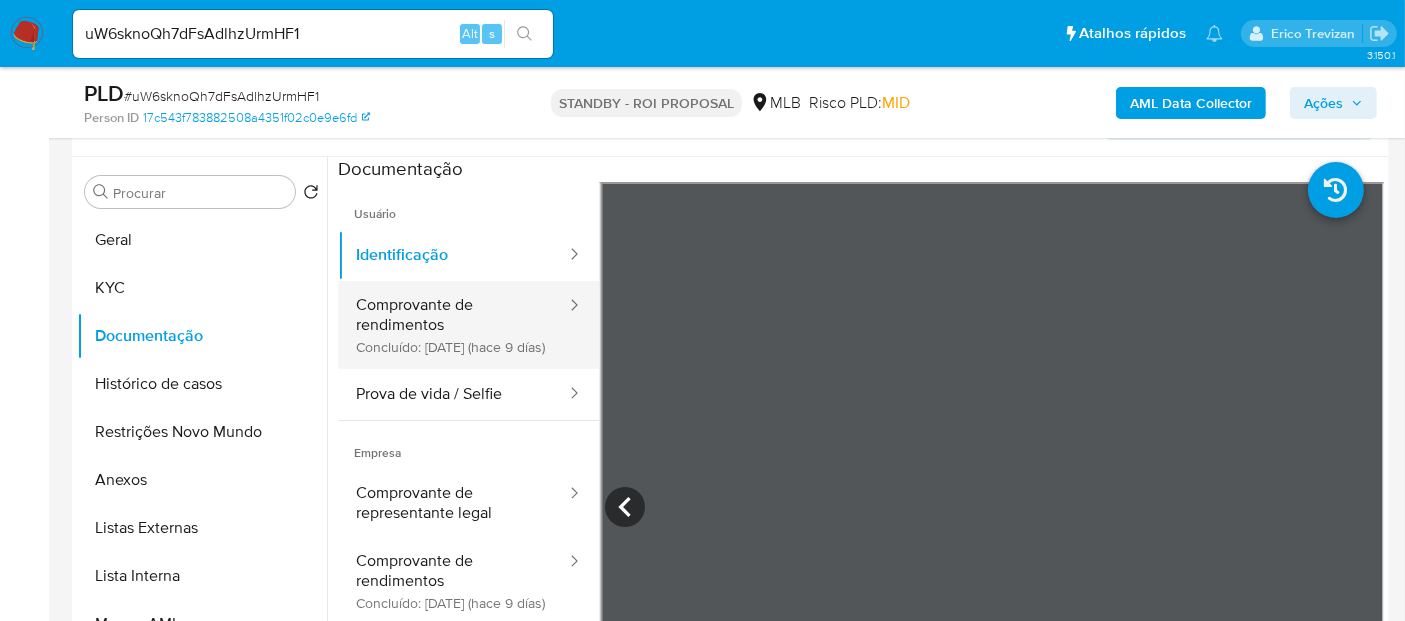 click on "Comprovante de rendimentos Concluído: 29/07/2025 (hace 9 días)" at bounding box center (453, 325) 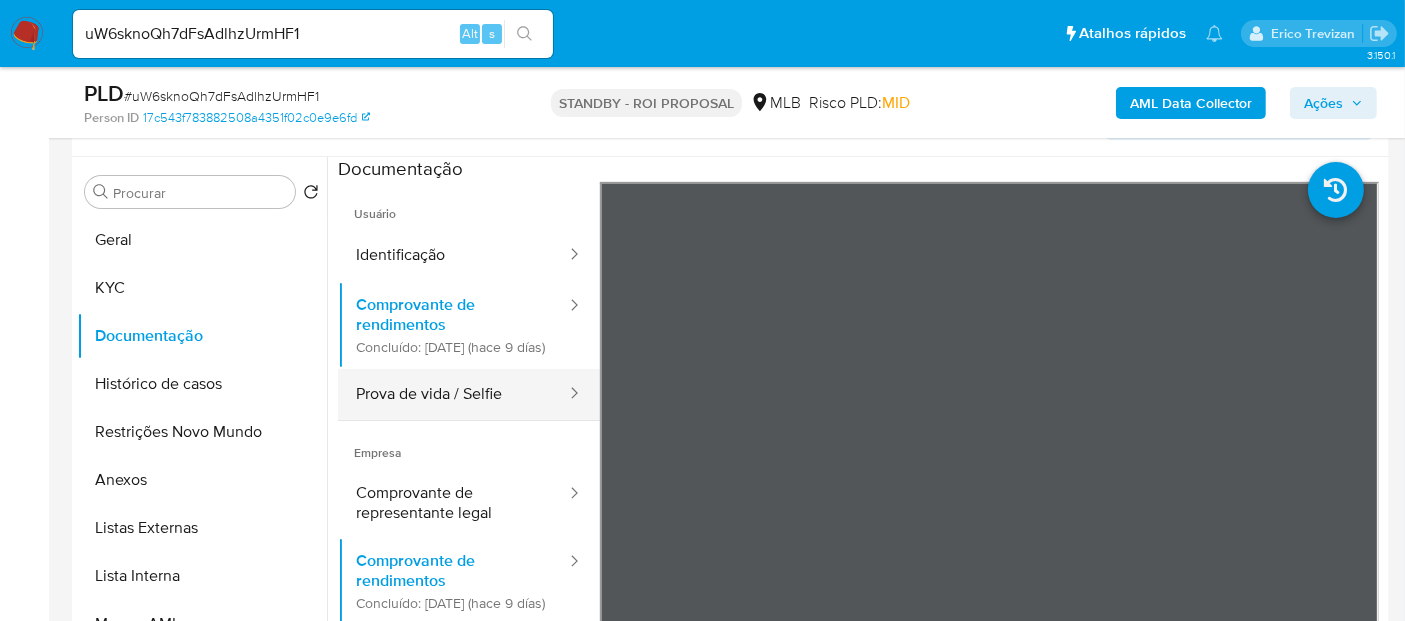 click on "Prova de vida / Selfie" at bounding box center [453, 394] 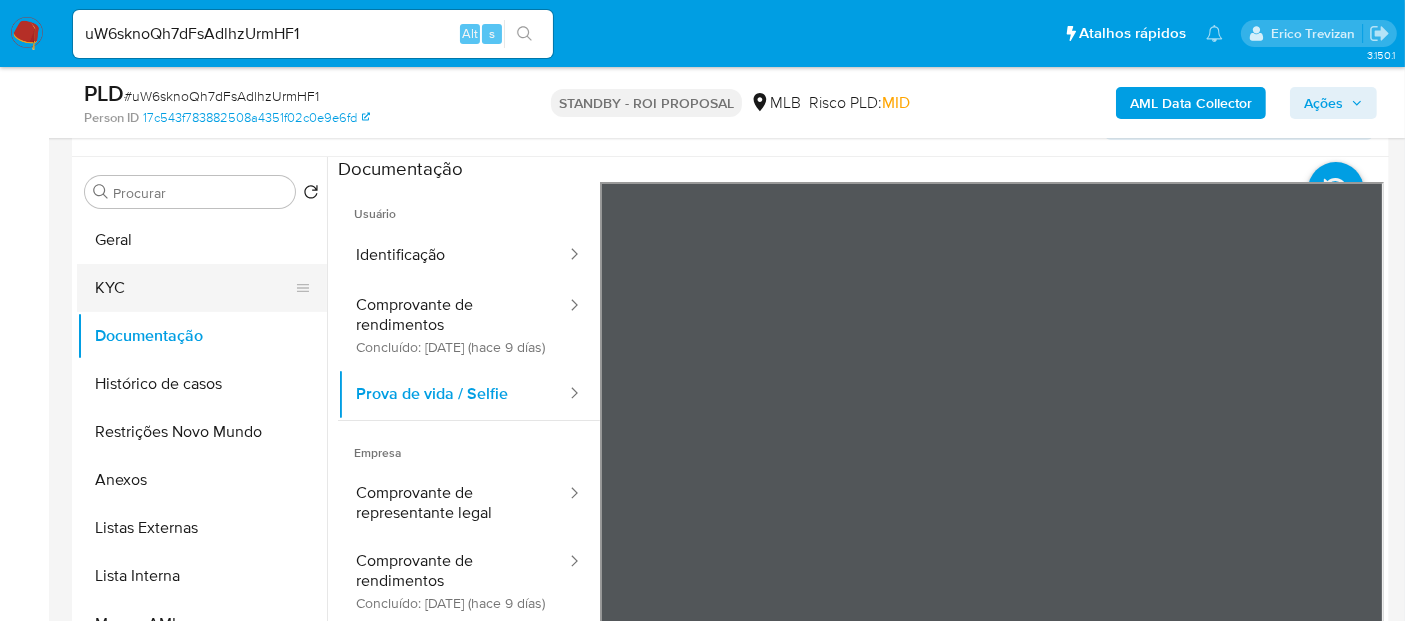 click on "KYC" at bounding box center [194, 288] 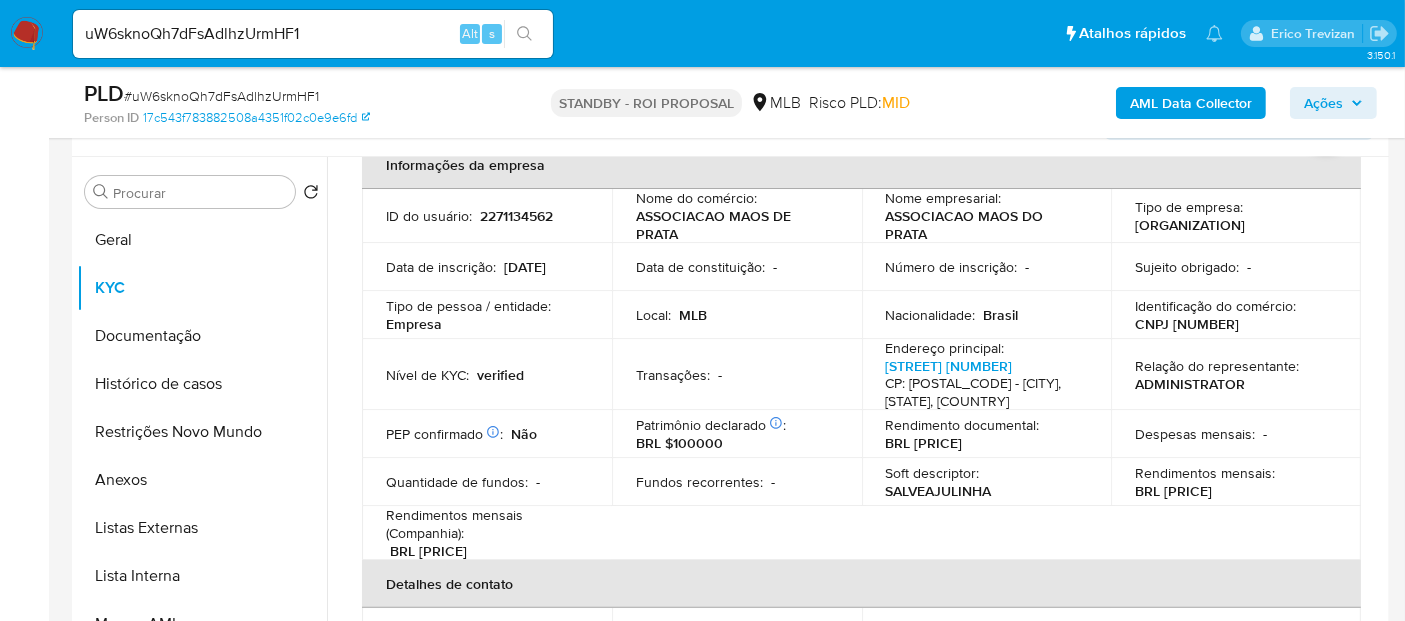 scroll, scrollTop: 222, scrollLeft: 0, axis: vertical 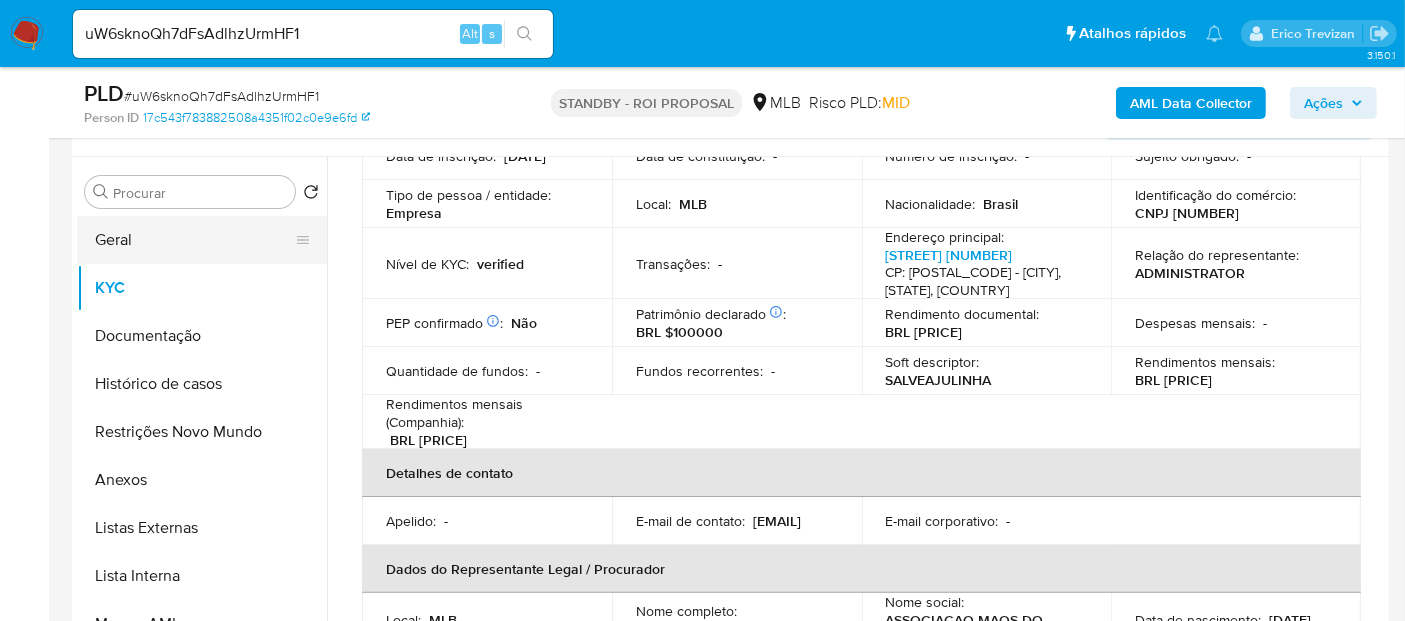 click on "Geral" at bounding box center (194, 240) 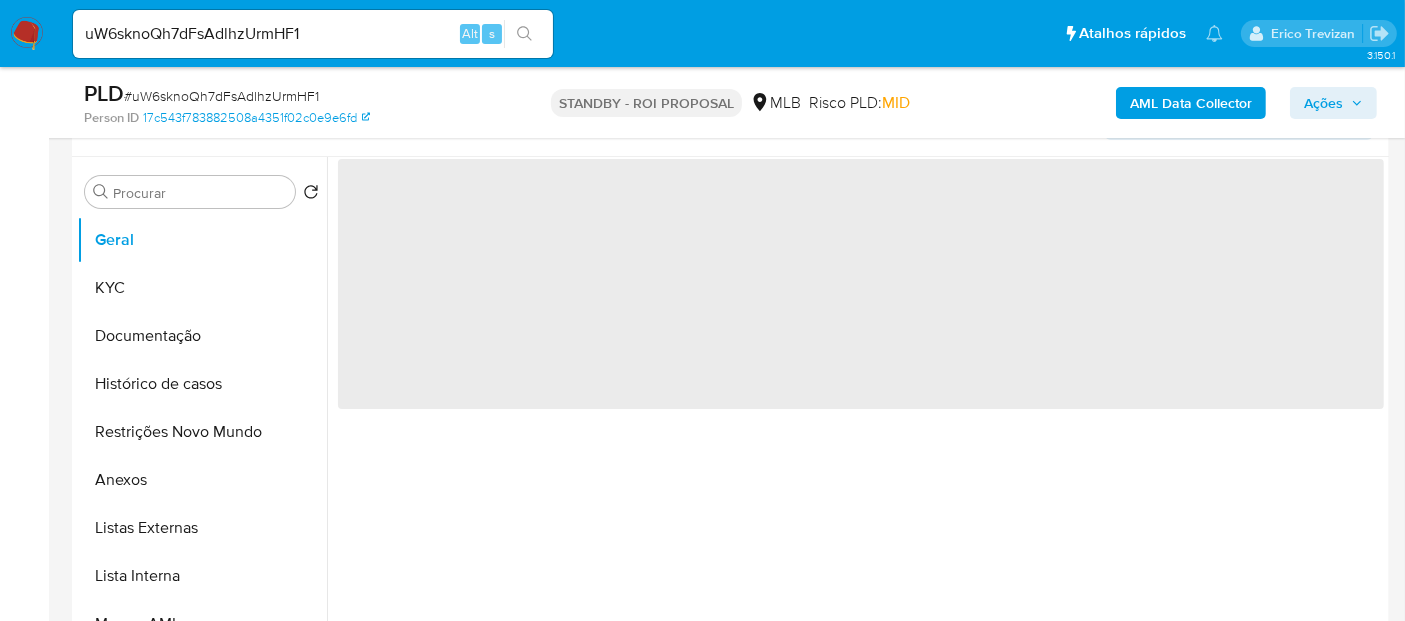 scroll, scrollTop: 0, scrollLeft: 0, axis: both 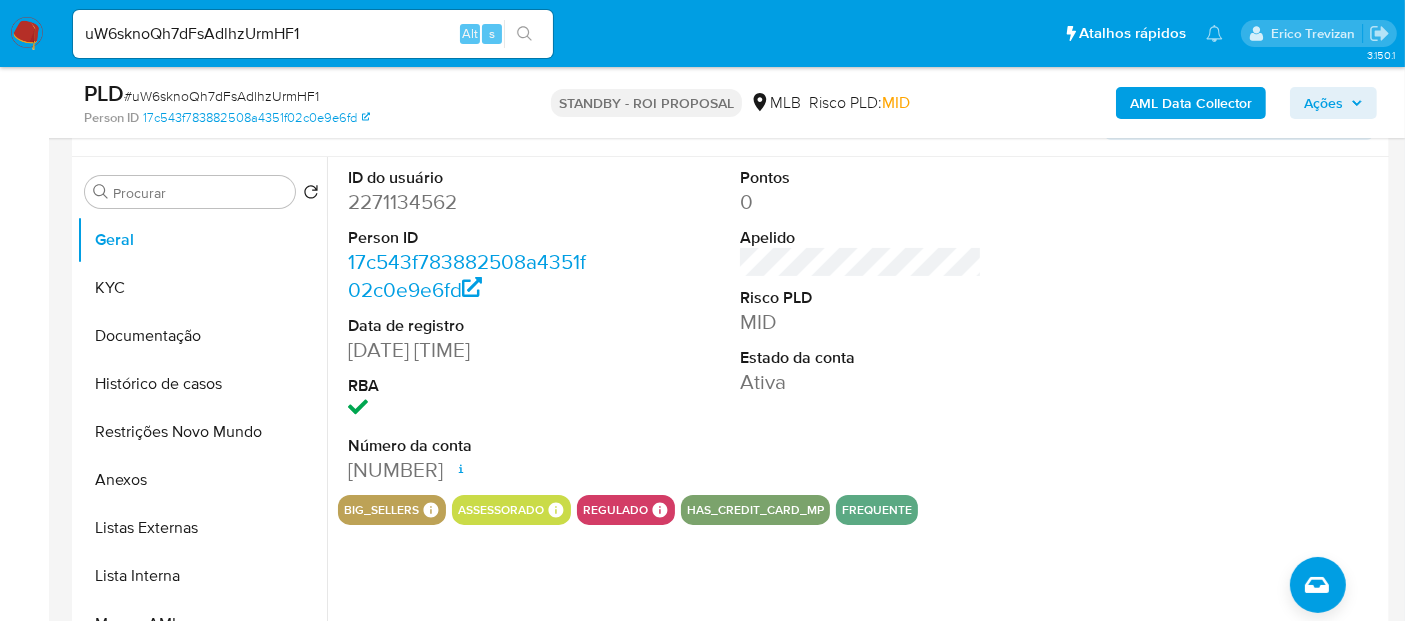 type 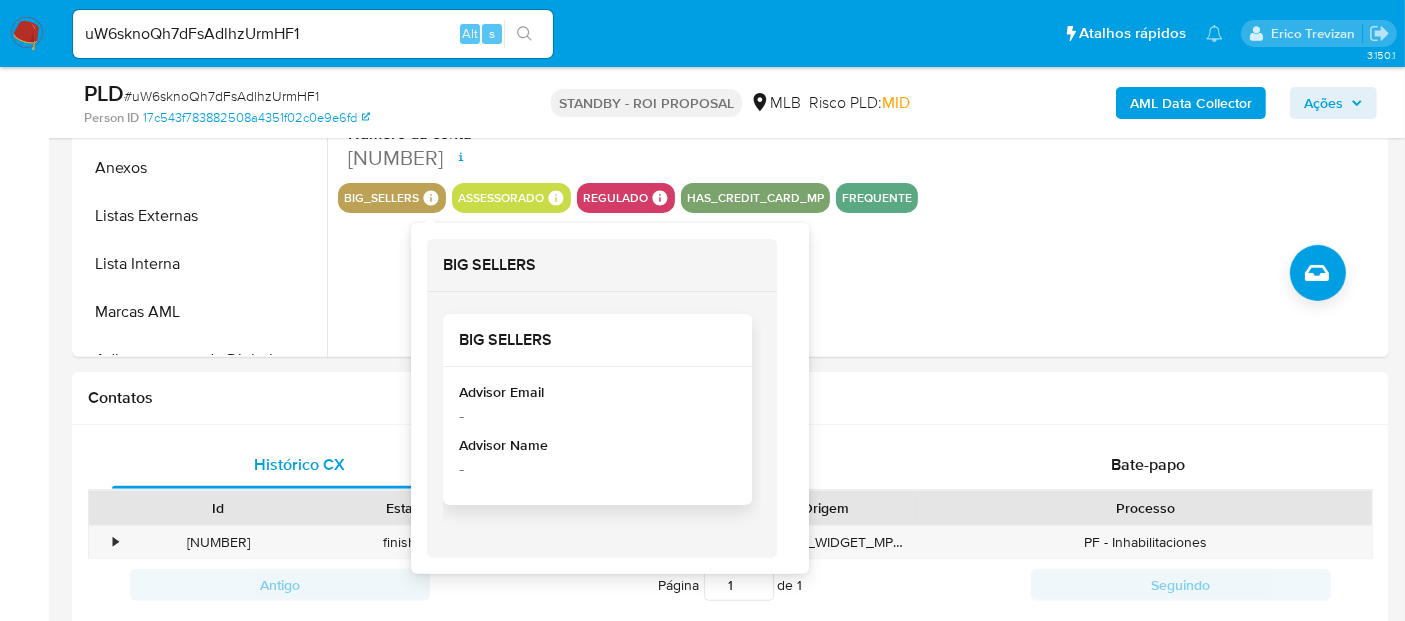 scroll, scrollTop: 695, scrollLeft: 0, axis: vertical 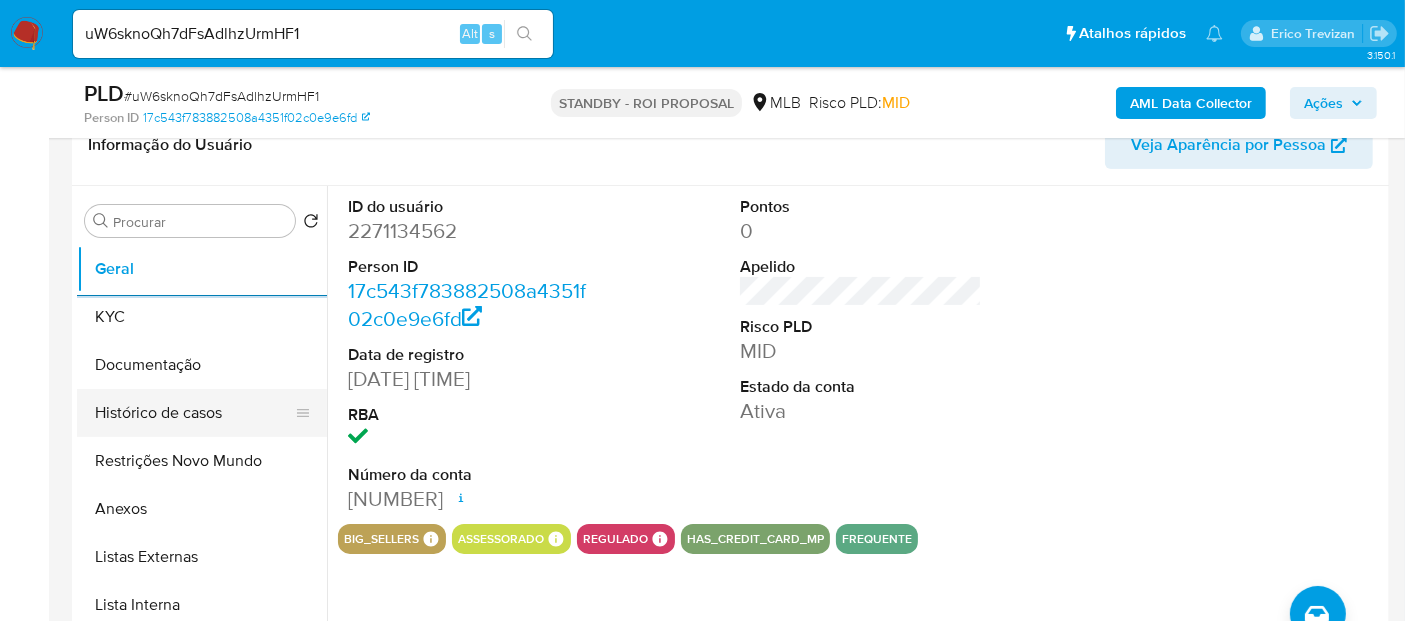 click on "Histórico de casos" at bounding box center [194, 413] 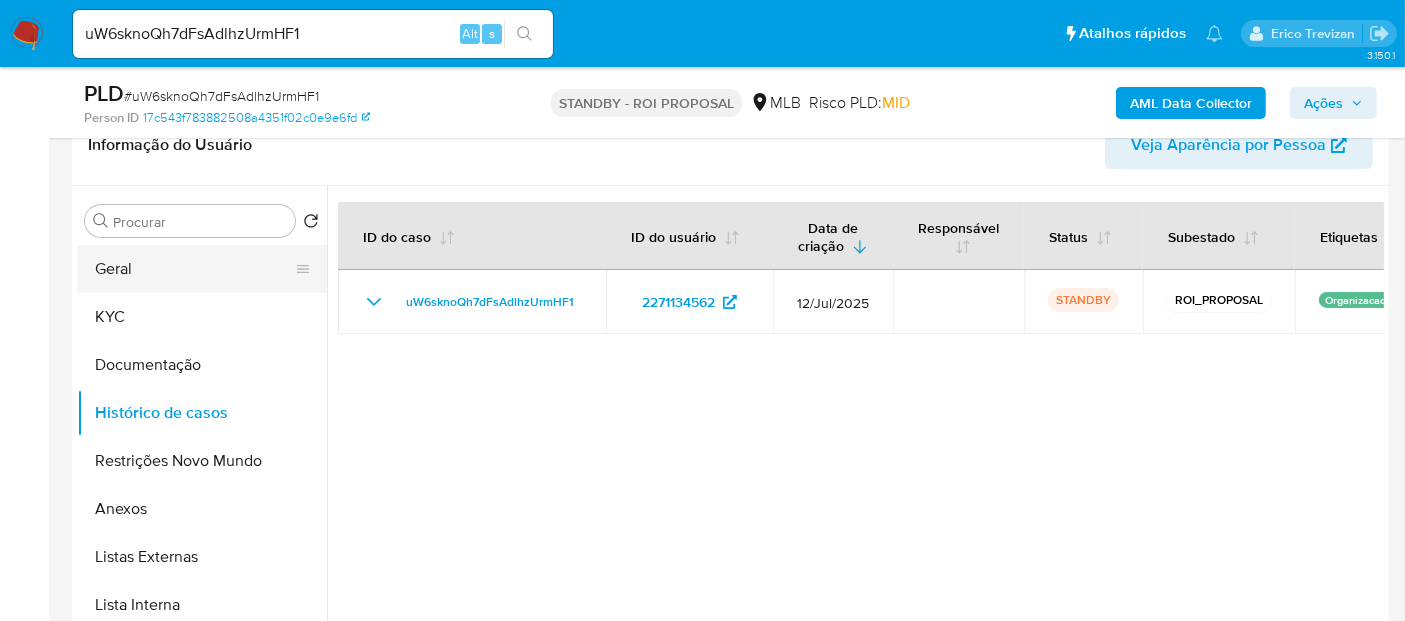 drag, startPoint x: 134, startPoint y: 264, endPoint x: 145, endPoint y: 263, distance: 11.045361 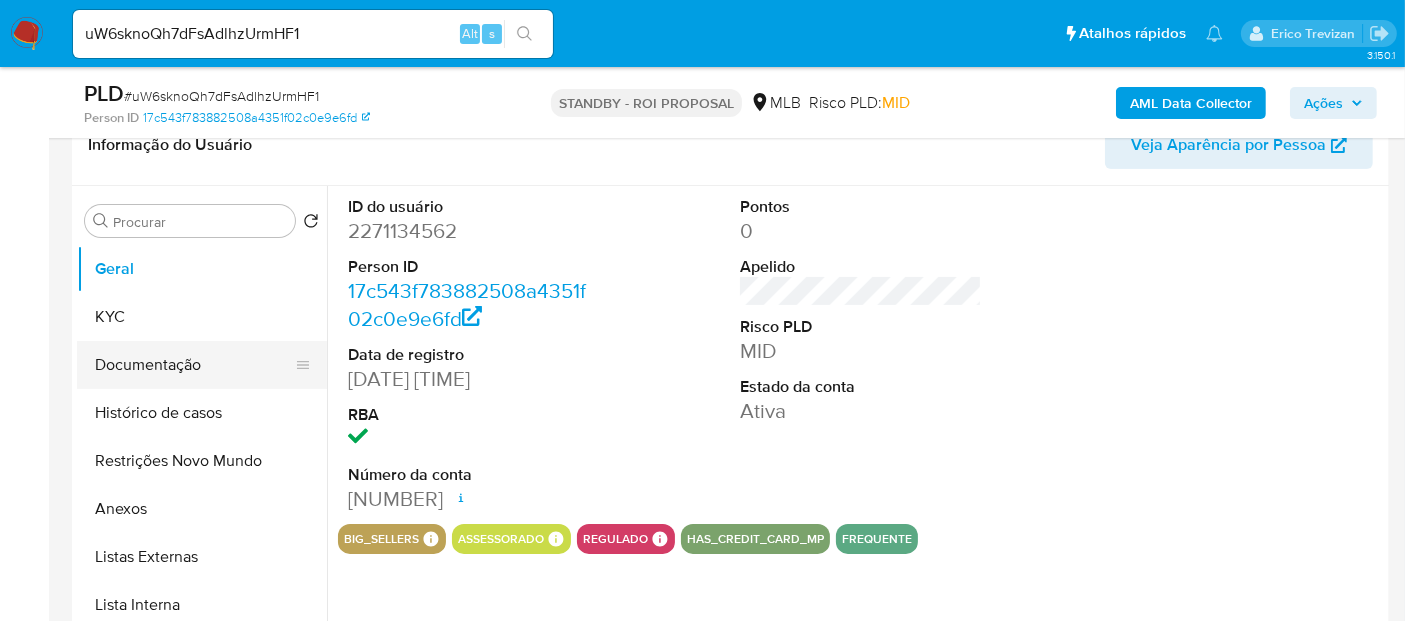 click on "Documentação" at bounding box center (194, 365) 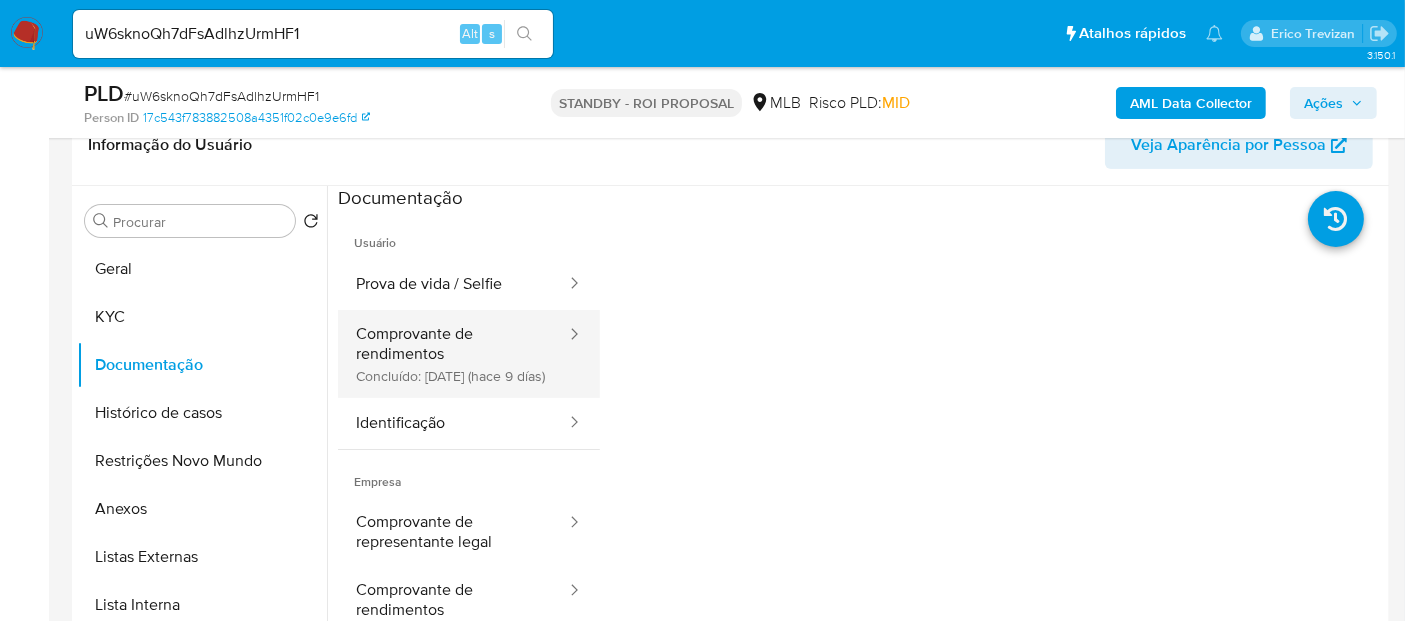 click on "Comprovante de rendimentos Concluído: 29/07/2025 (hace 9 días)" at bounding box center (453, 354) 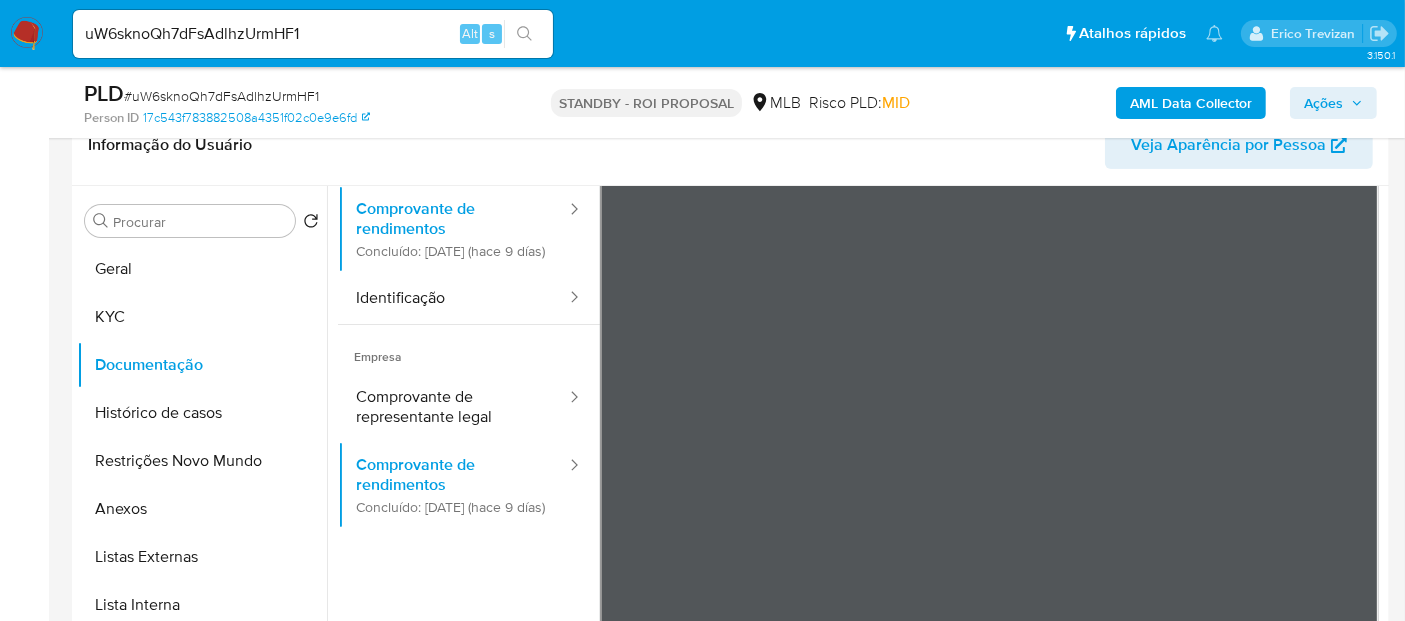 scroll, scrollTop: 174, scrollLeft: 0, axis: vertical 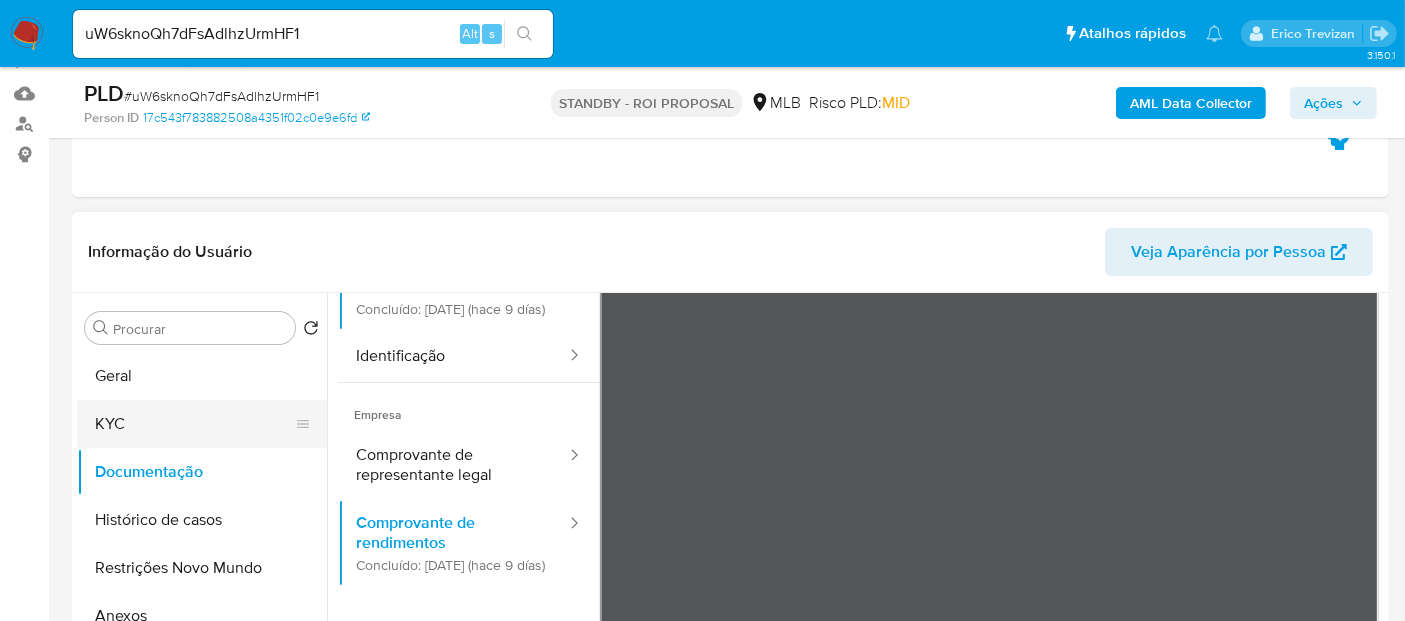 drag, startPoint x: 113, startPoint y: 427, endPoint x: 200, endPoint y: 407, distance: 89.26926 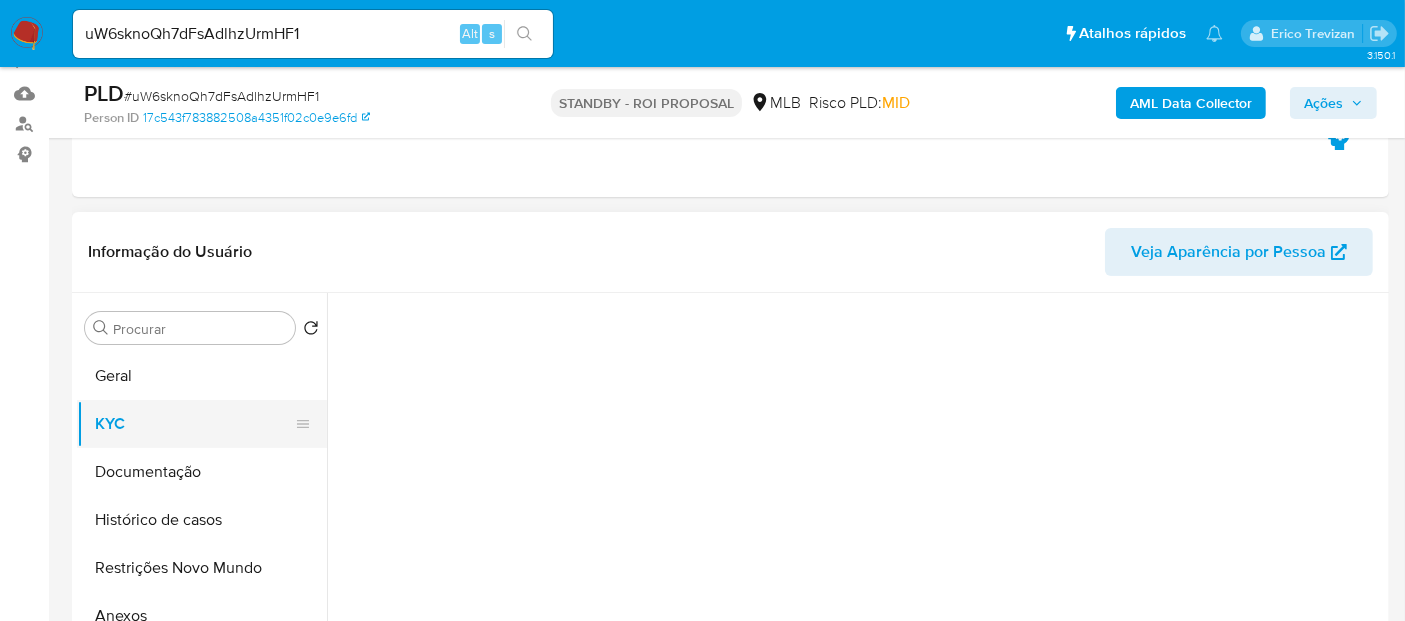 scroll, scrollTop: 0, scrollLeft: 0, axis: both 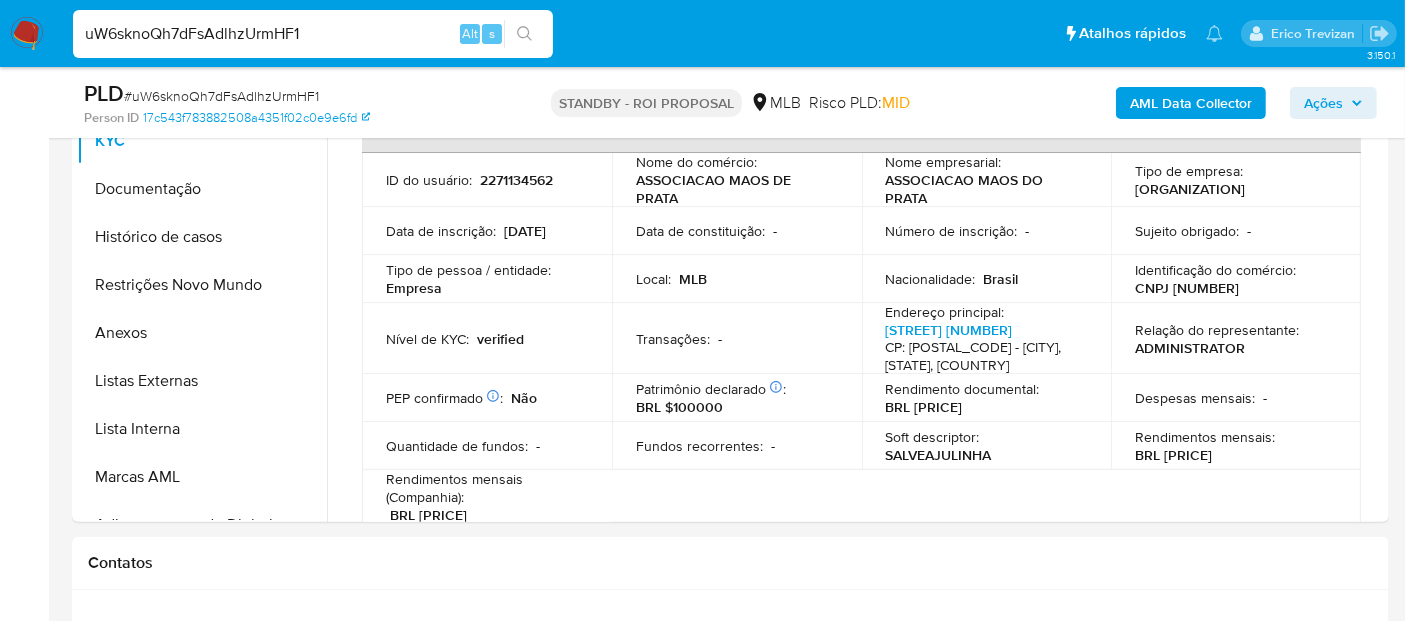 drag, startPoint x: 346, startPoint y: 33, endPoint x: 0, endPoint y: 44, distance: 346.1748 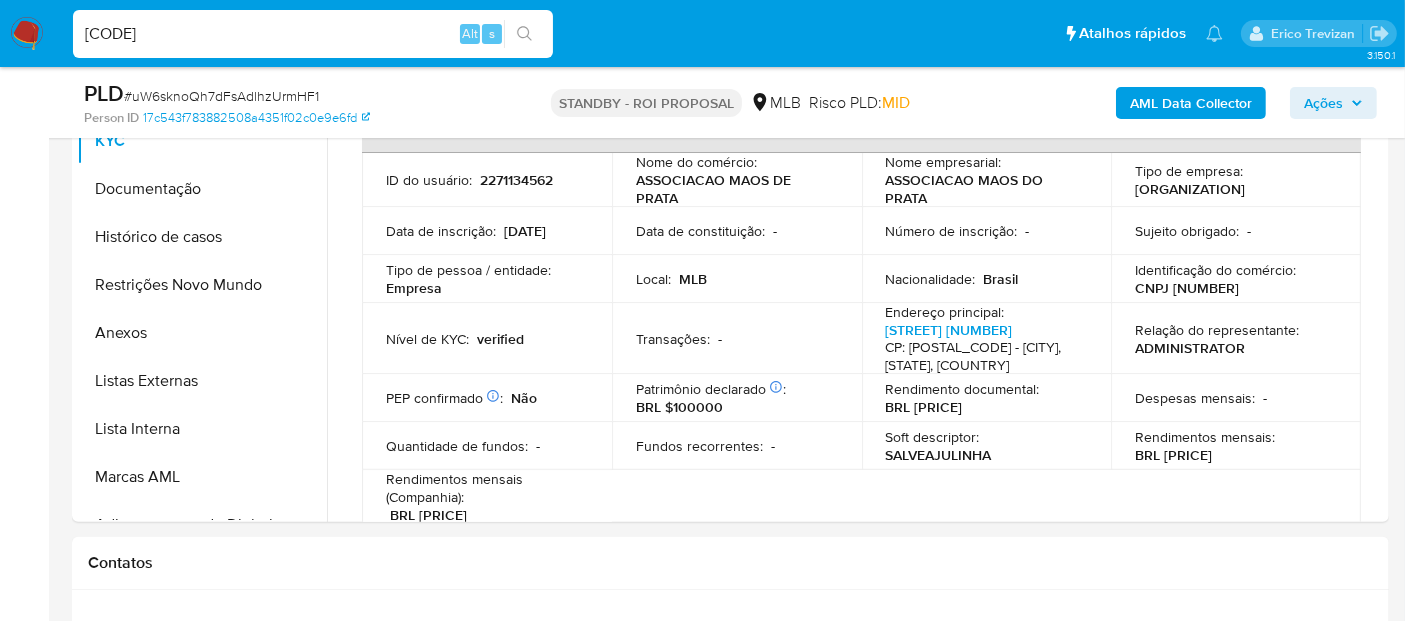 type on "ytkbk09Q7sp9Hw0aiT1wbhyX" 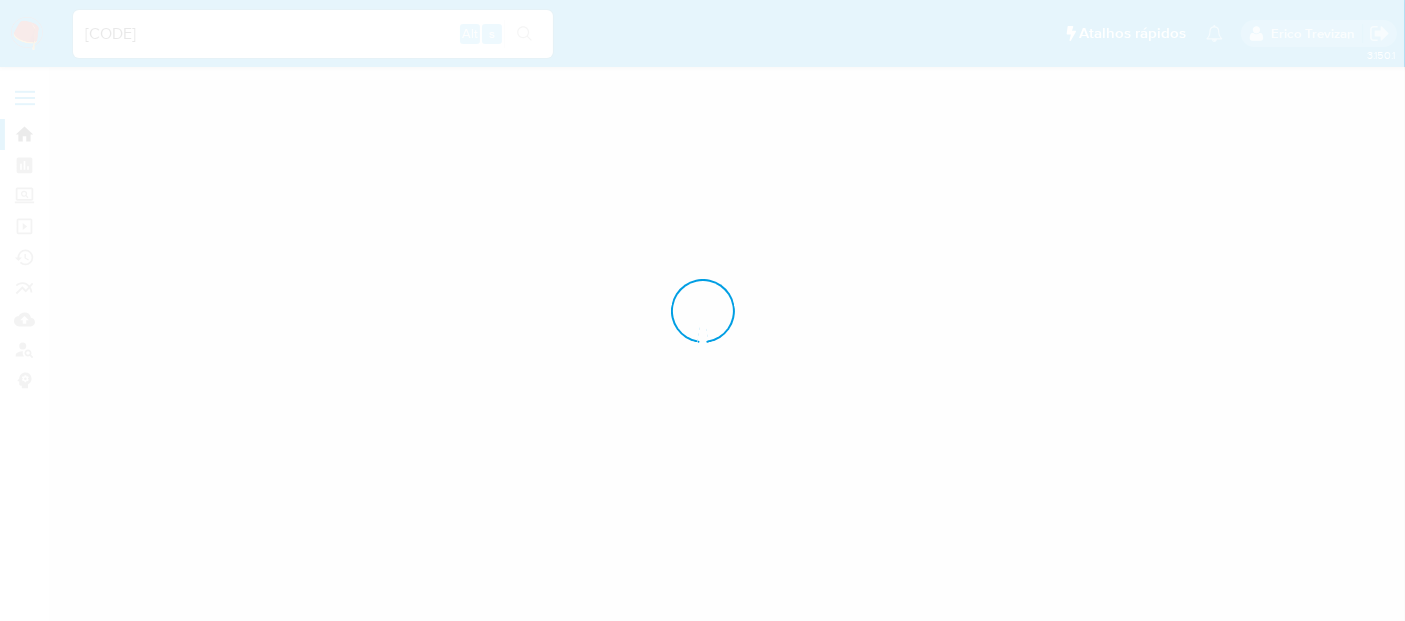 scroll, scrollTop: 0, scrollLeft: 0, axis: both 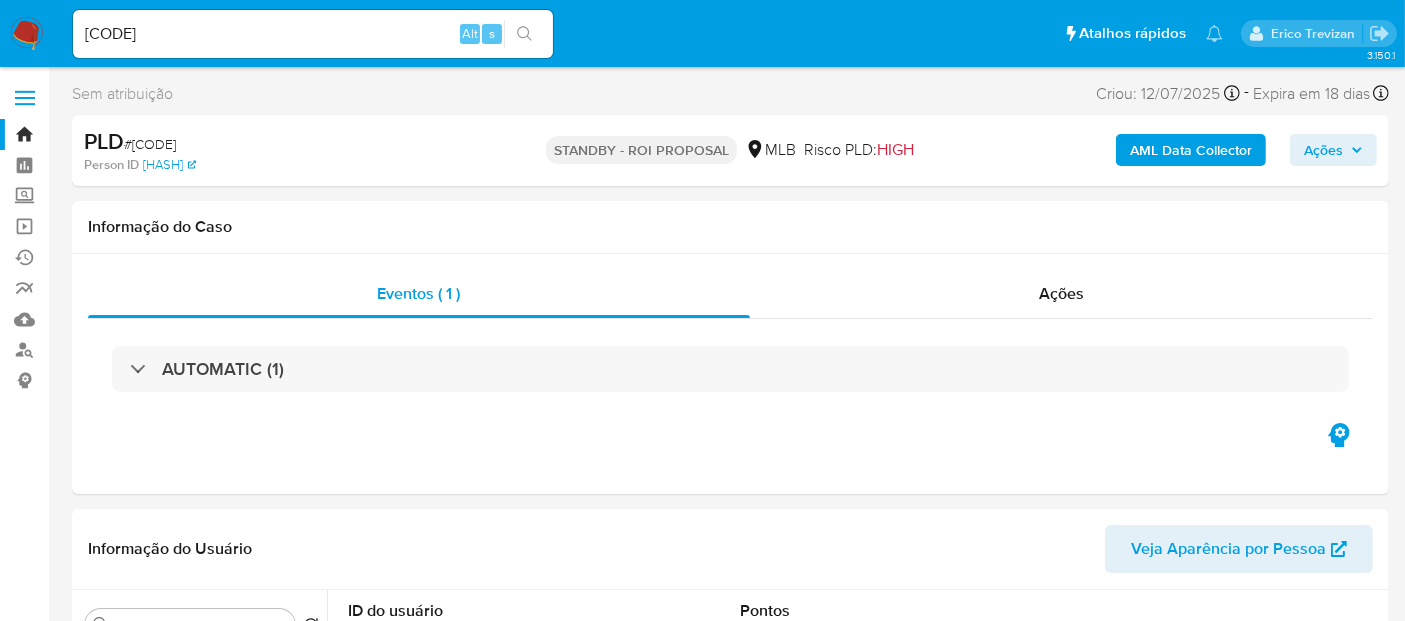 select on "10" 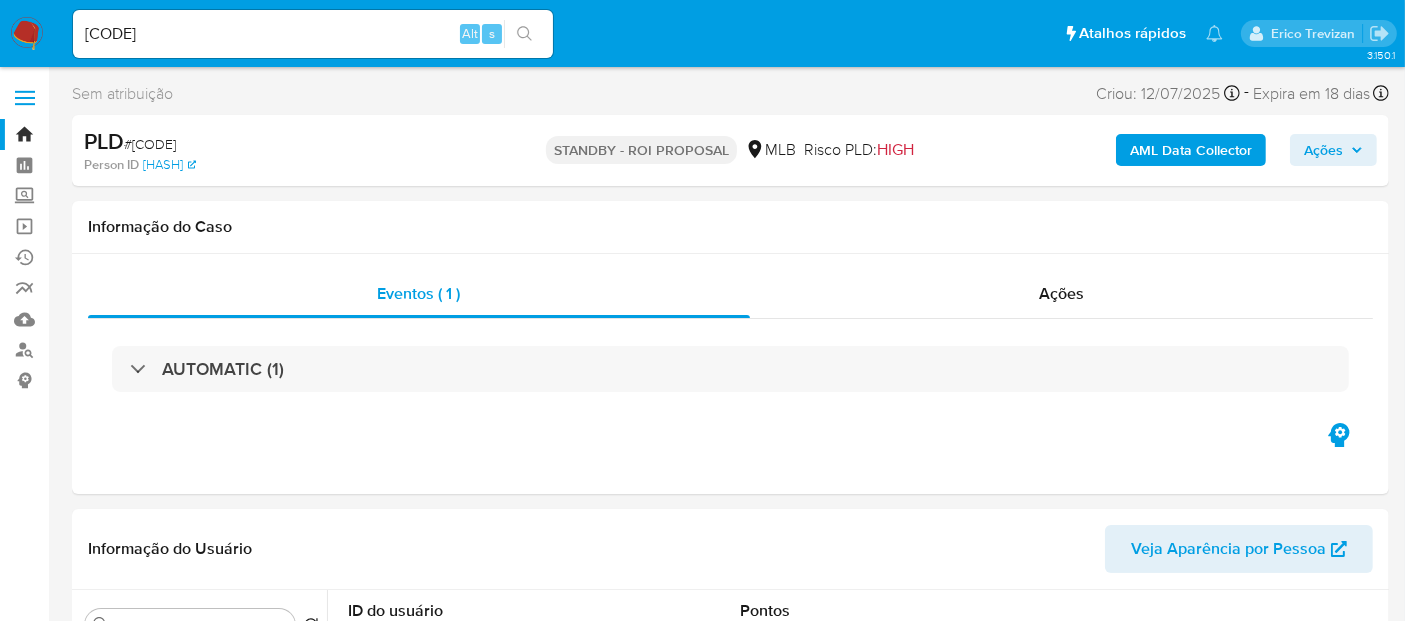 type 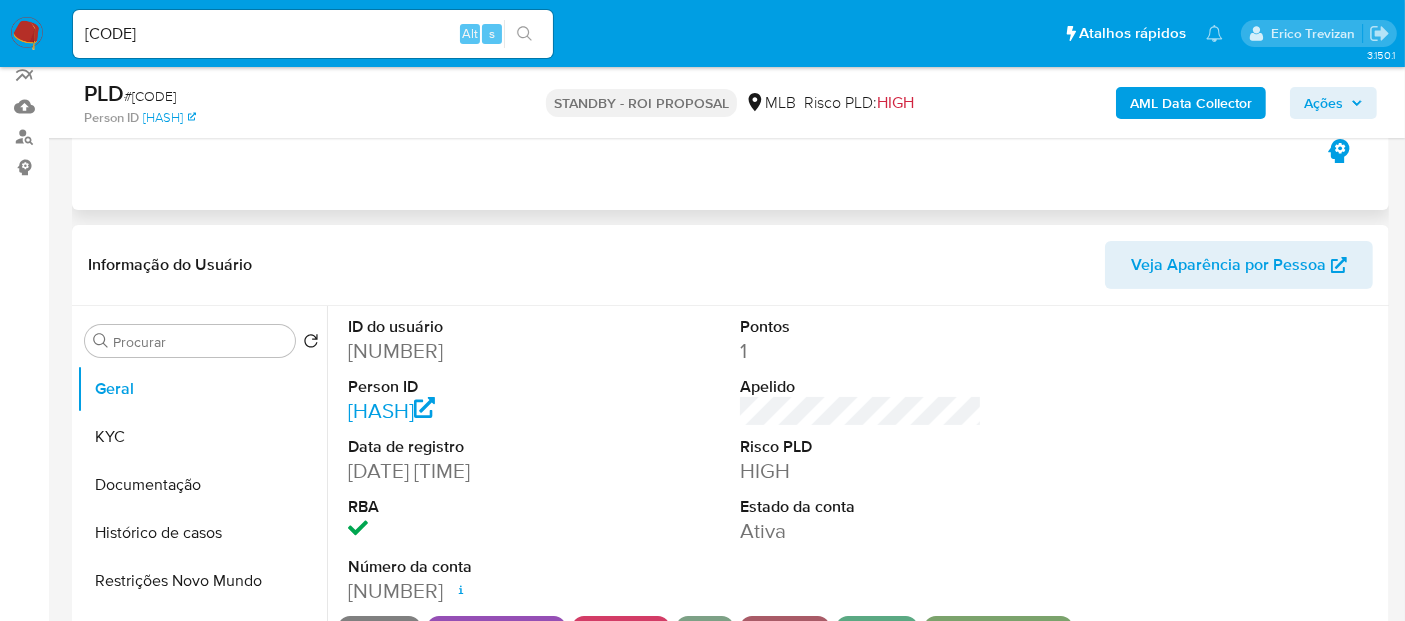 scroll, scrollTop: 222, scrollLeft: 0, axis: vertical 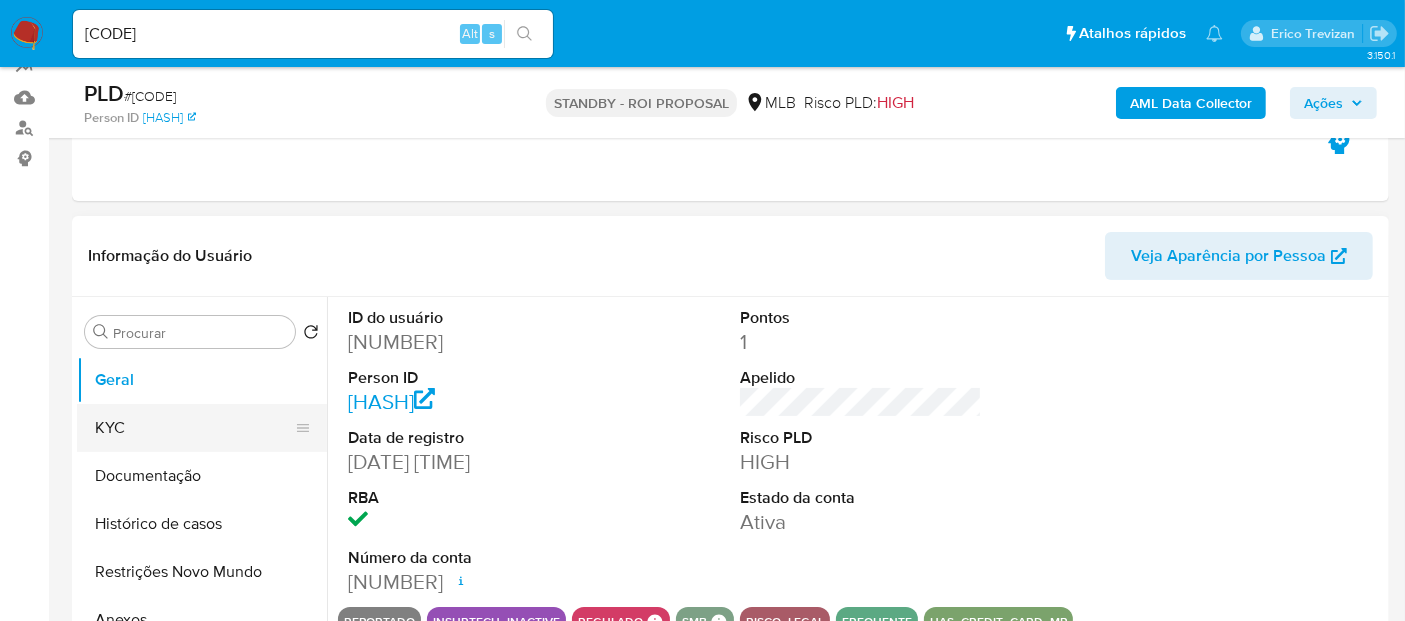 click on "KYC" at bounding box center [194, 428] 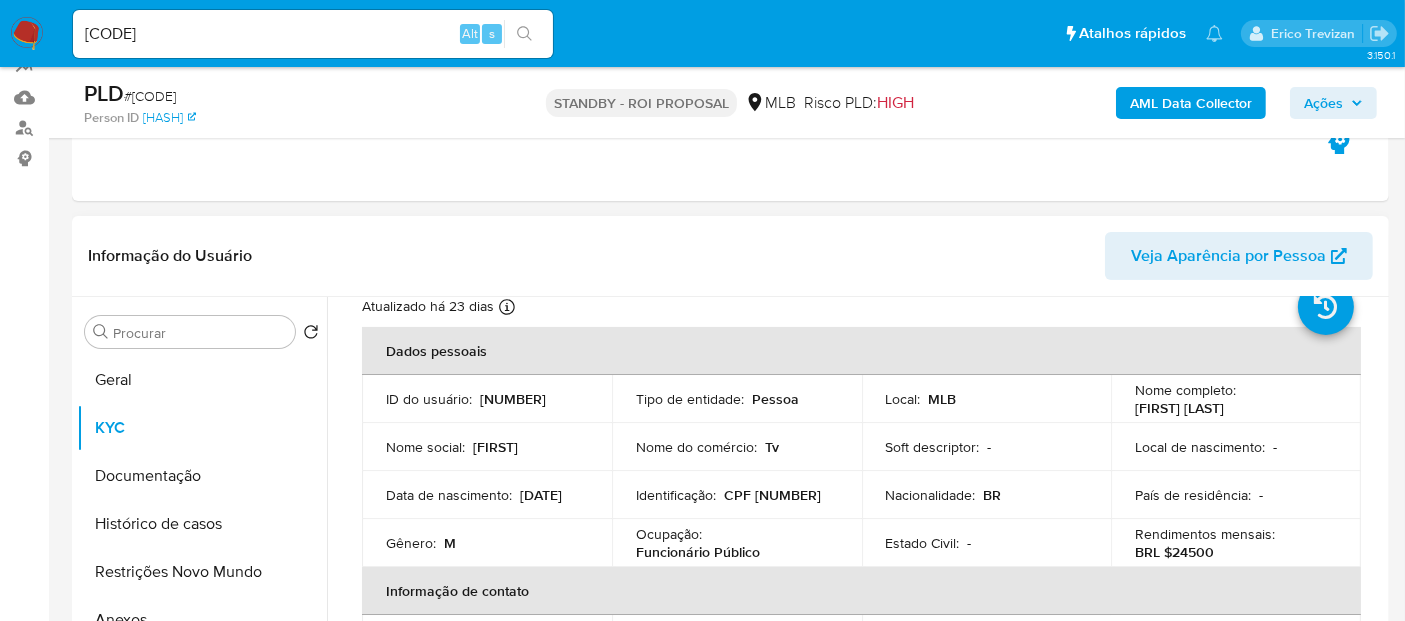 scroll, scrollTop: 111, scrollLeft: 0, axis: vertical 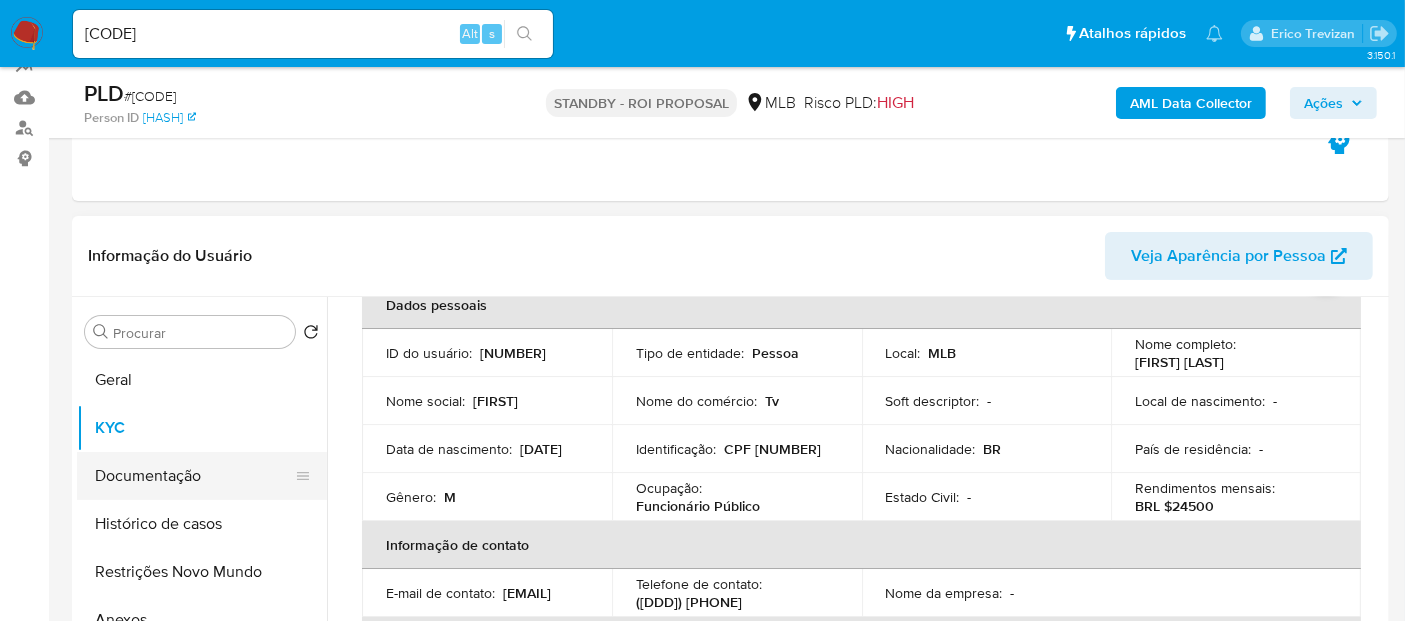 click on "Documentação" at bounding box center (194, 476) 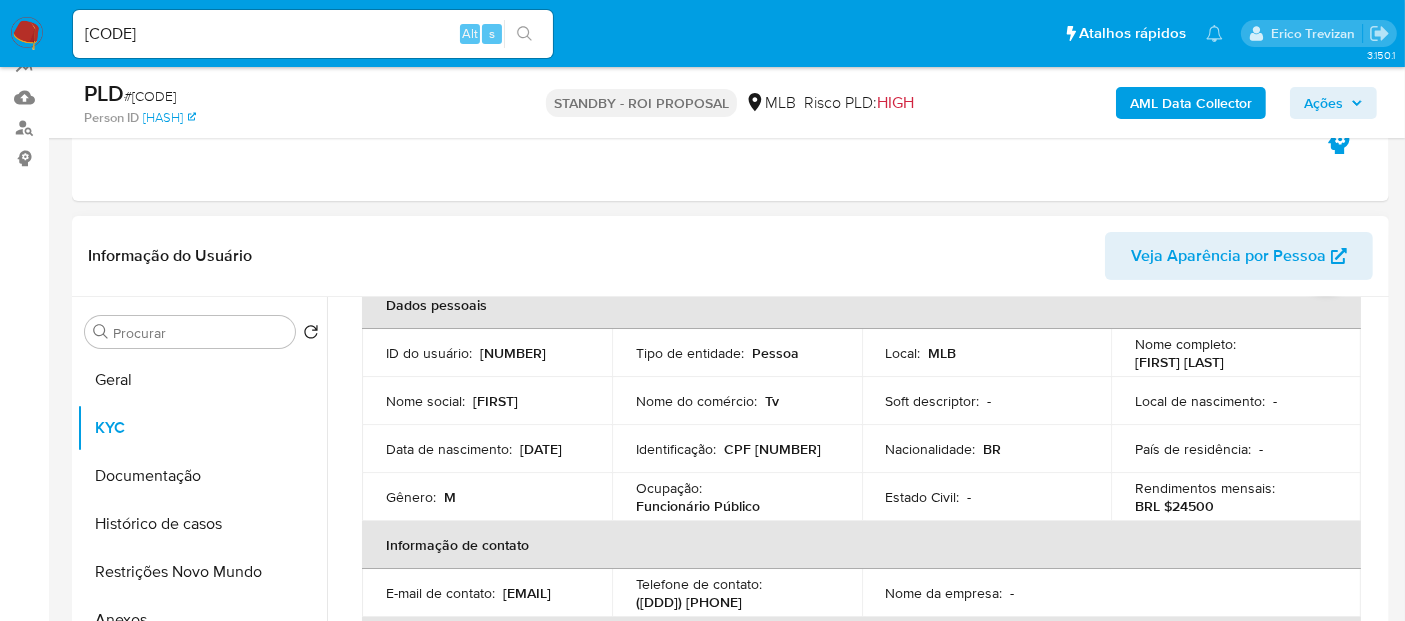scroll, scrollTop: 0, scrollLeft: 0, axis: both 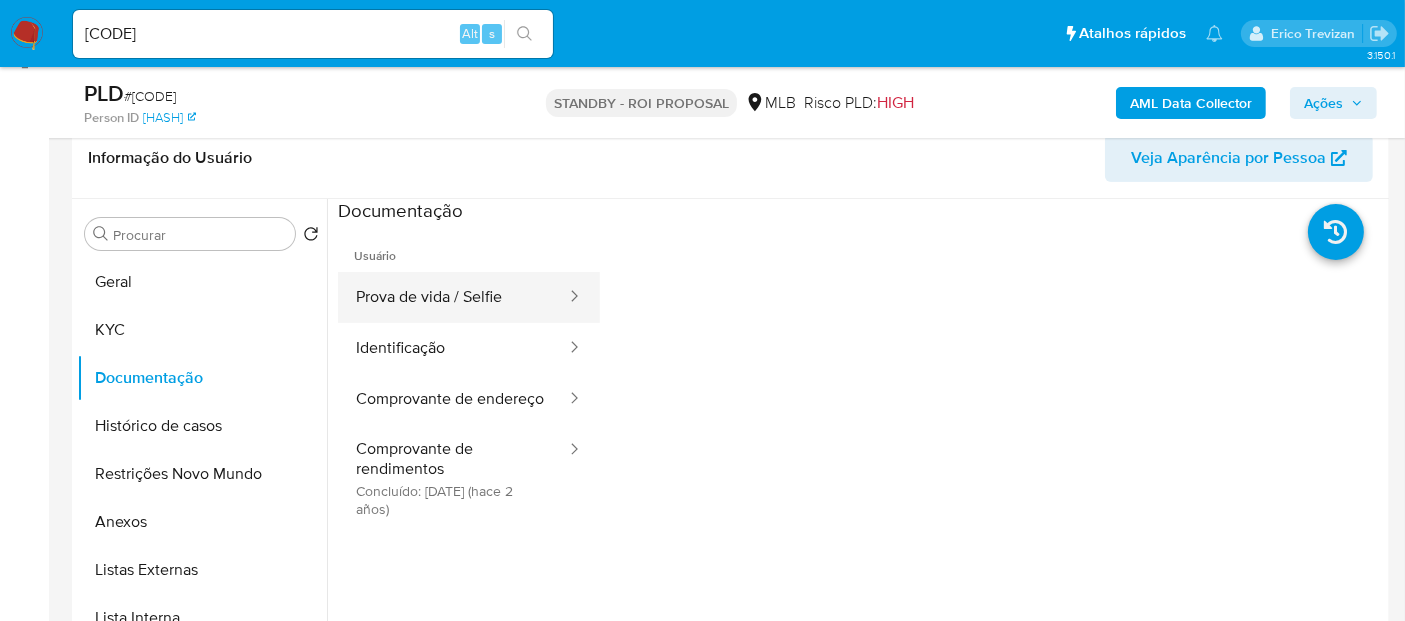 click on "Prova de vida / Selfie" at bounding box center [453, 297] 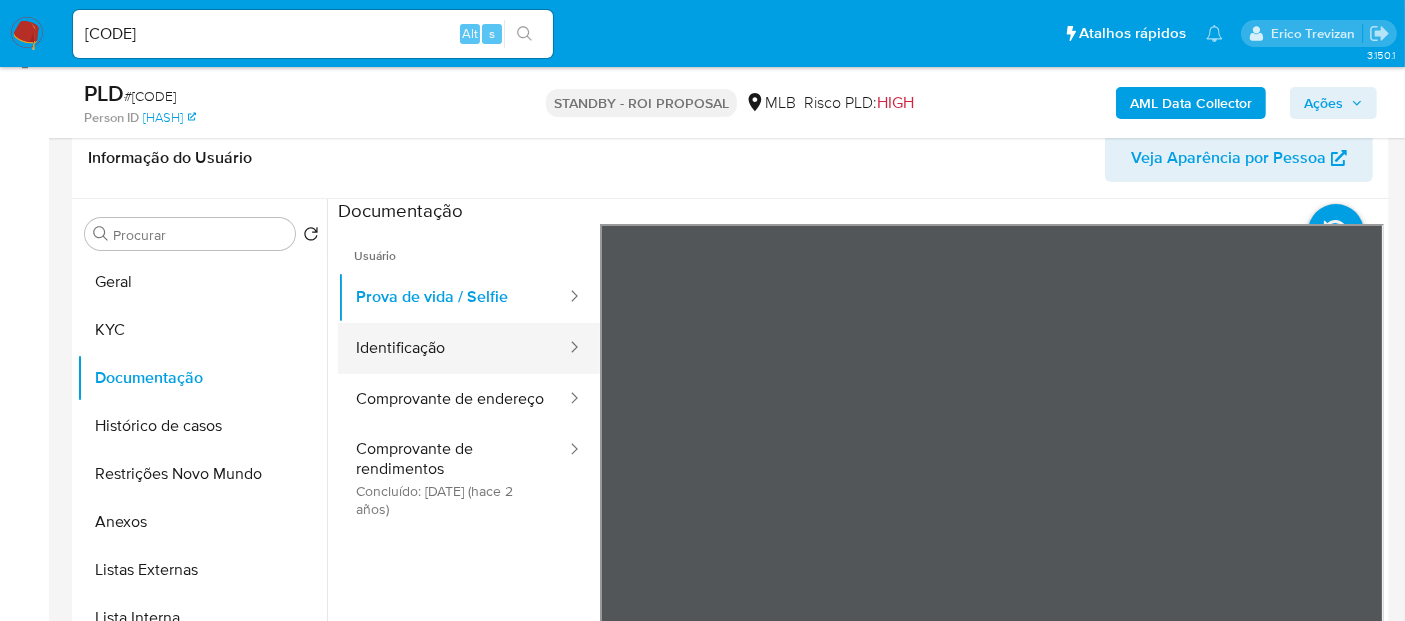 click on "Identificação" at bounding box center [453, 348] 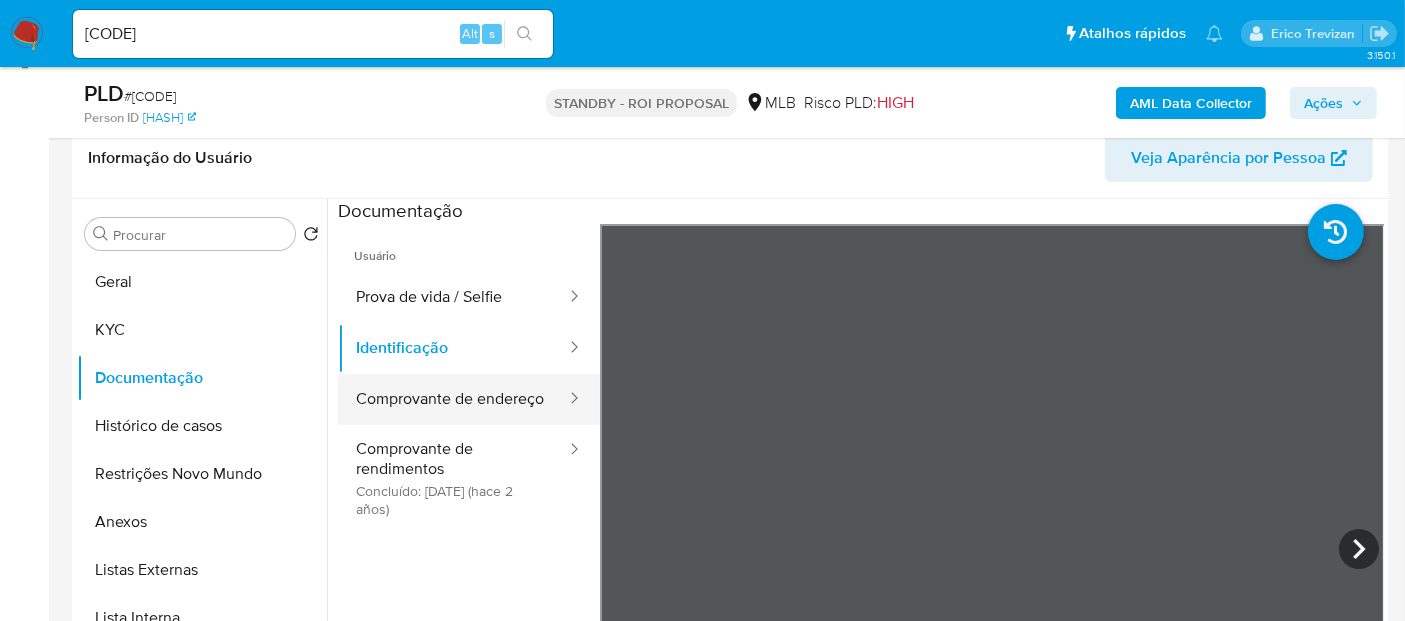 click on "Comprovante de endereço" at bounding box center (453, 399) 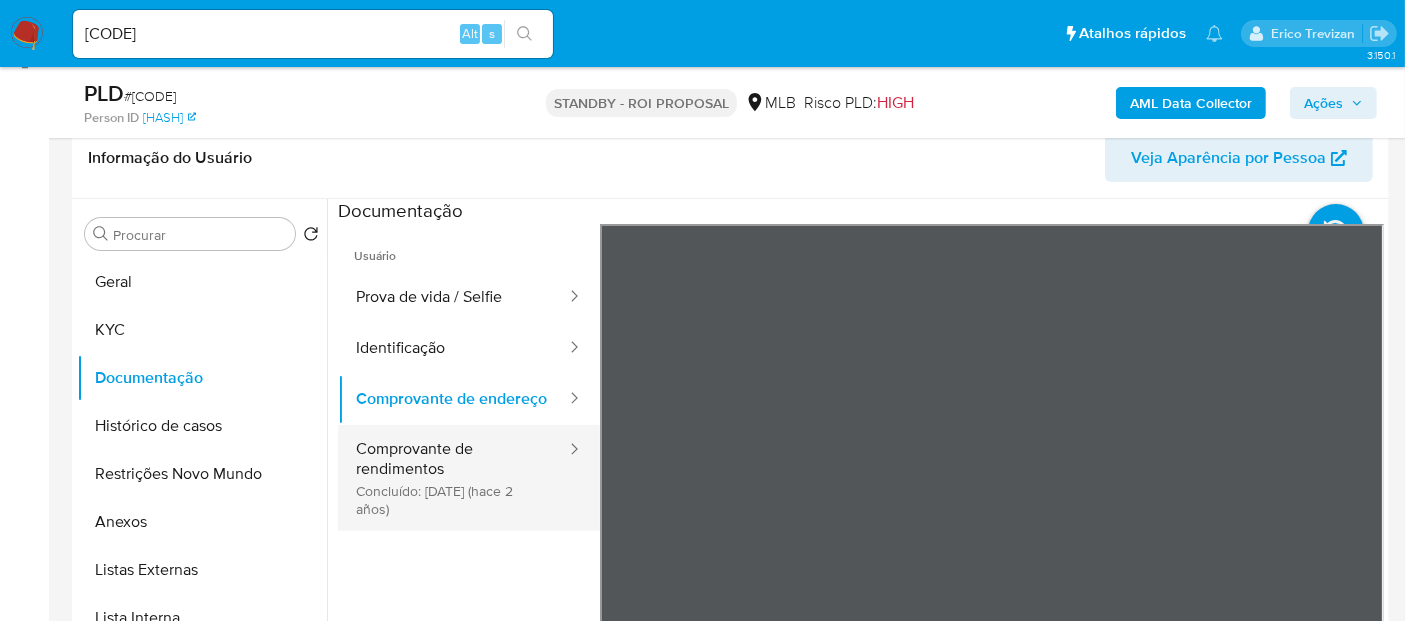 click on "Comprovante de rendimentos Concluído: 22/03/2023 (hace 2 años)" at bounding box center [453, 478] 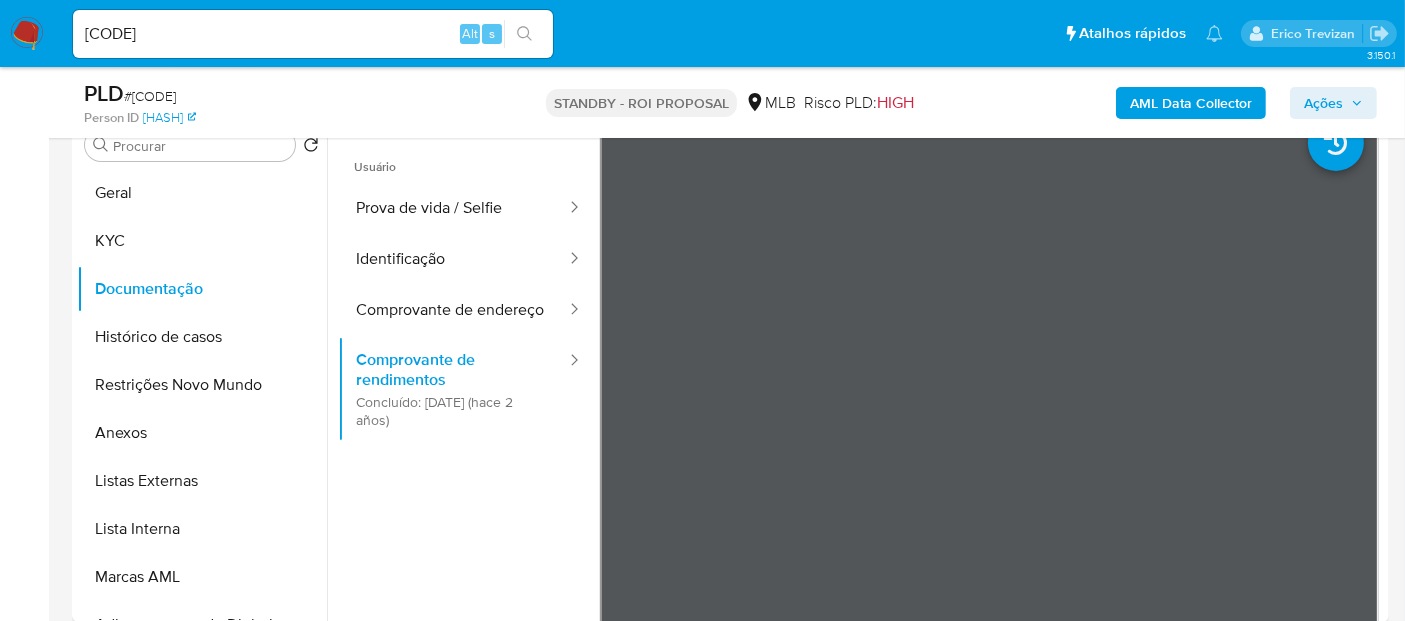 scroll, scrollTop: 418, scrollLeft: 0, axis: vertical 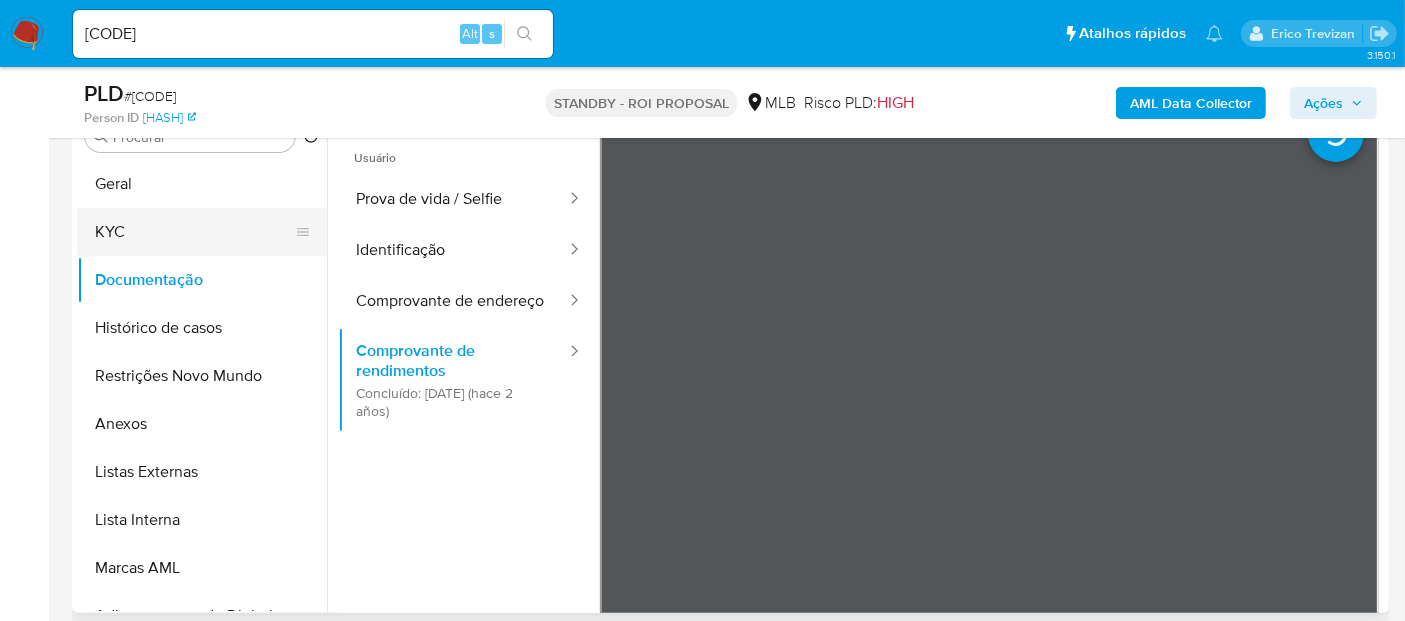 click on "KYC" at bounding box center (194, 232) 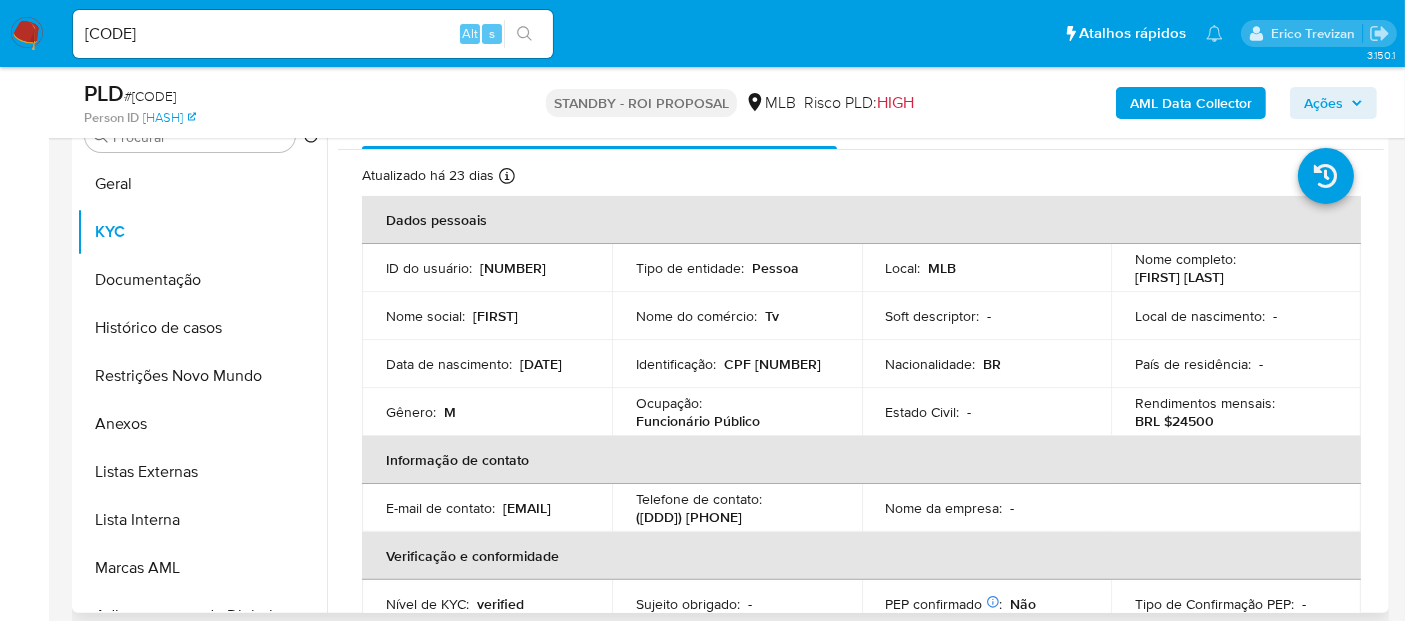 scroll, scrollTop: 307, scrollLeft: 0, axis: vertical 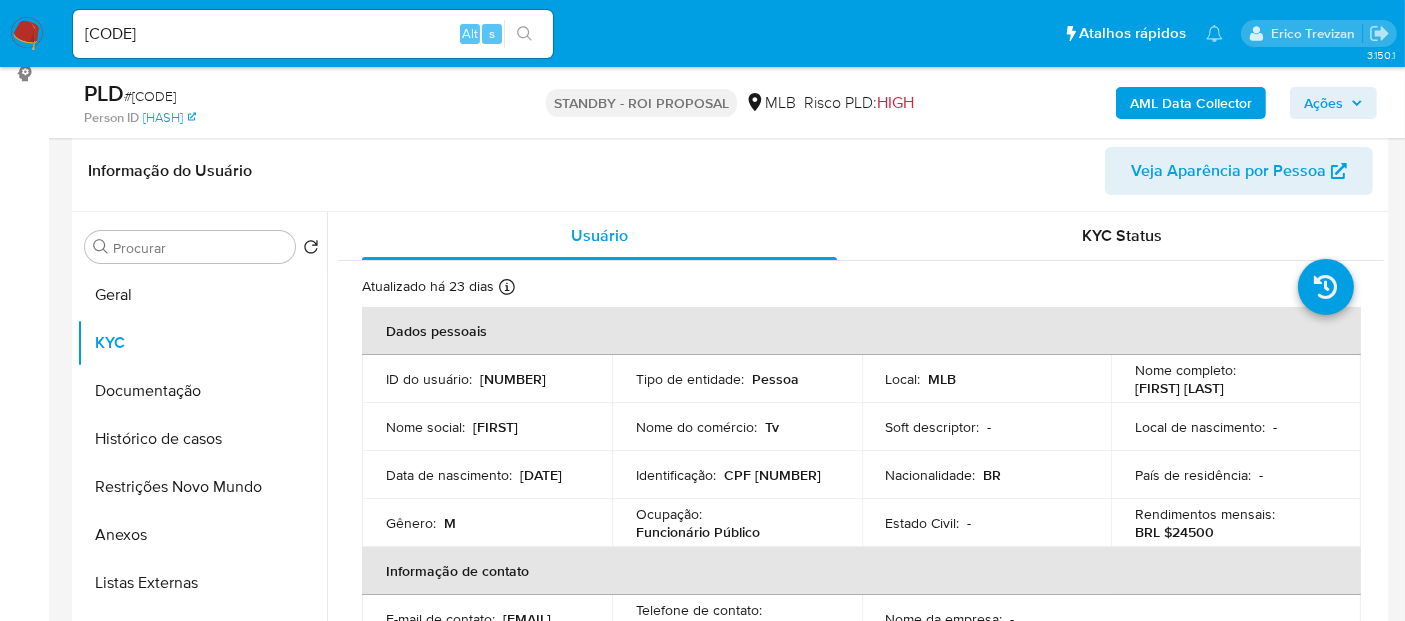 drag, startPoint x: 1124, startPoint y: 375, endPoint x: 1213, endPoint y: 394, distance: 91.00549 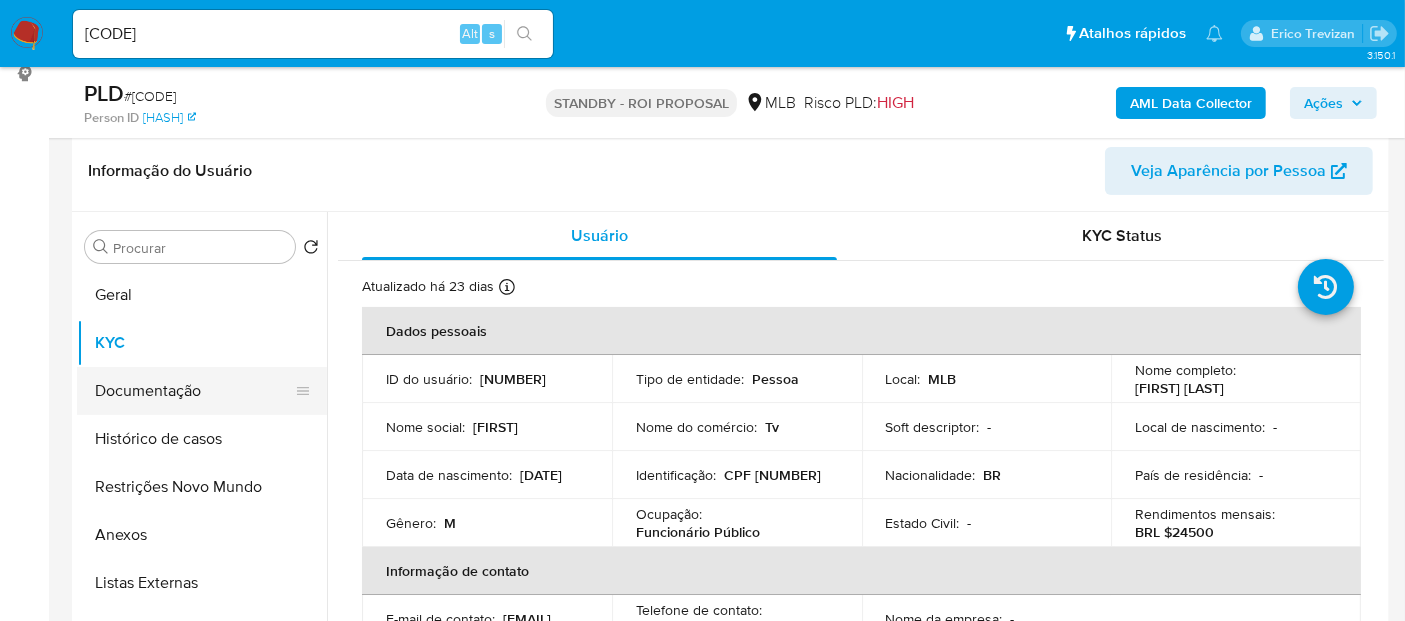 click on "Documentação" at bounding box center [194, 391] 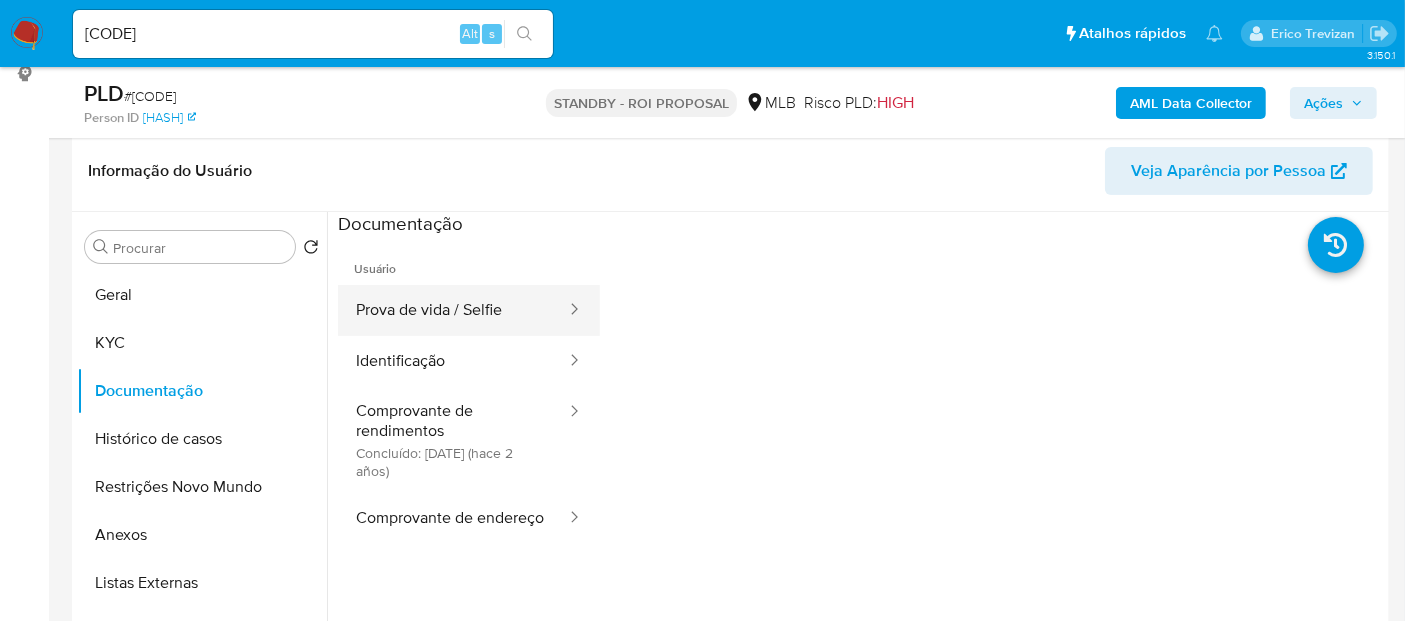 click on "Prova de vida / Selfie" at bounding box center [453, 310] 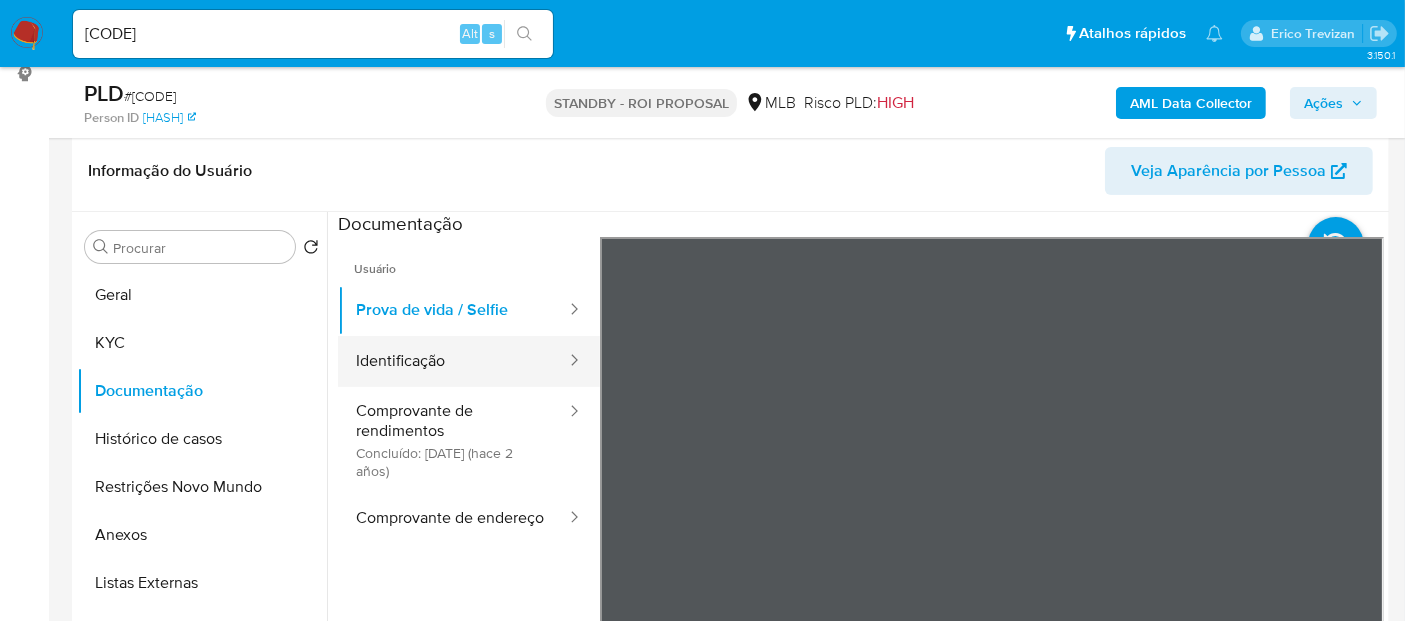 click on "Identificação" at bounding box center [453, 361] 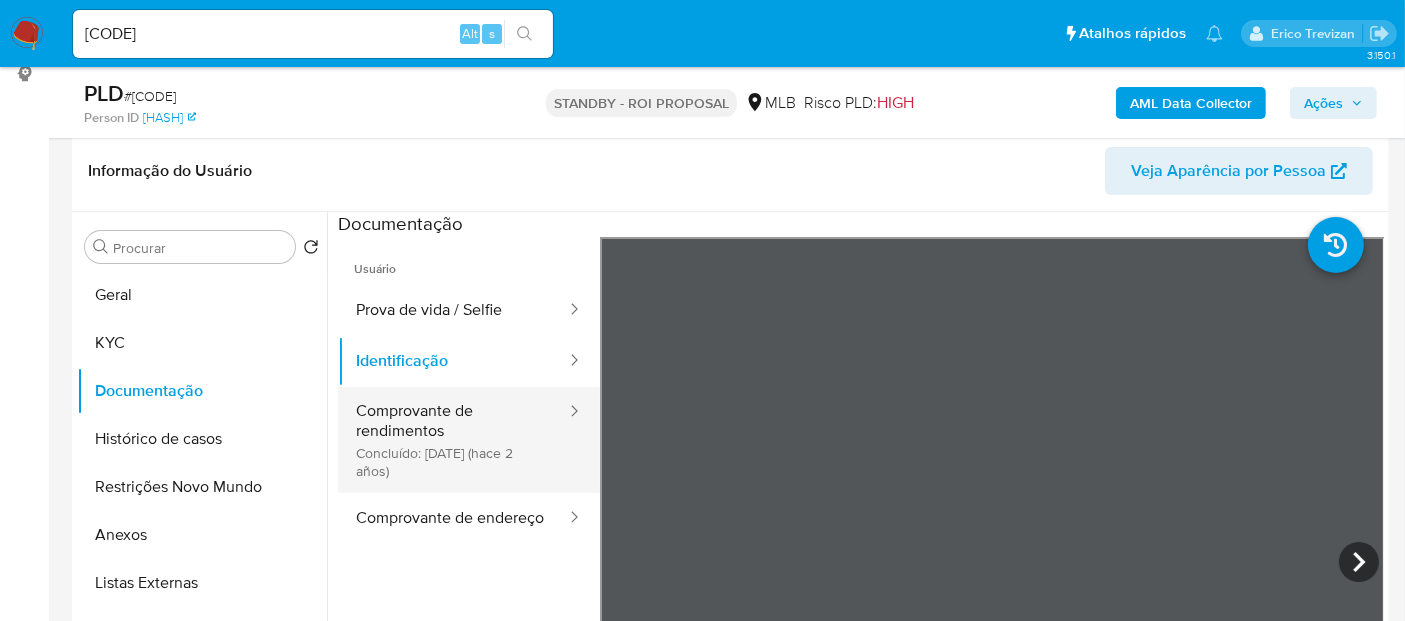 click on "Comprovante de rendimentos Concluído: 22/03/2023 (hace 2 años)" at bounding box center [453, 440] 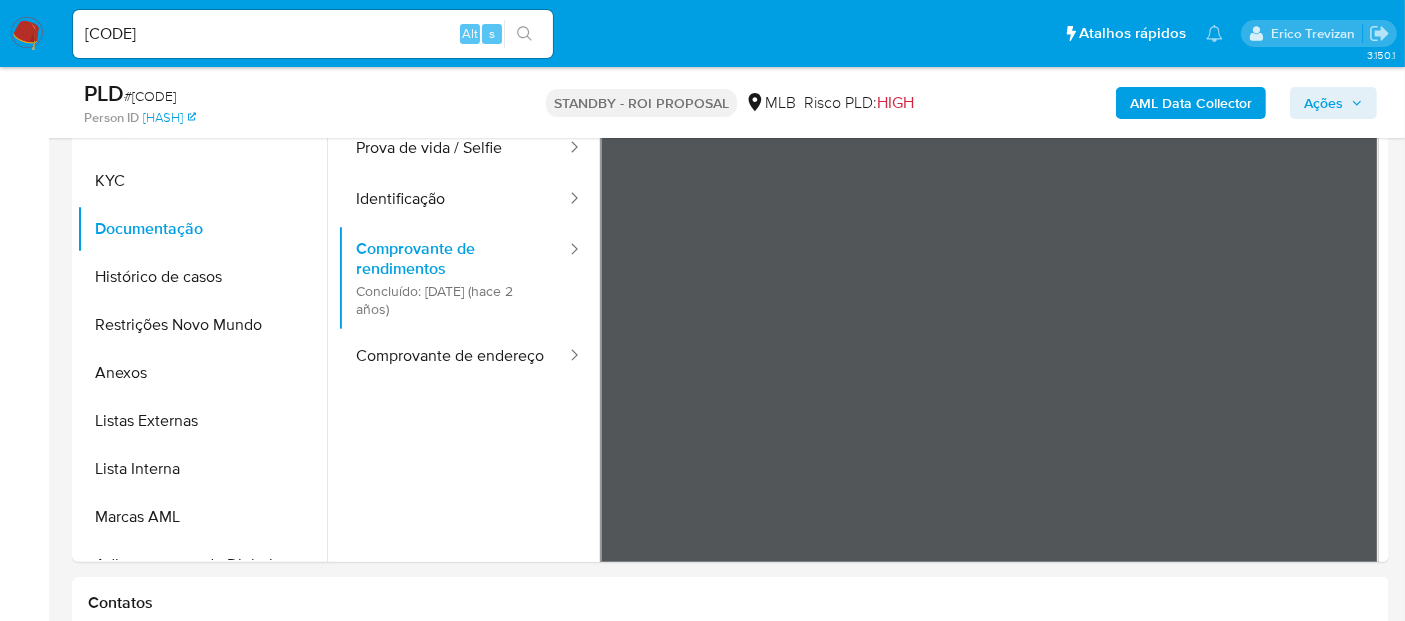 scroll, scrollTop: 474, scrollLeft: 0, axis: vertical 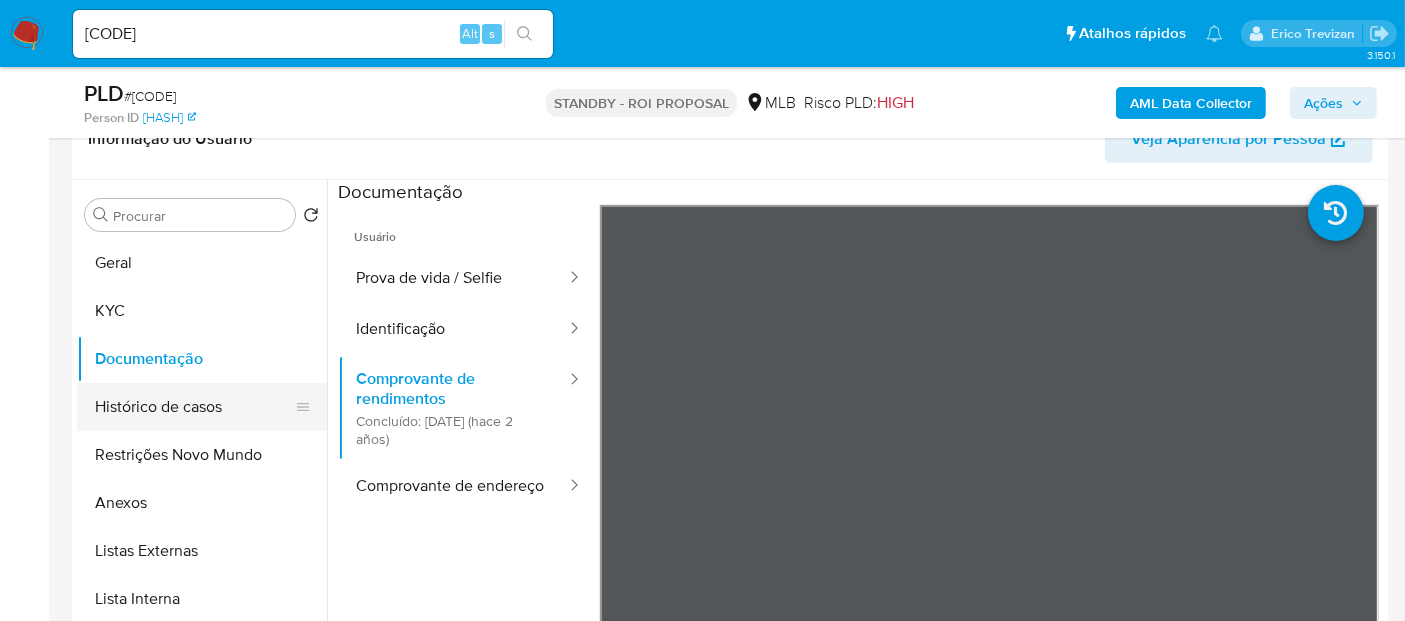 click on "Histórico de casos" at bounding box center [194, 407] 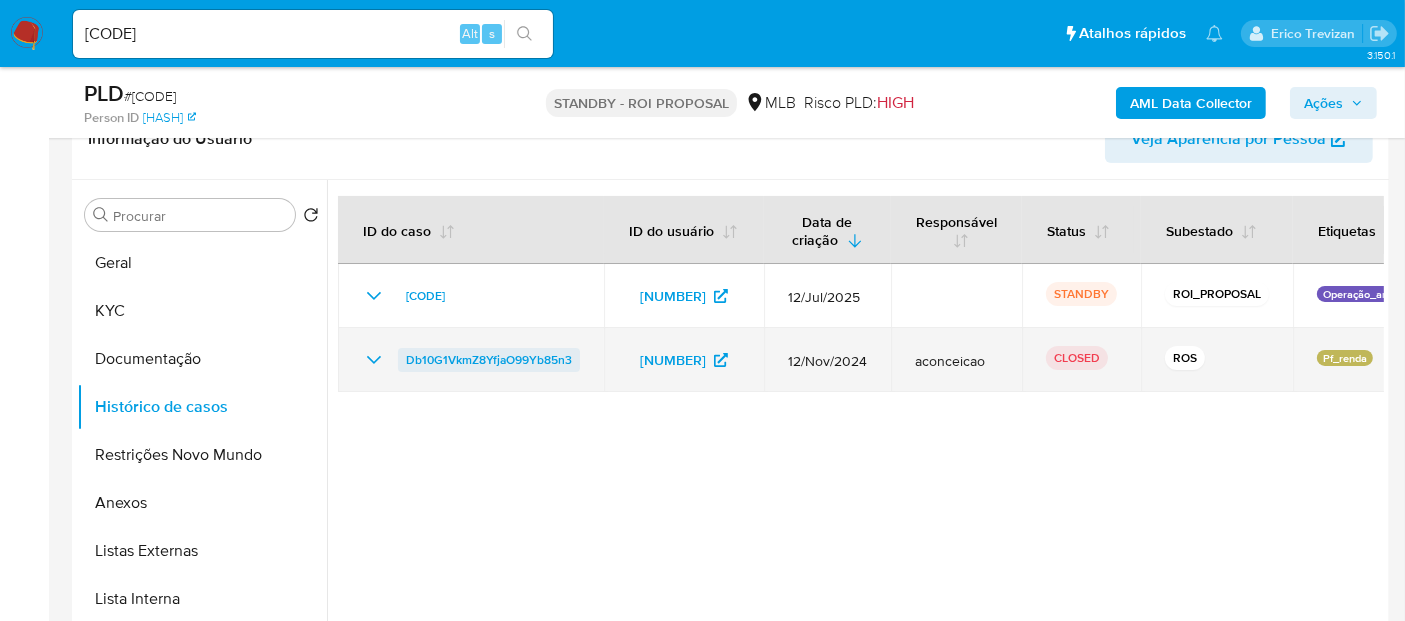 click on "Db10G1VkmZ8YfjaO99Yb85n3" at bounding box center [489, 360] 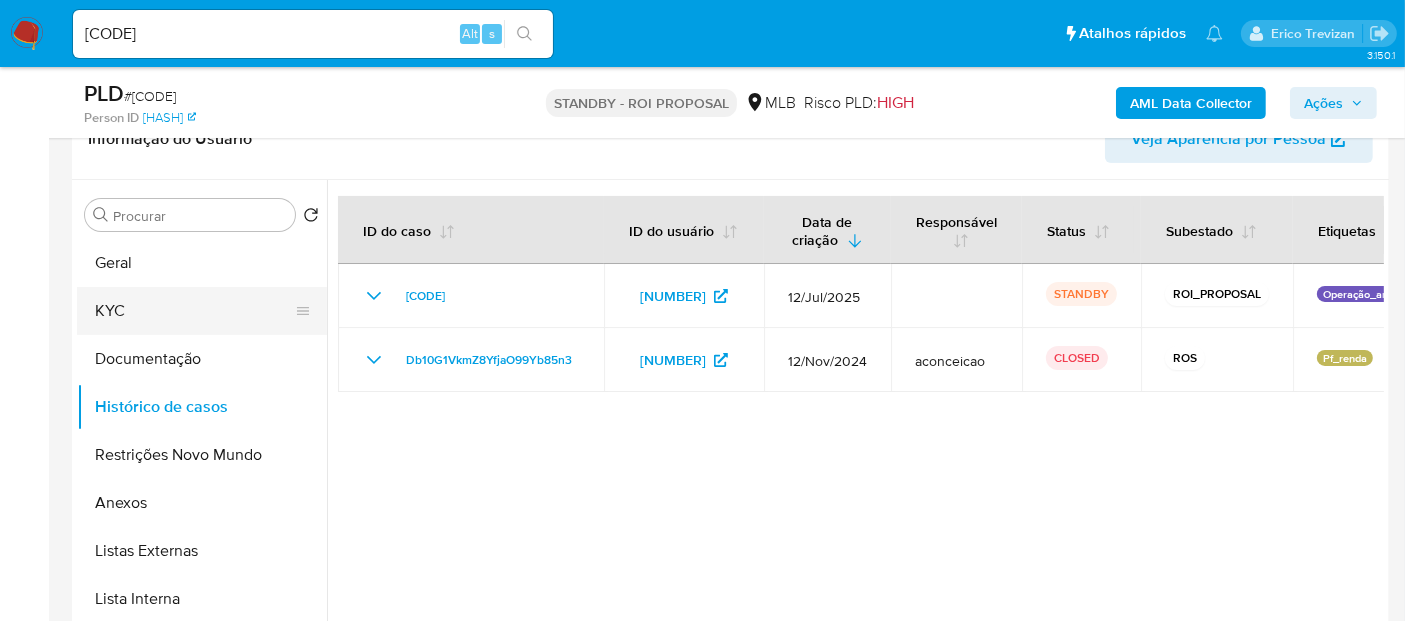 click on "KYC" at bounding box center [194, 311] 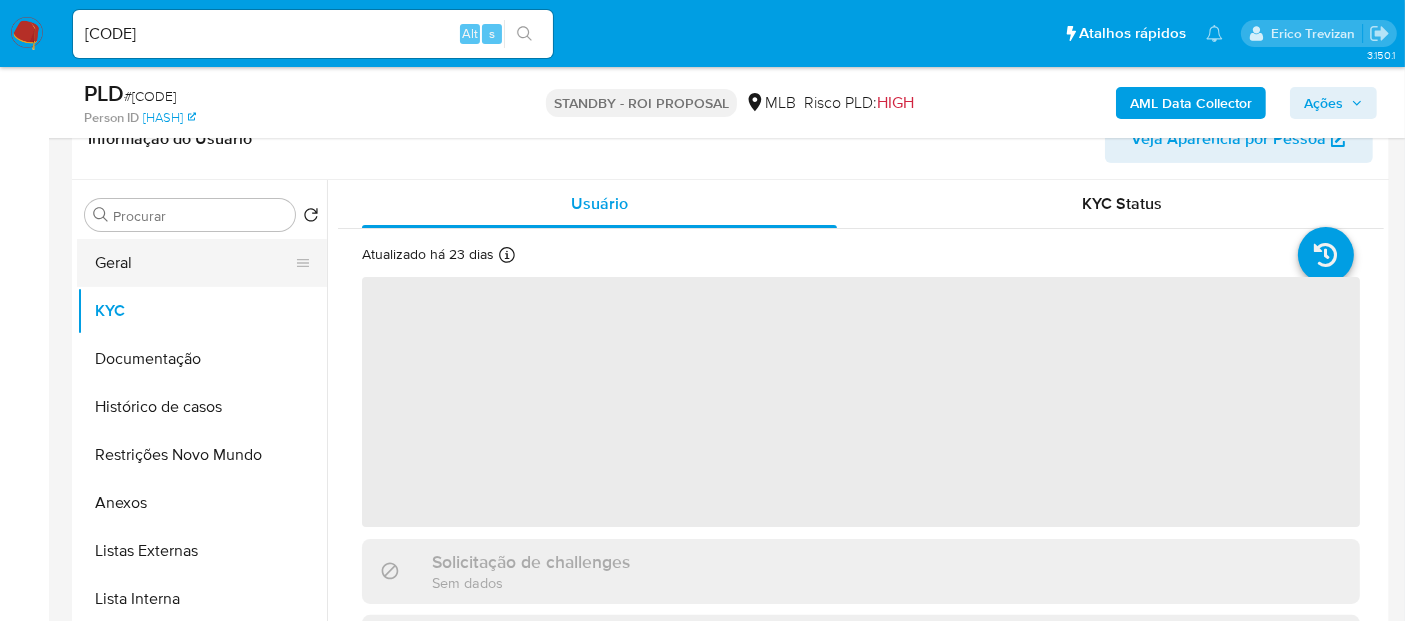 click on "Geral" at bounding box center [194, 263] 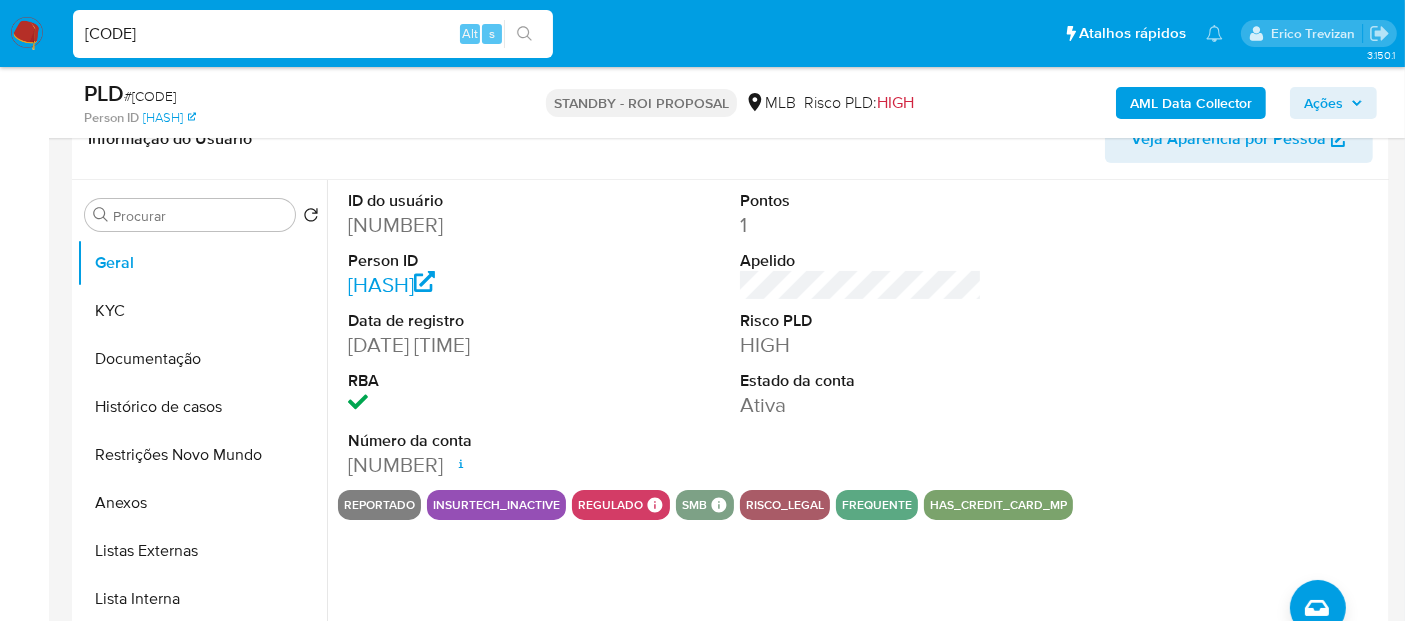 drag, startPoint x: 334, startPoint y: 30, endPoint x: 14, endPoint y: 35, distance: 320.03906 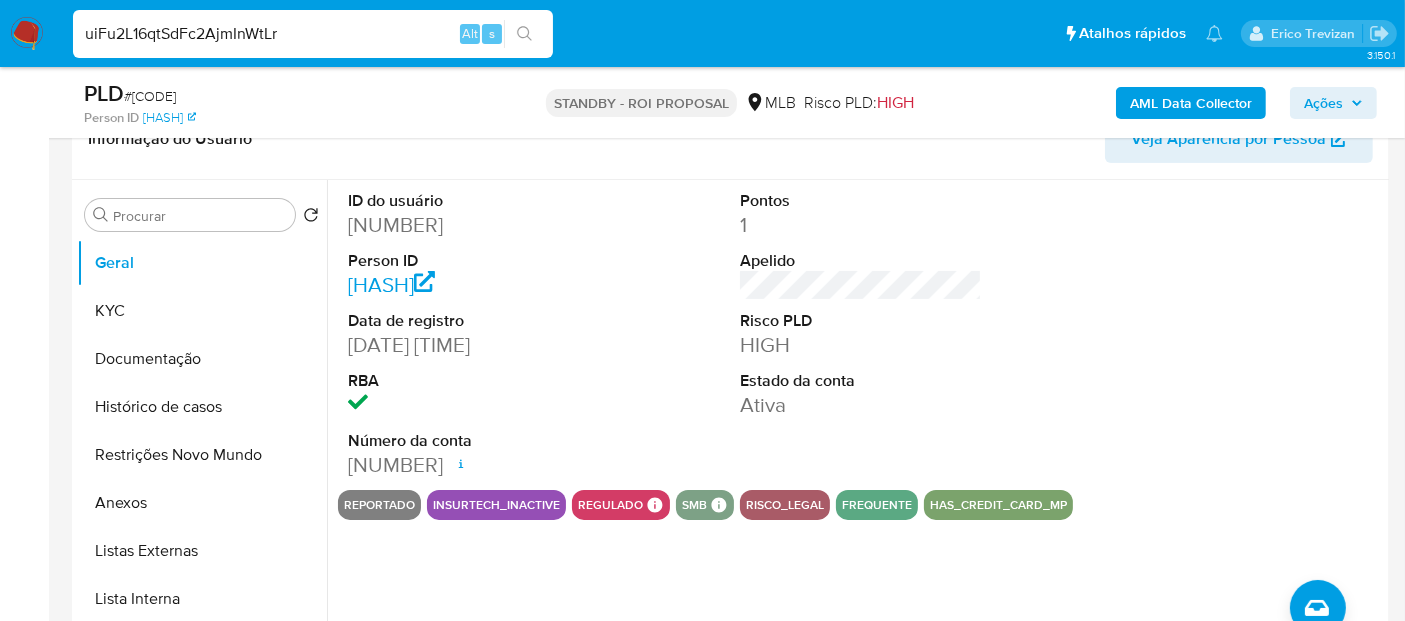 type on "uiFu2L16qtSdFc2AjmInWtLr" 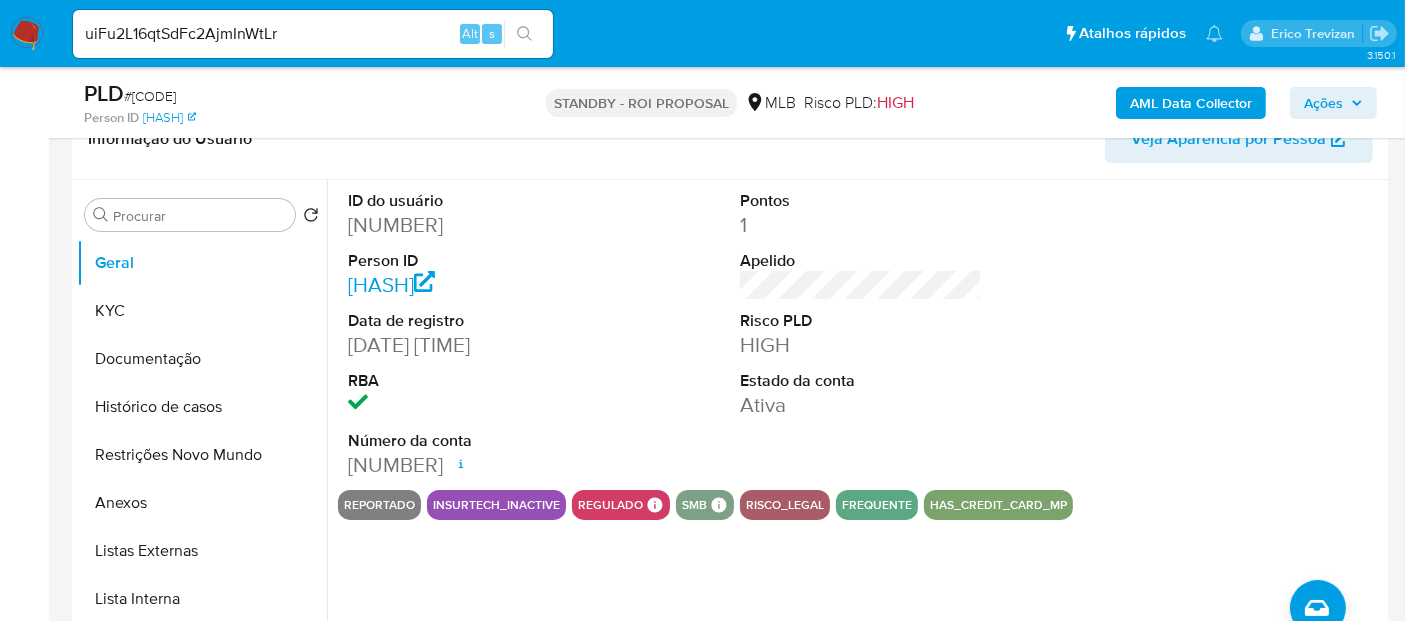click 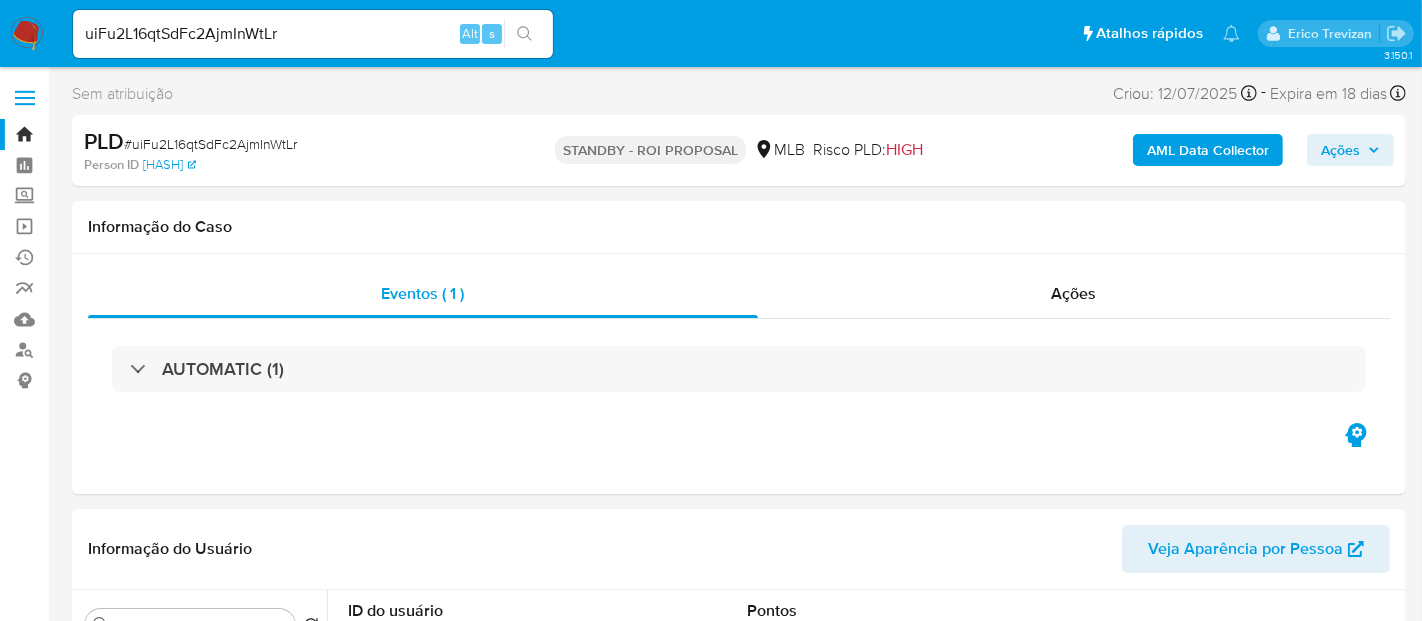 select on "10" 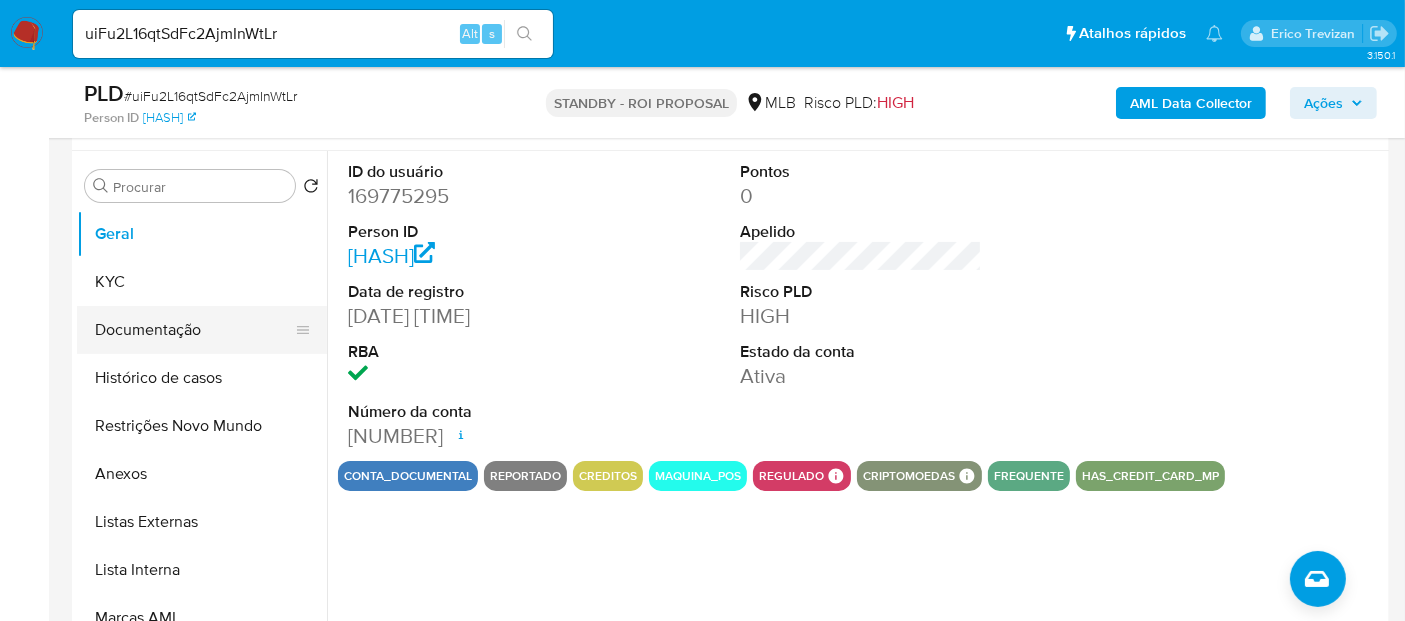 scroll, scrollTop: 333, scrollLeft: 0, axis: vertical 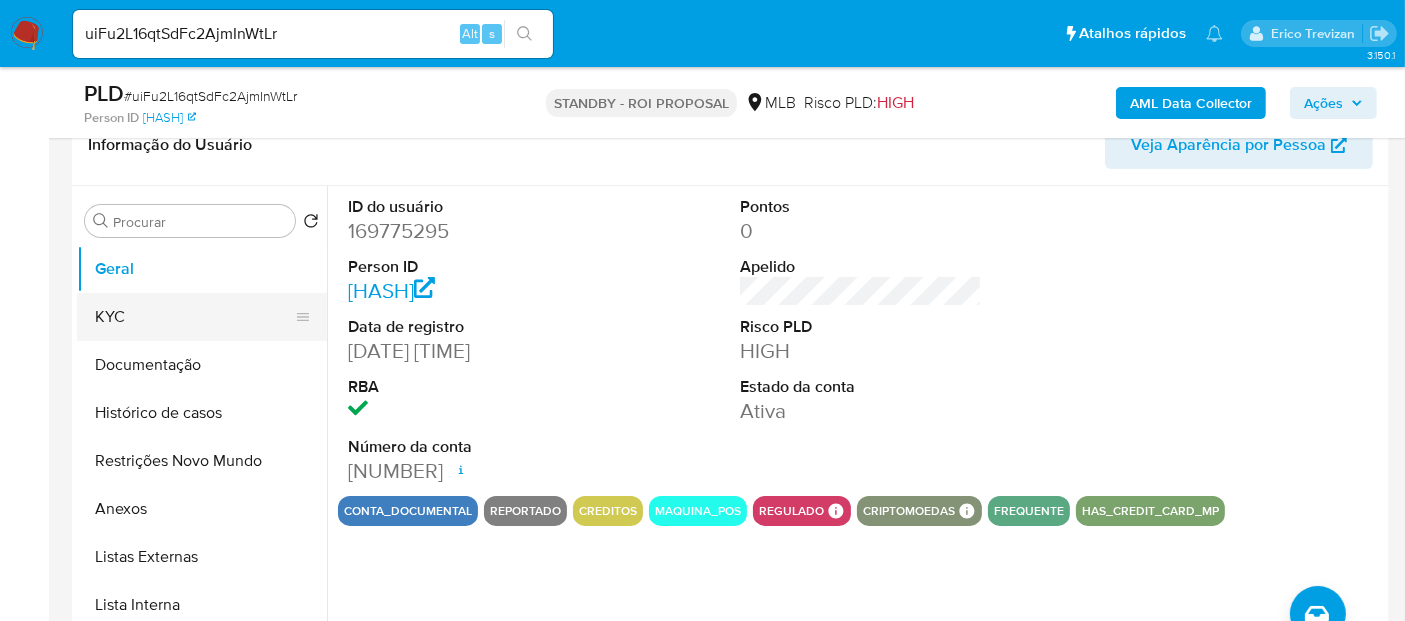 click on "KYC" at bounding box center [194, 317] 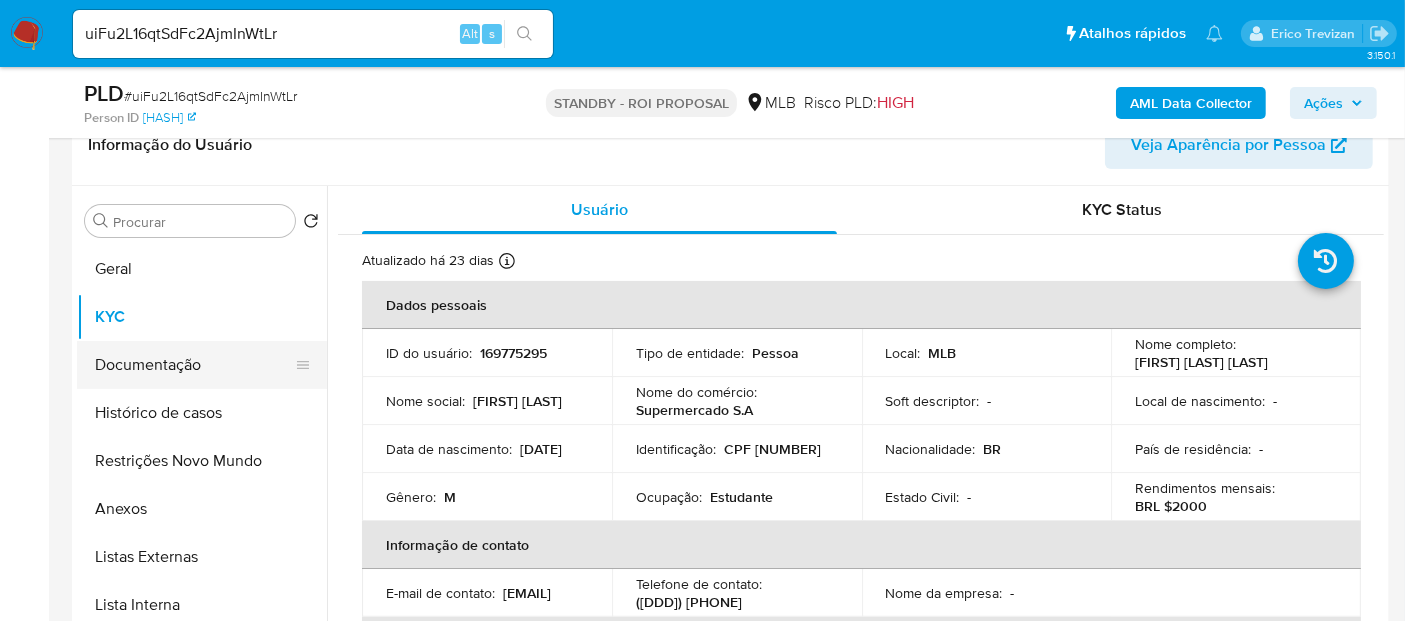 click on "Documentação" at bounding box center [194, 365] 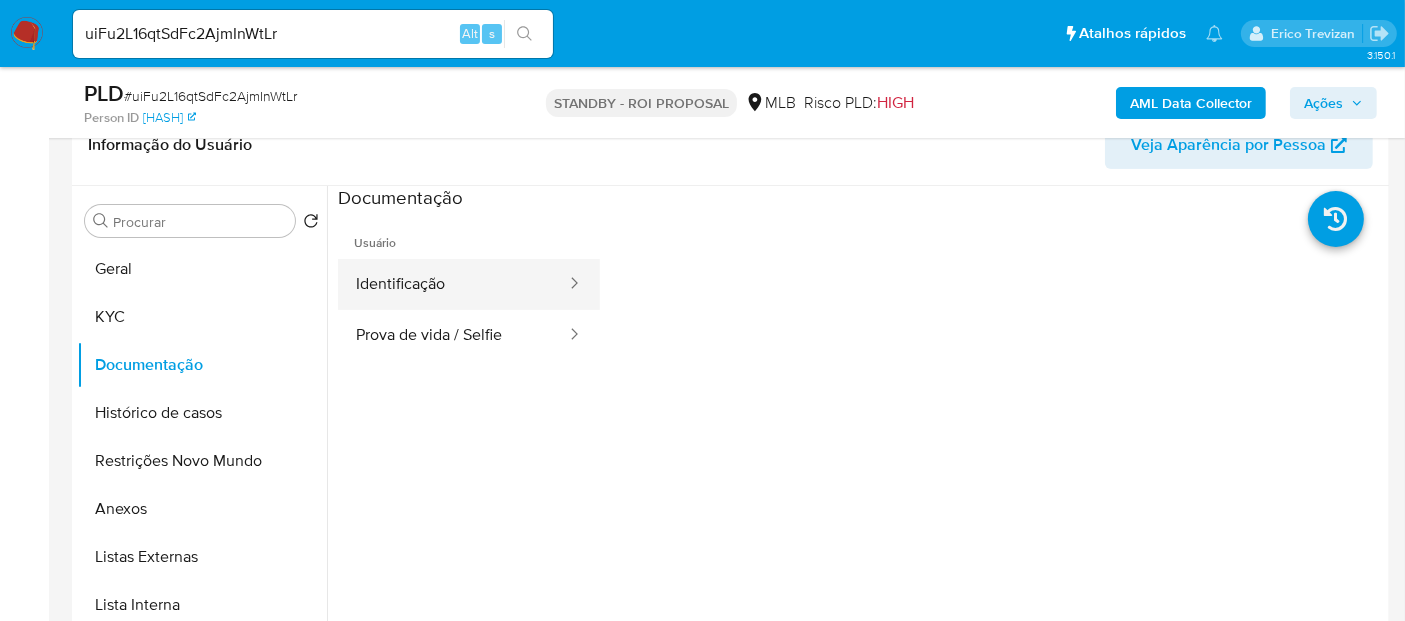 drag, startPoint x: 457, startPoint y: 290, endPoint x: 490, endPoint y: 291, distance: 33.01515 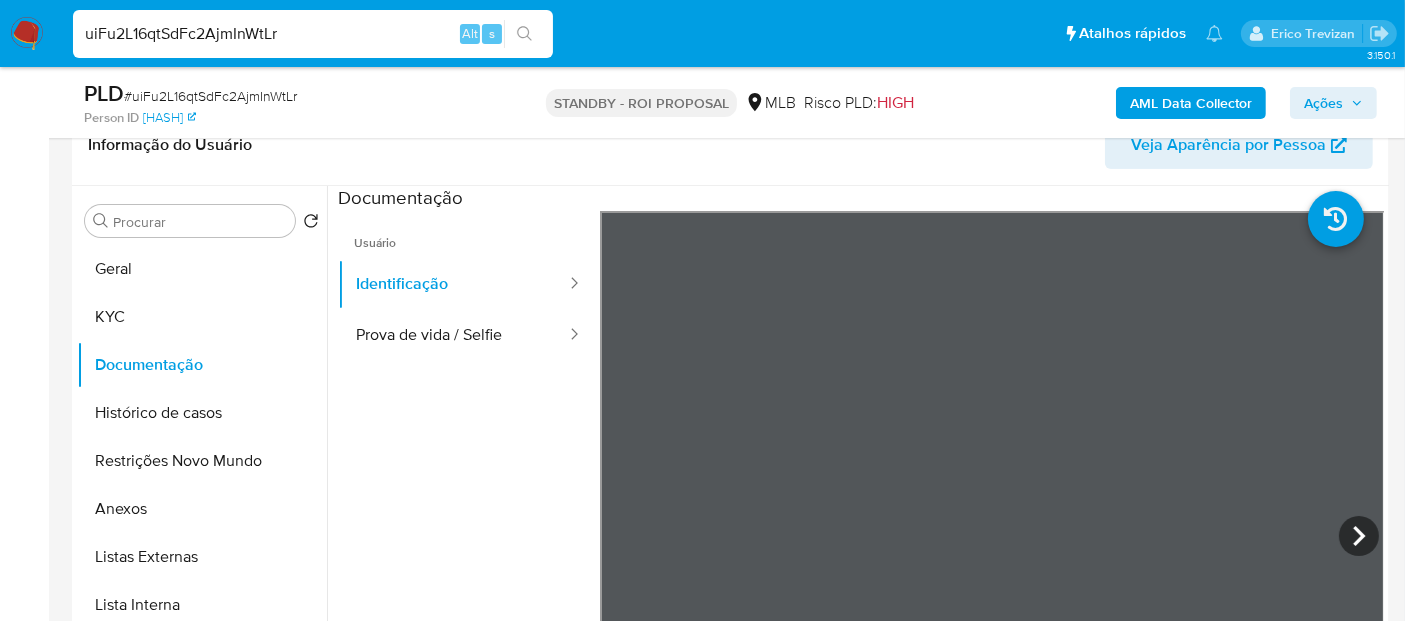 drag, startPoint x: 311, startPoint y: 32, endPoint x: 0, endPoint y: 51, distance: 311.57983 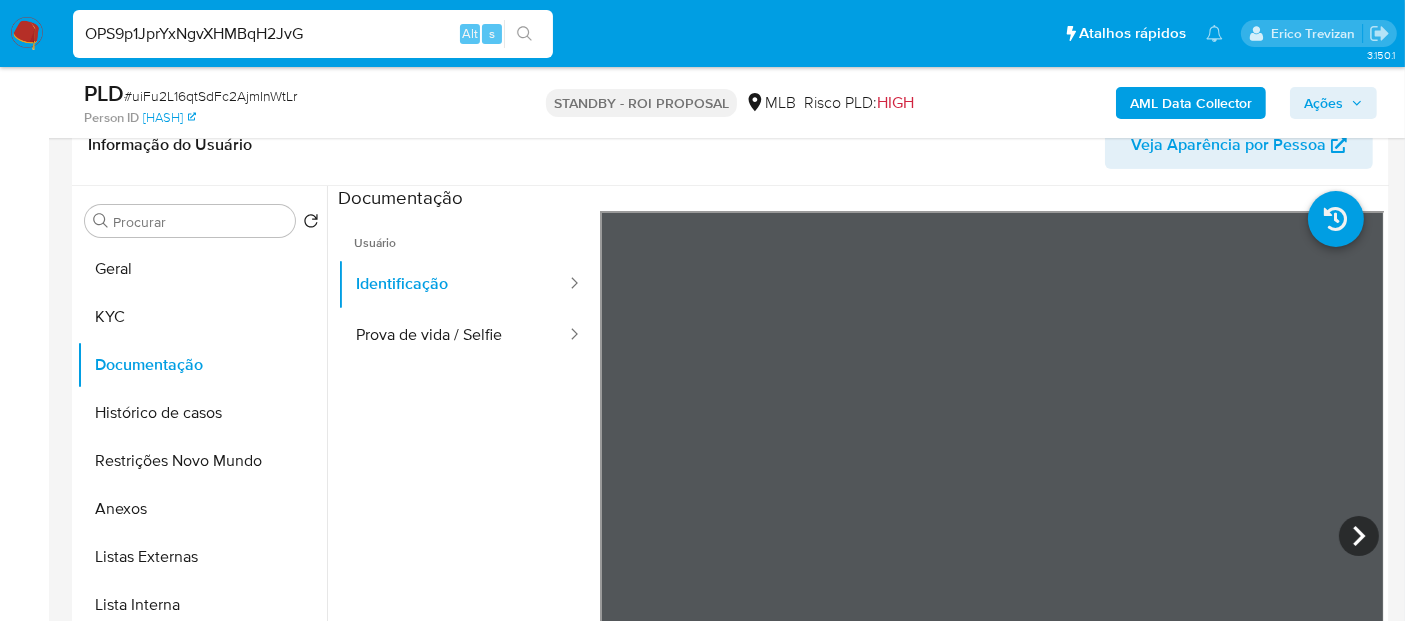 type on "OPS9p1JprYxNgvXHMBqH2JvG" 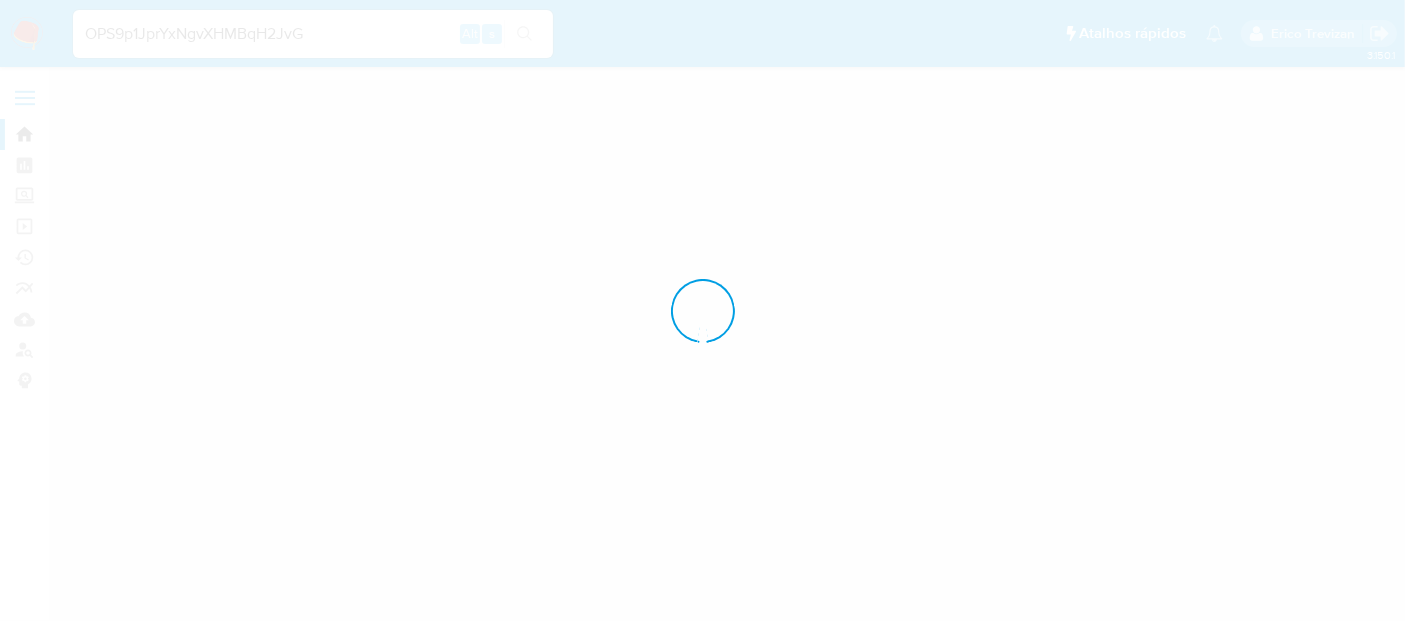 scroll, scrollTop: 0, scrollLeft: 0, axis: both 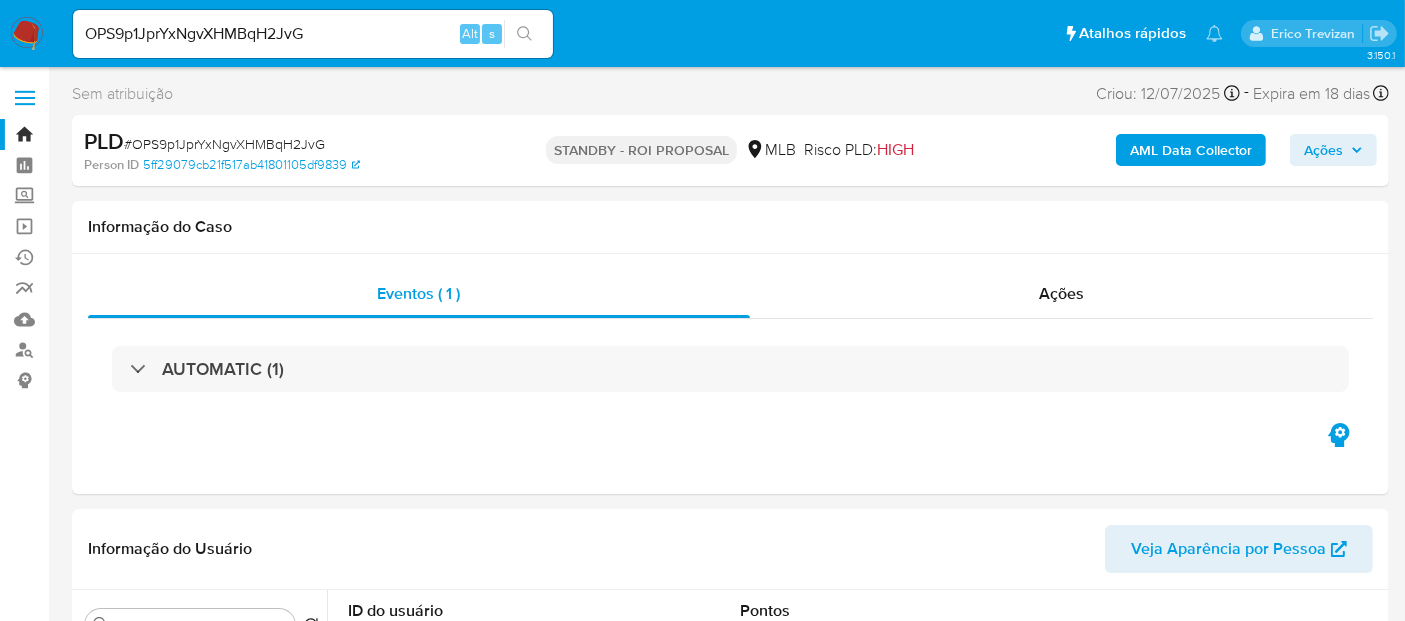 select on "10" 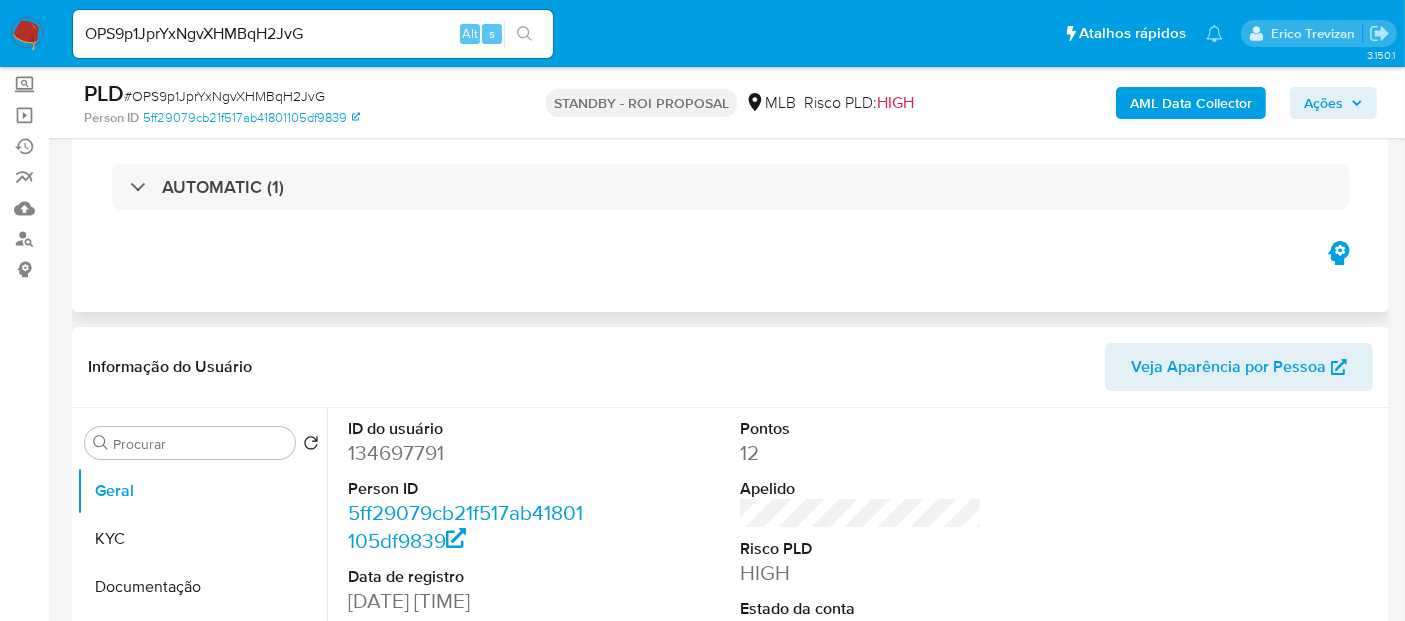 scroll, scrollTop: 222, scrollLeft: 0, axis: vertical 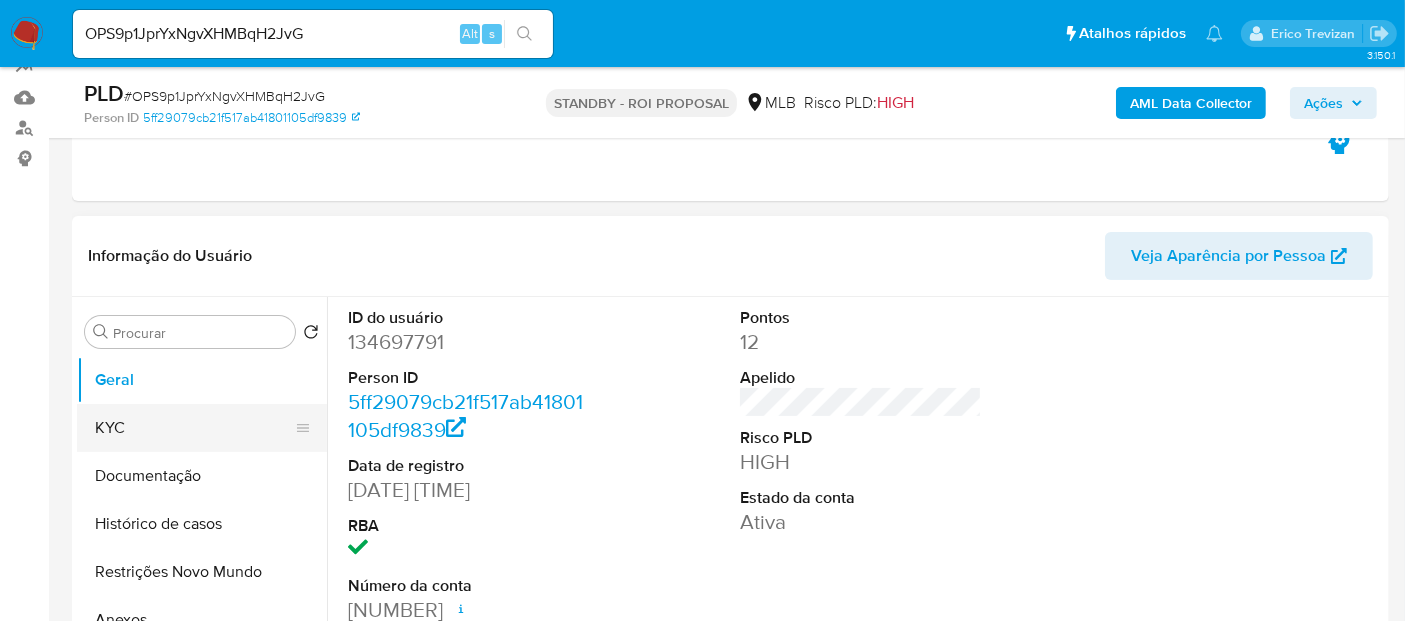 click on "KYC" at bounding box center (194, 428) 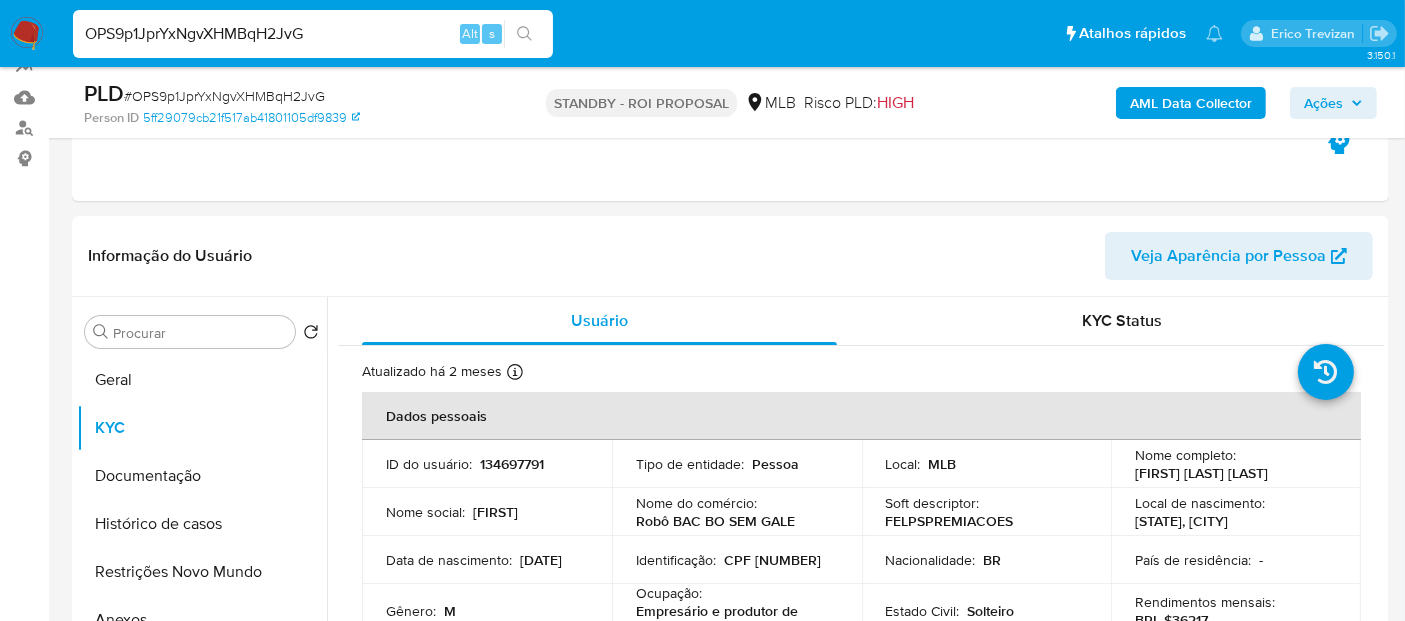 drag, startPoint x: 330, startPoint y: 35, endPoint x: 0, endPoint y: 35, distance: 330 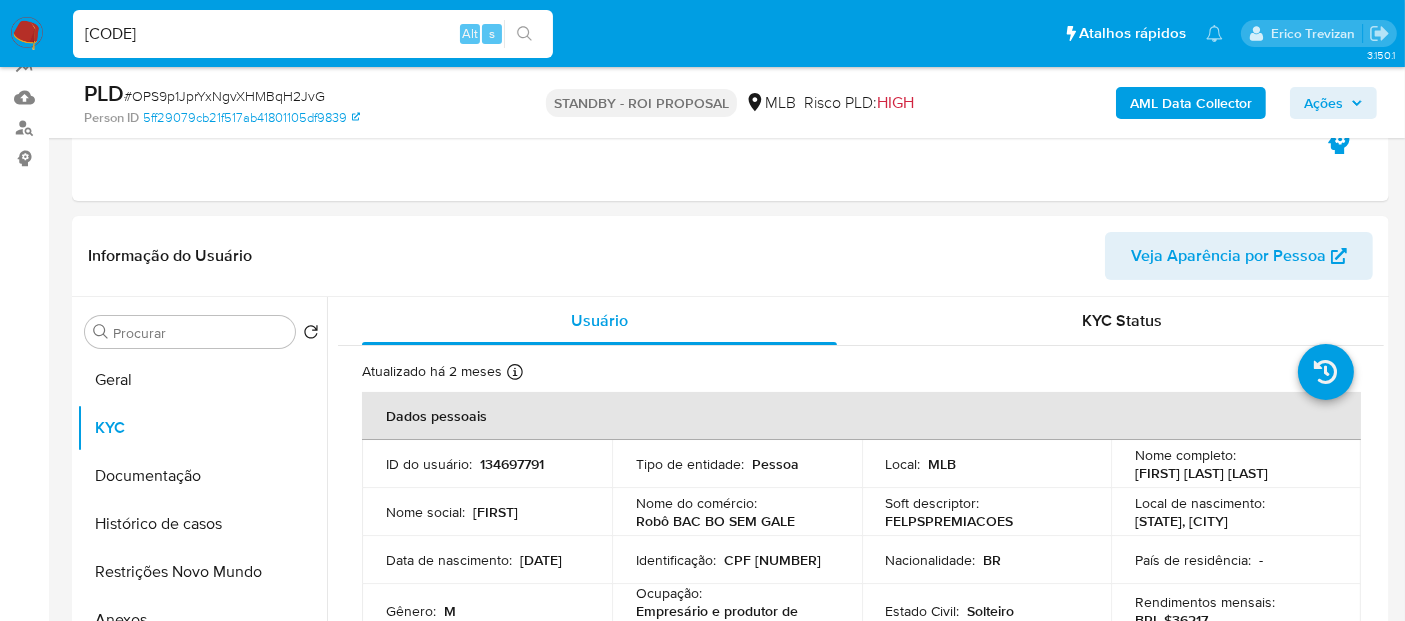 type on "XC42oXrfCyxTuh8ZTJEnCLUp" 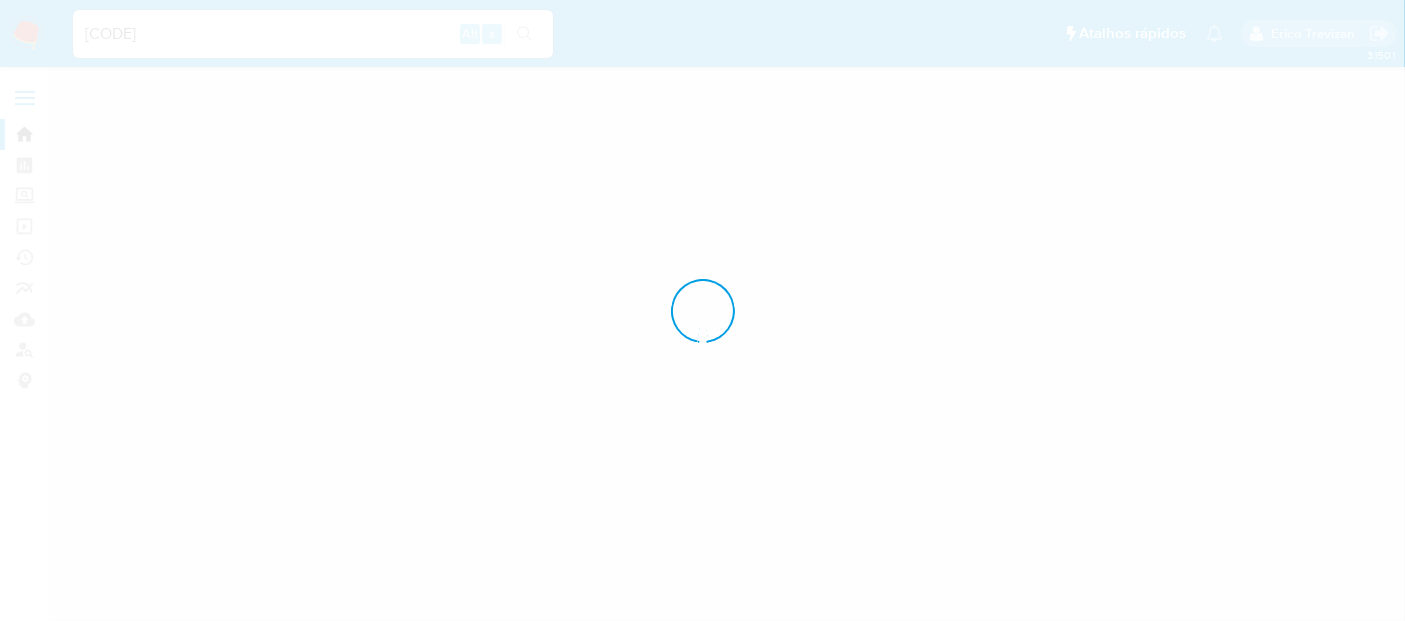 scroll, scrollTop: 0, scrollLeft: 0, axis: both 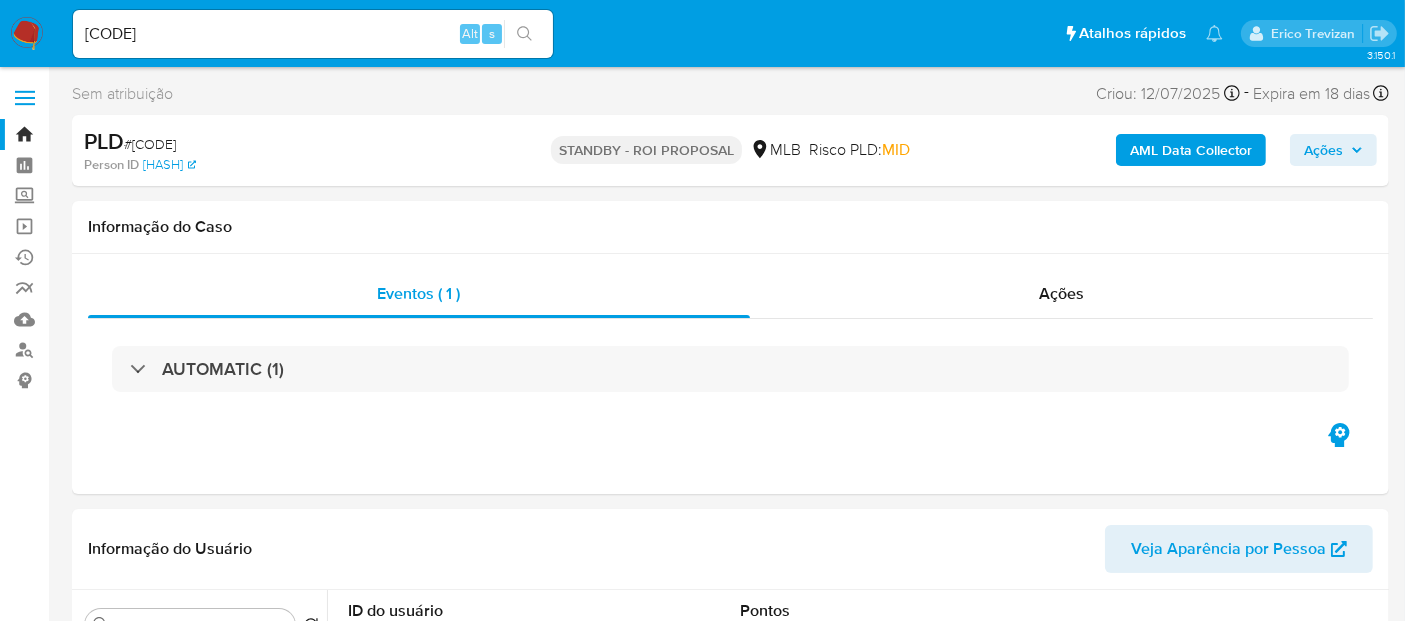 select on "10" 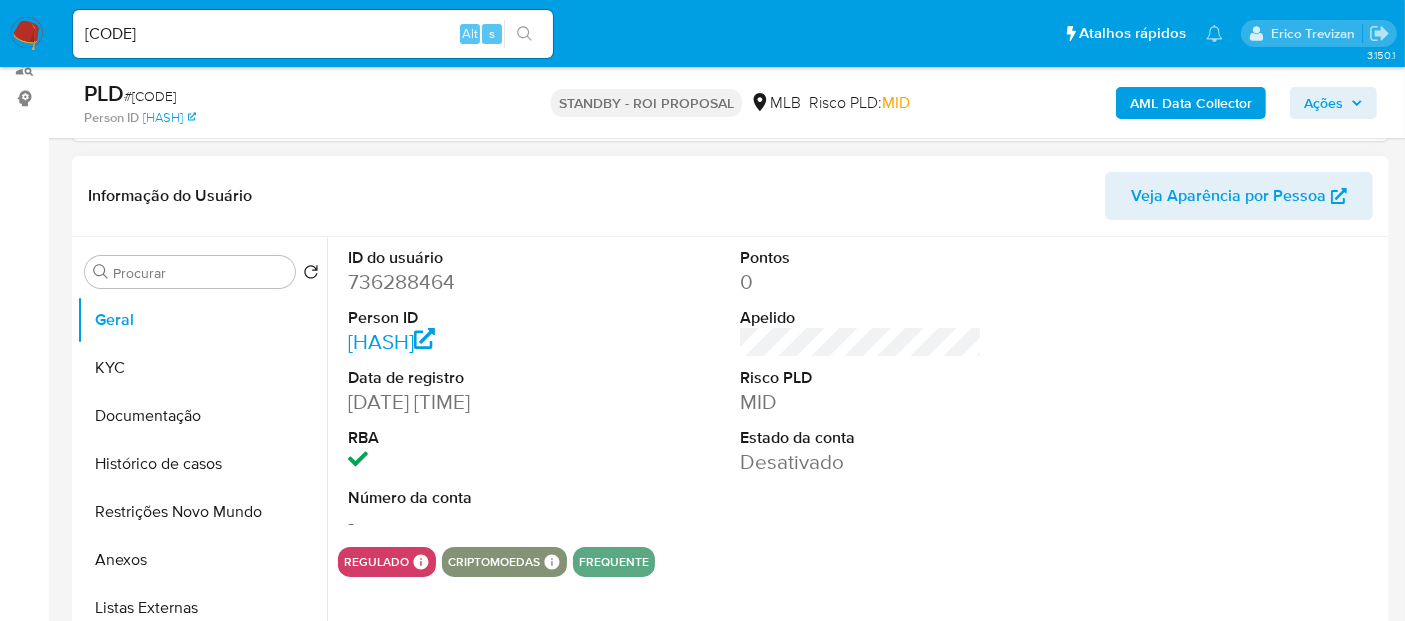 scroll, scrollTop: 333, scrollLeft: 0, axis: vertical 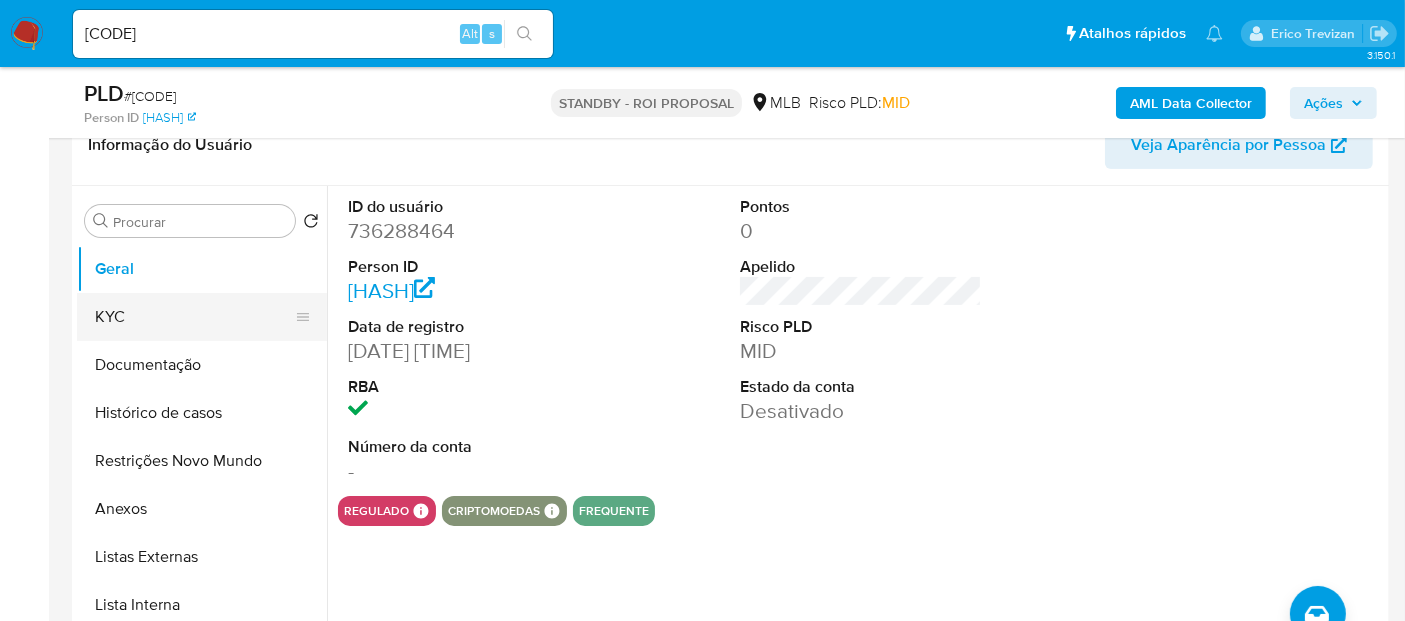 click on "KYC" at bounding box center [194, 317] 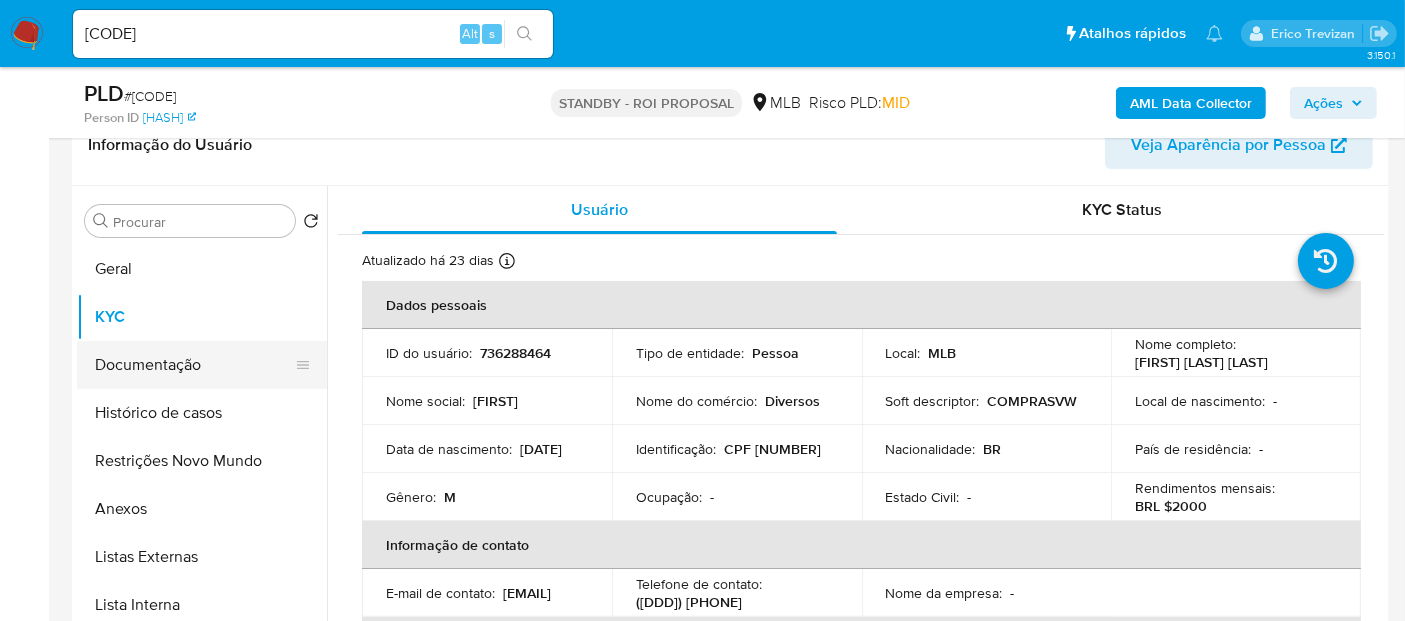 click on "Documentação" at bounding box center (194, 365) 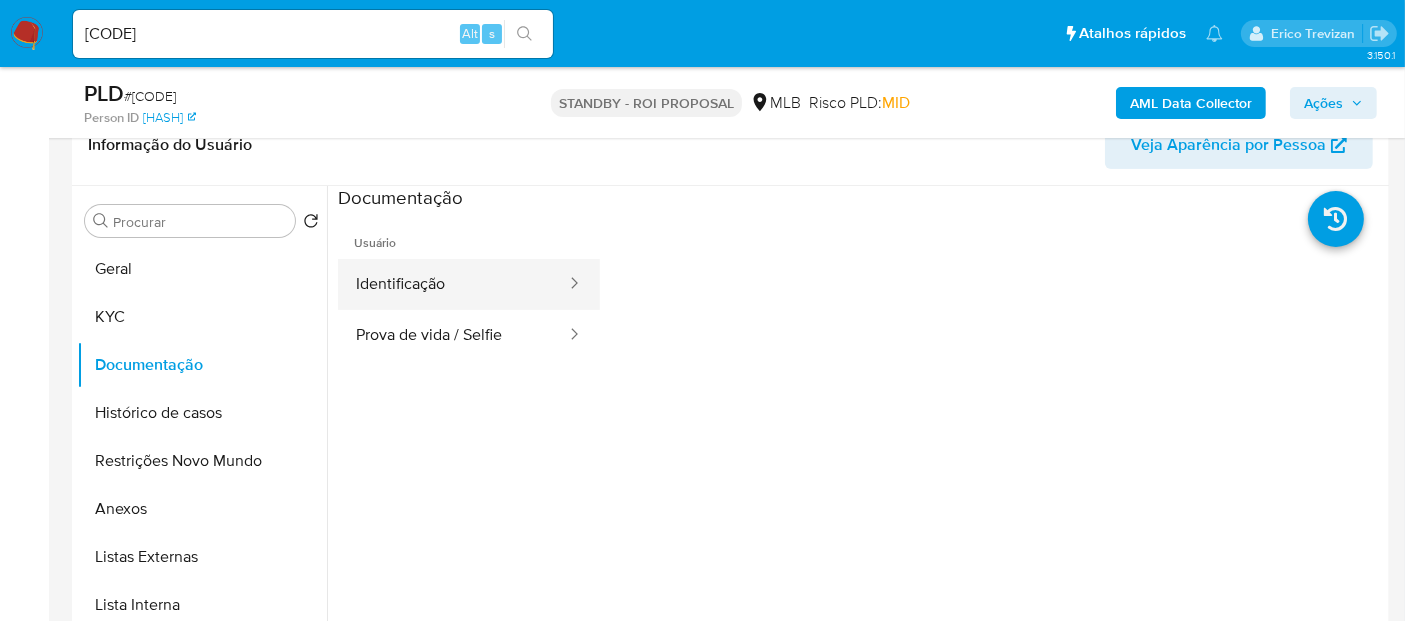 click on "Identificação" at bounding box center [453, 284] 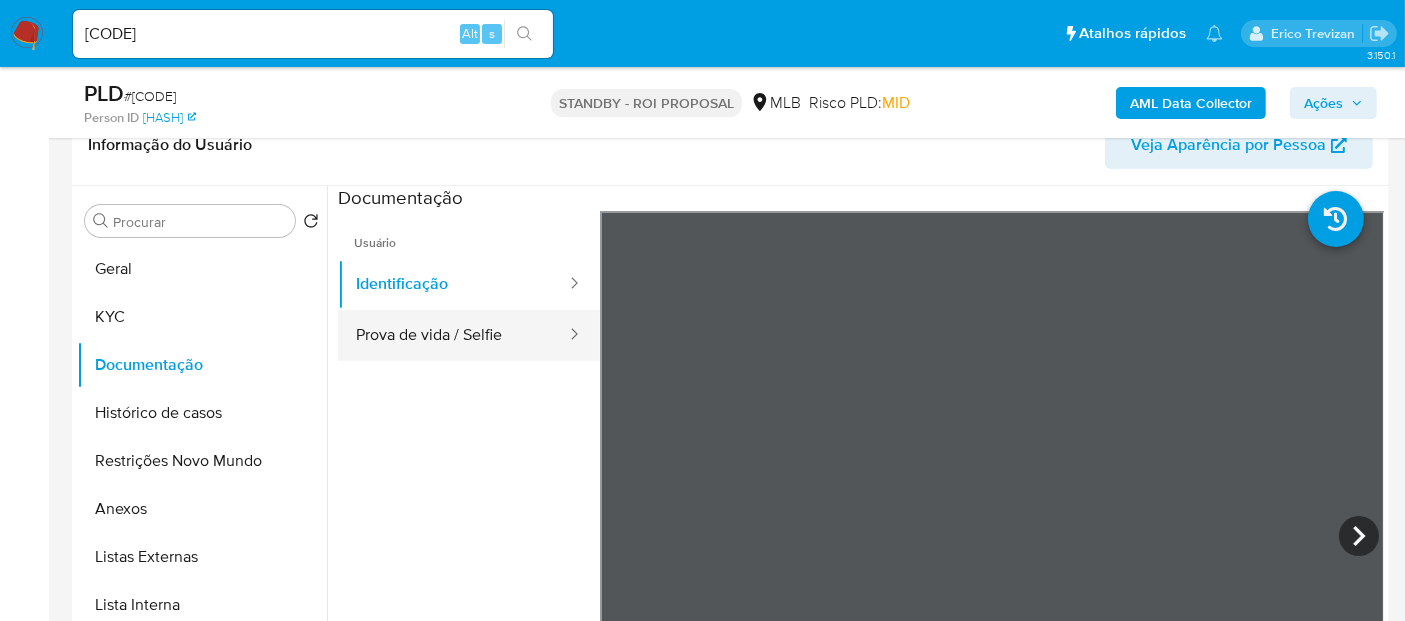 drag, startPoint x: 459, startPoint y: 339, endPoint x: 478, endPoint y: 339, distance: 19 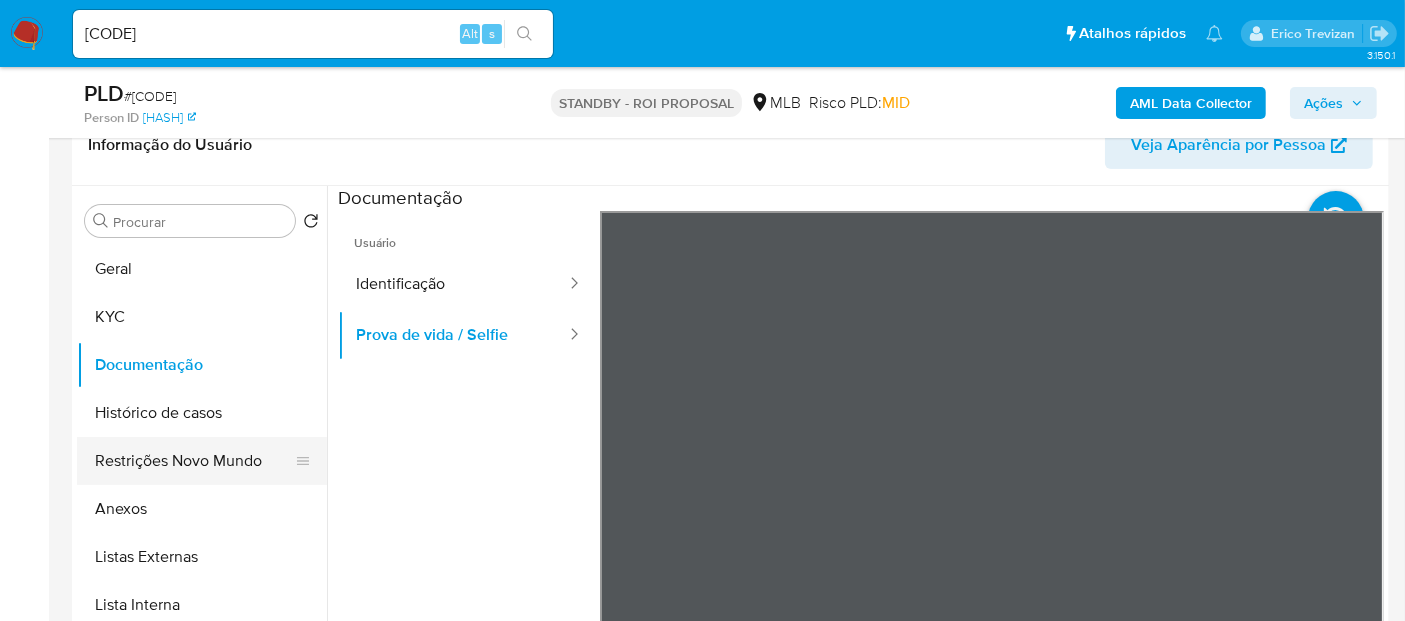 click on "Restrições Novo Mundo" at bounding box center [194, 461] 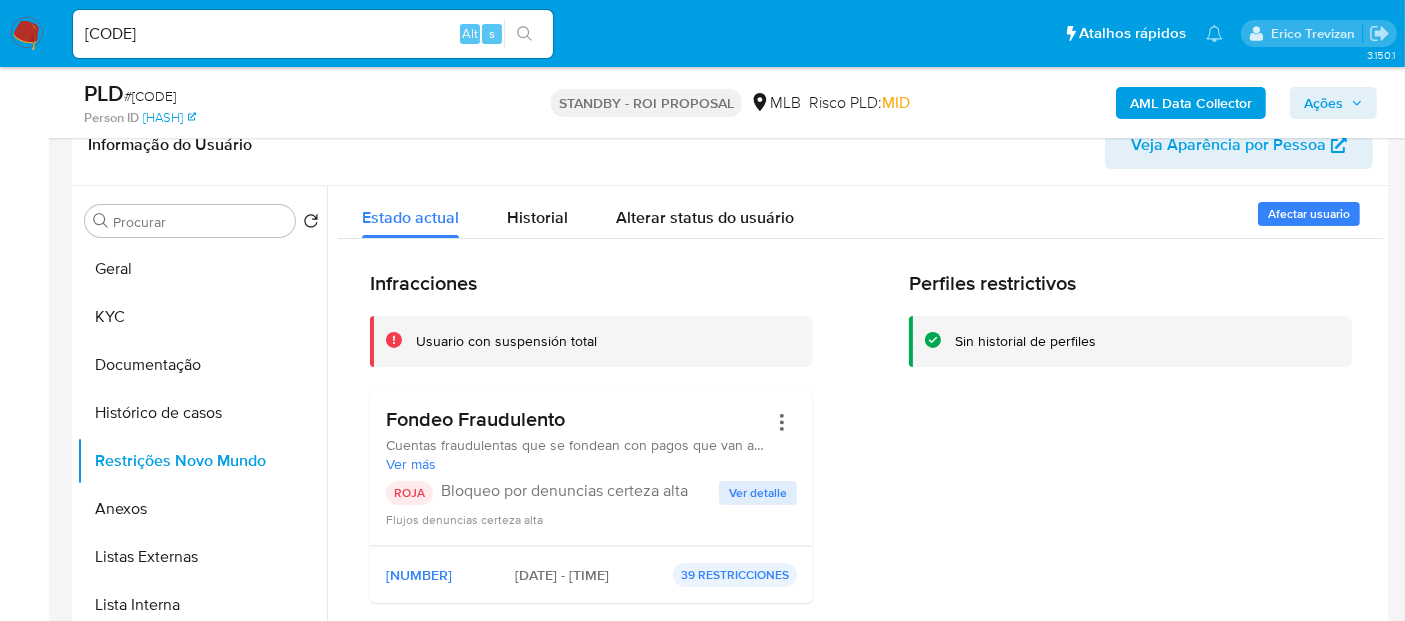 click on "Ver detalle" at bounding box center [758, 493] 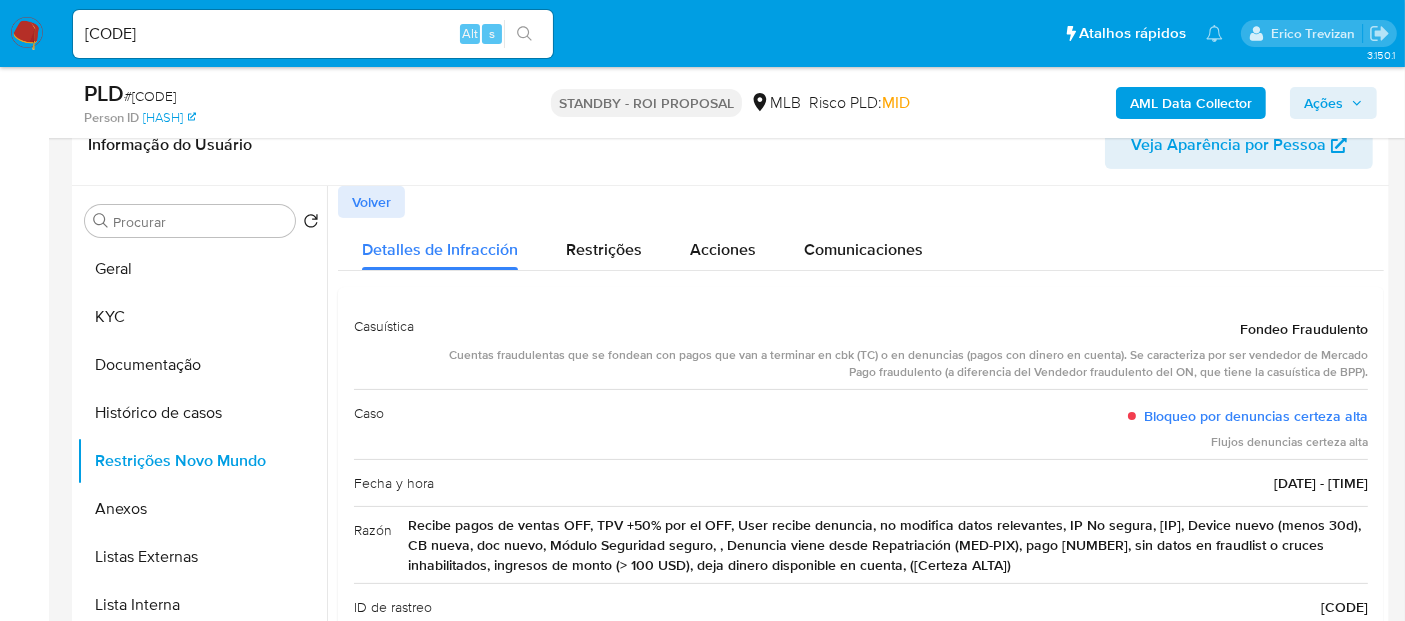 drag, startPoint x: 382, startPoint y: 198, endPoint x: 431, endPoint y: 227, distance: 56.938564 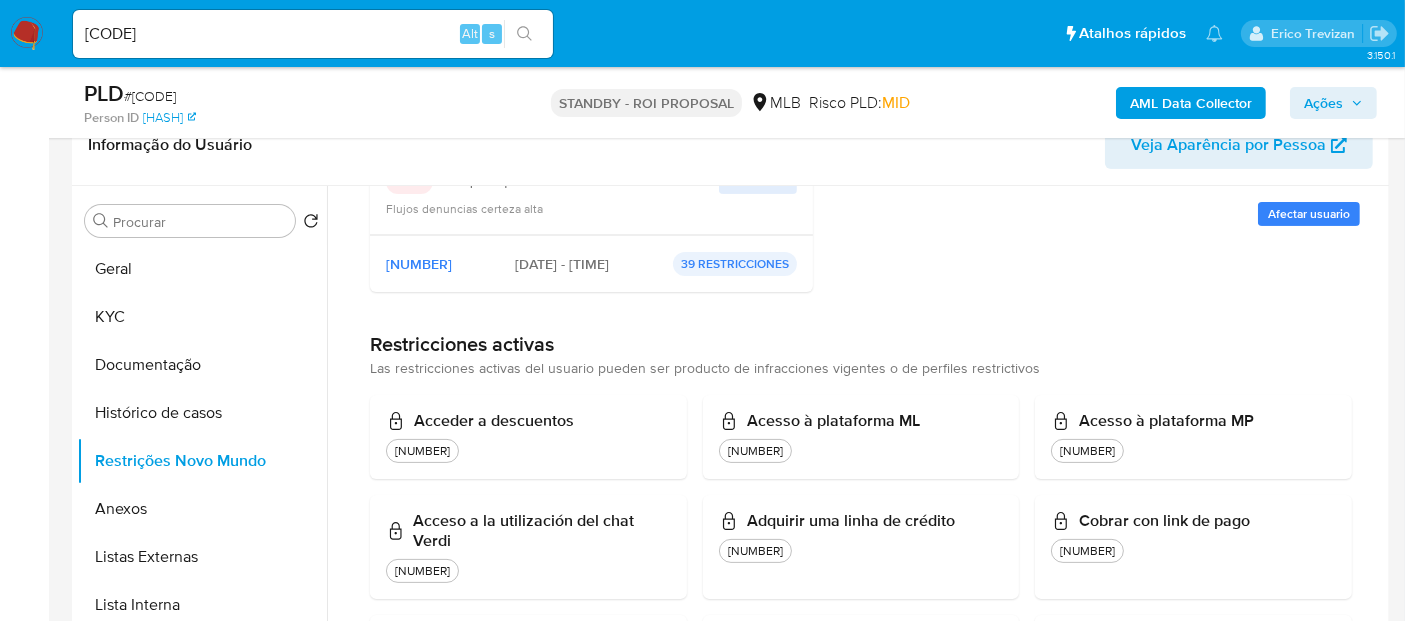 scroll, scrollTop: 333, scrollLeft: 0, axis: vertical 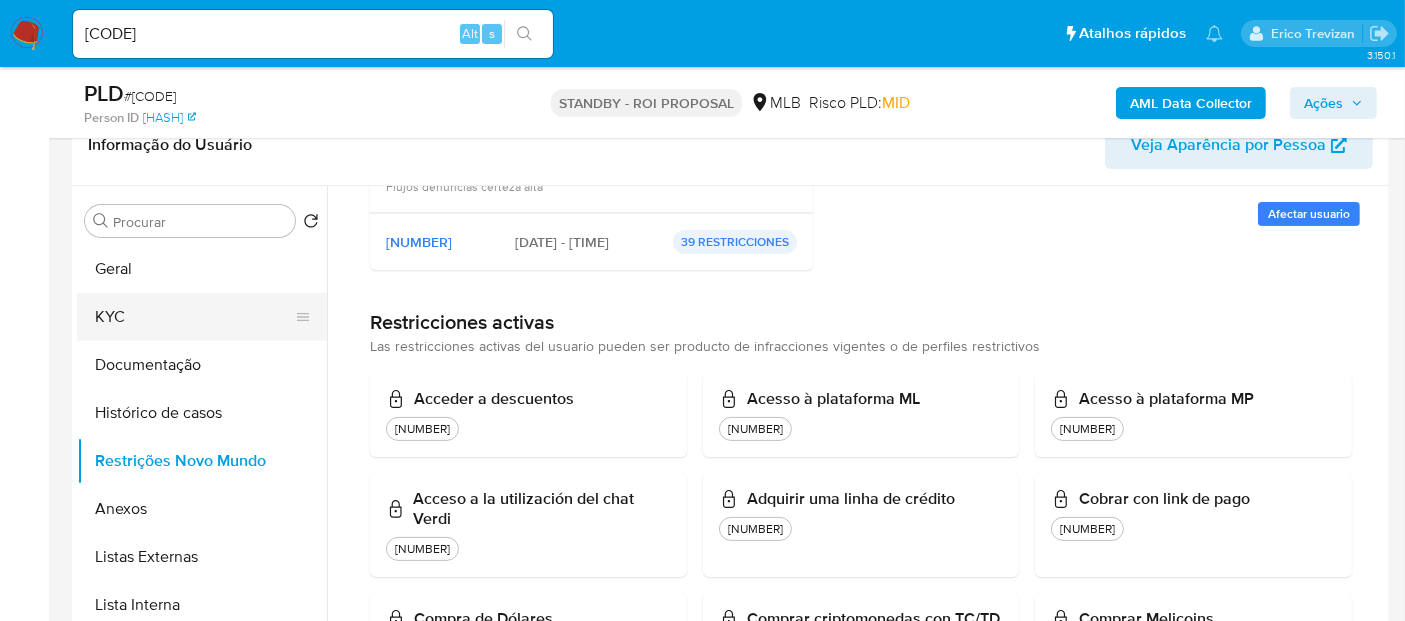 click on "KYC" at bounding box center [194, 317] 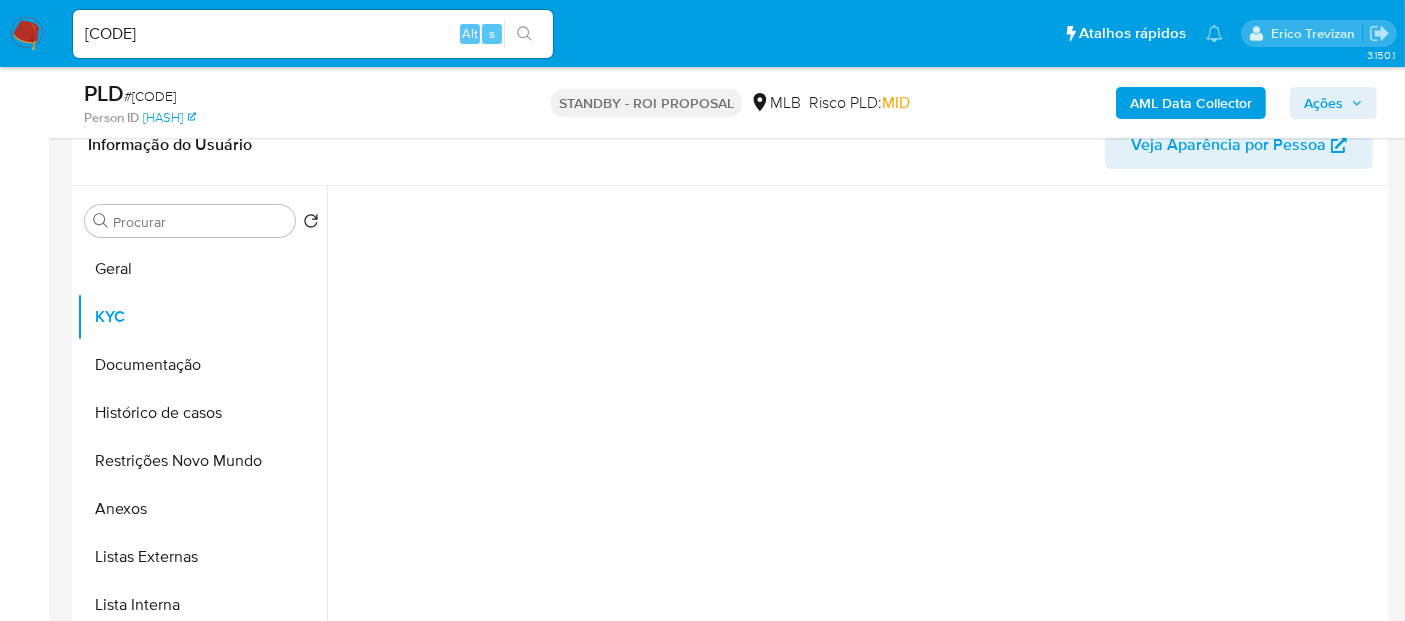 scroll, scrollTop: 0, scrollLeft: 0, axis: both 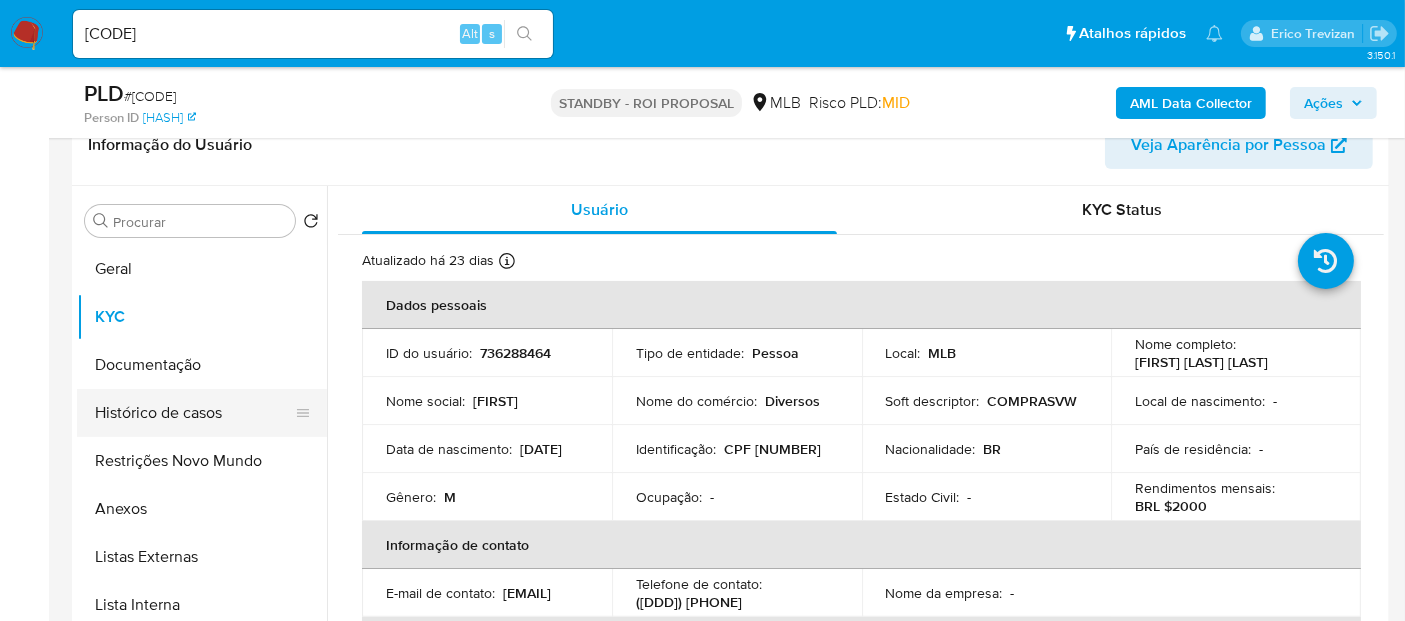 click on "Histórico de casos" at bounding box center (194, 413) 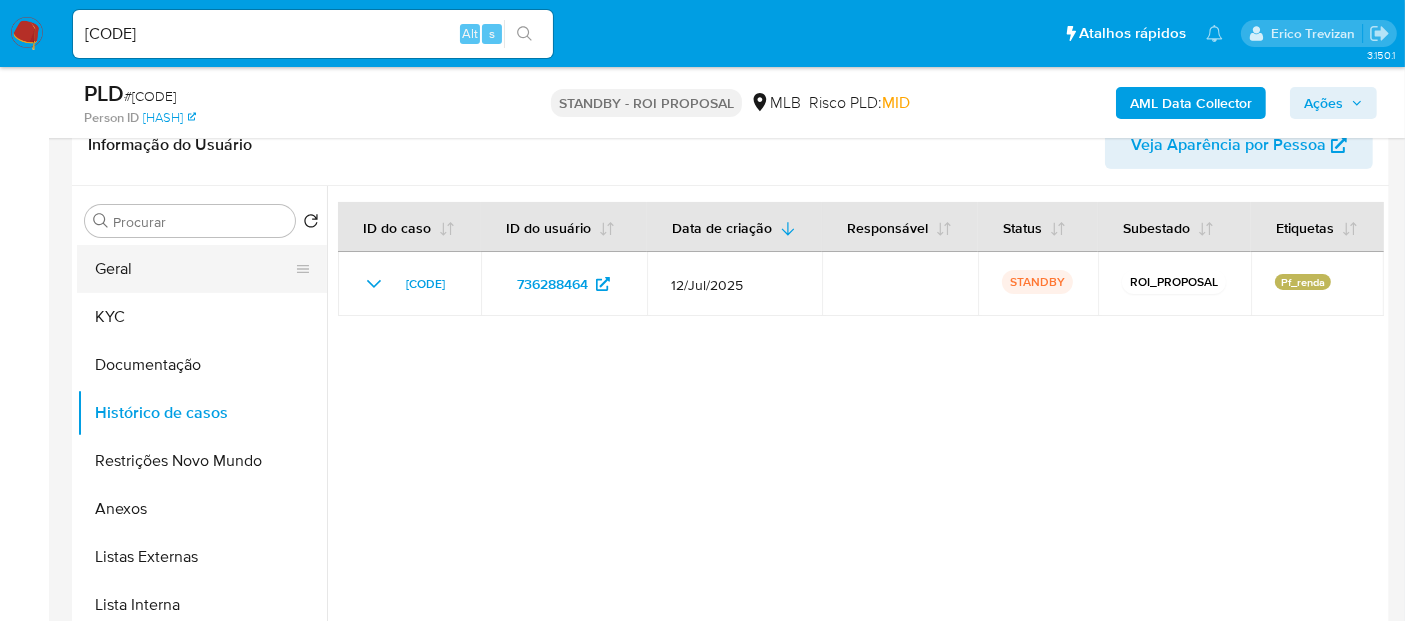 click on "Geral" at bounding box center (194, 269) 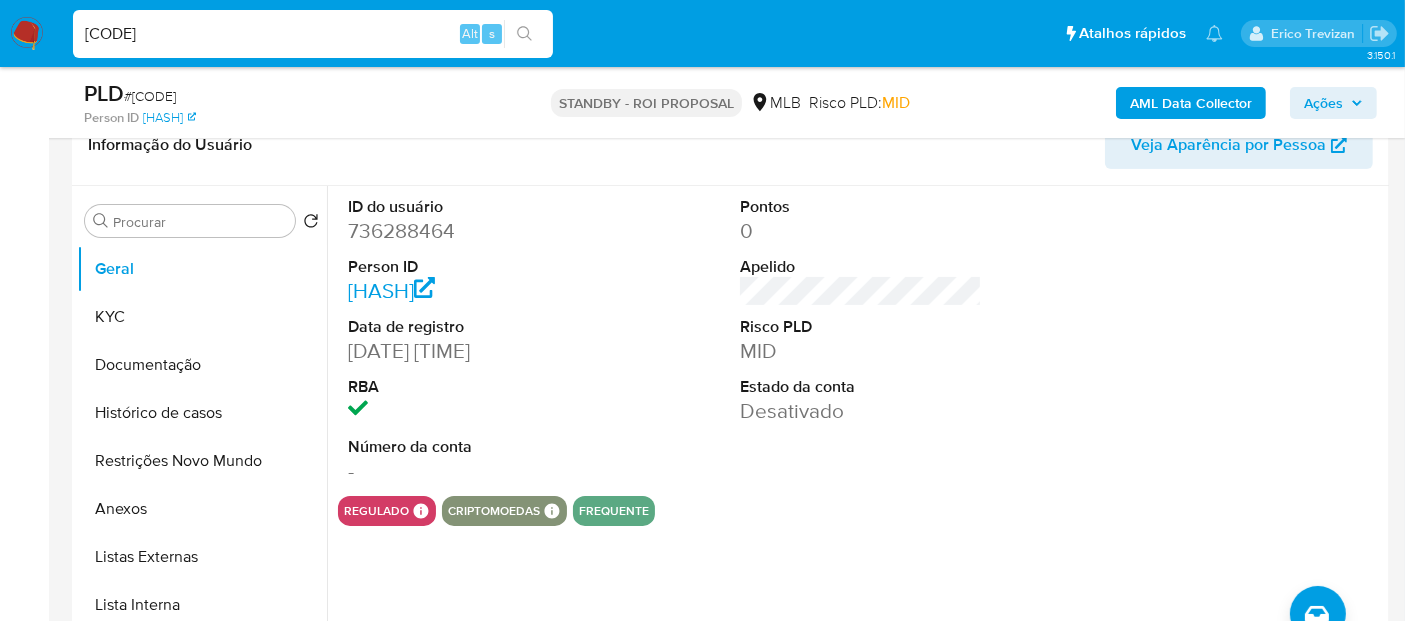 drag, startPoint x: 330, startPoint y: 32, endPoint x: 0, endPoint y: 35, distance: 330.01364 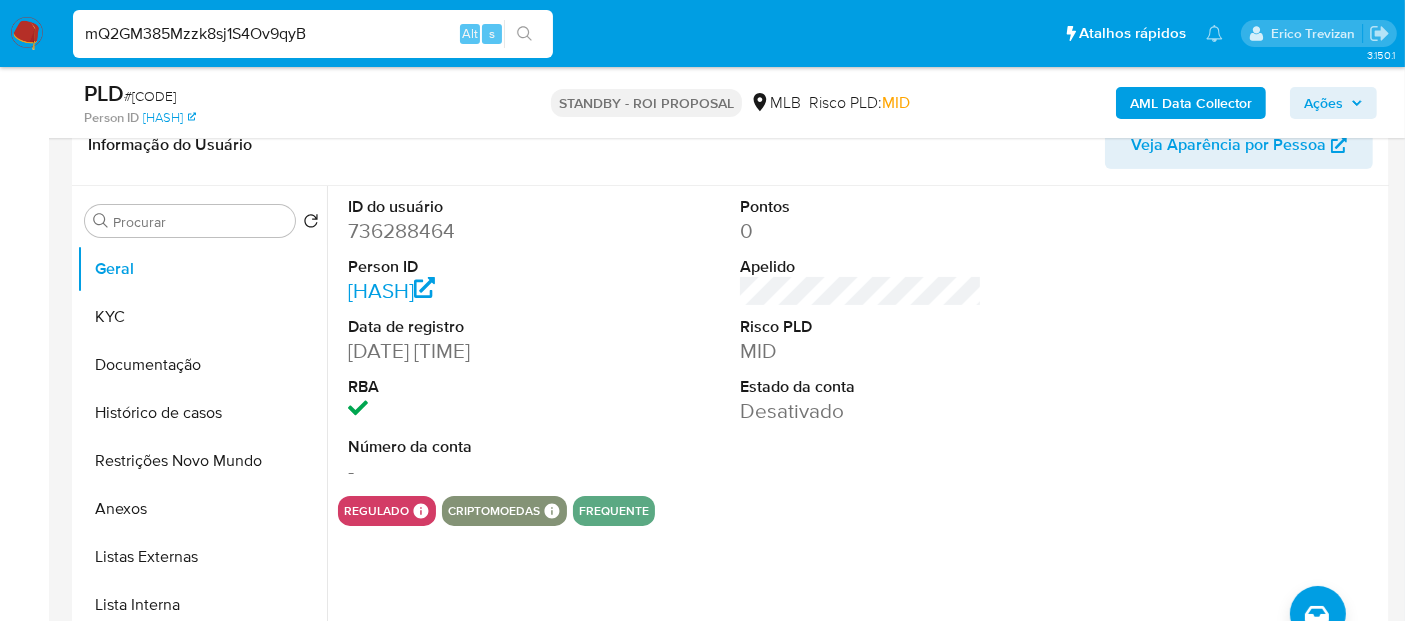 type on "mQ2GM385Mzzk8sj1S4Ov9qyB" 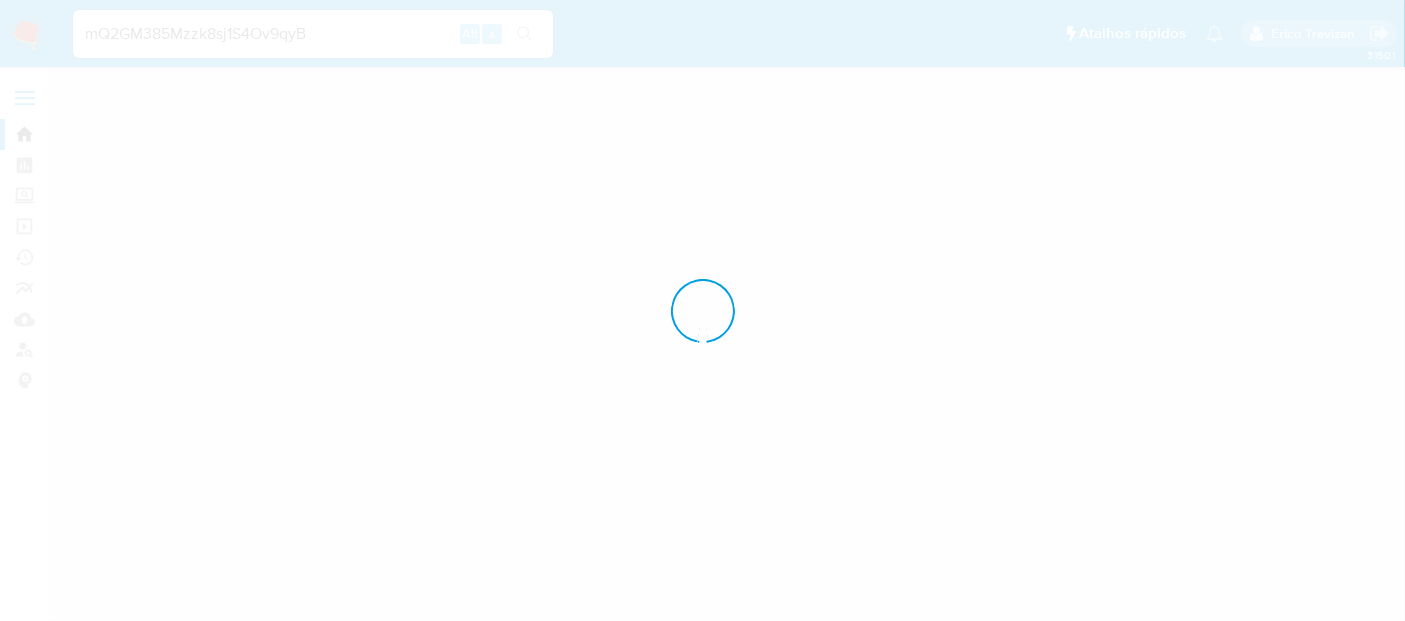 scroll, scrollTop: 0, scrollLeft: 0, axis: both 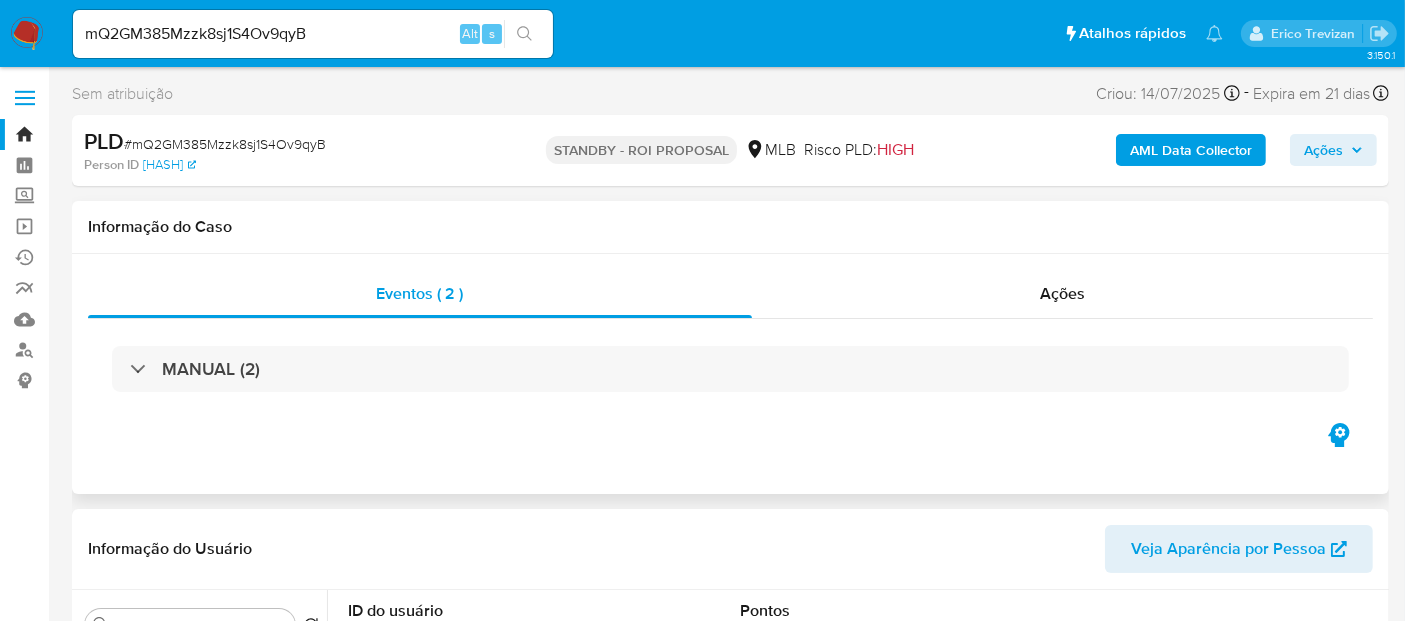 select on "10" 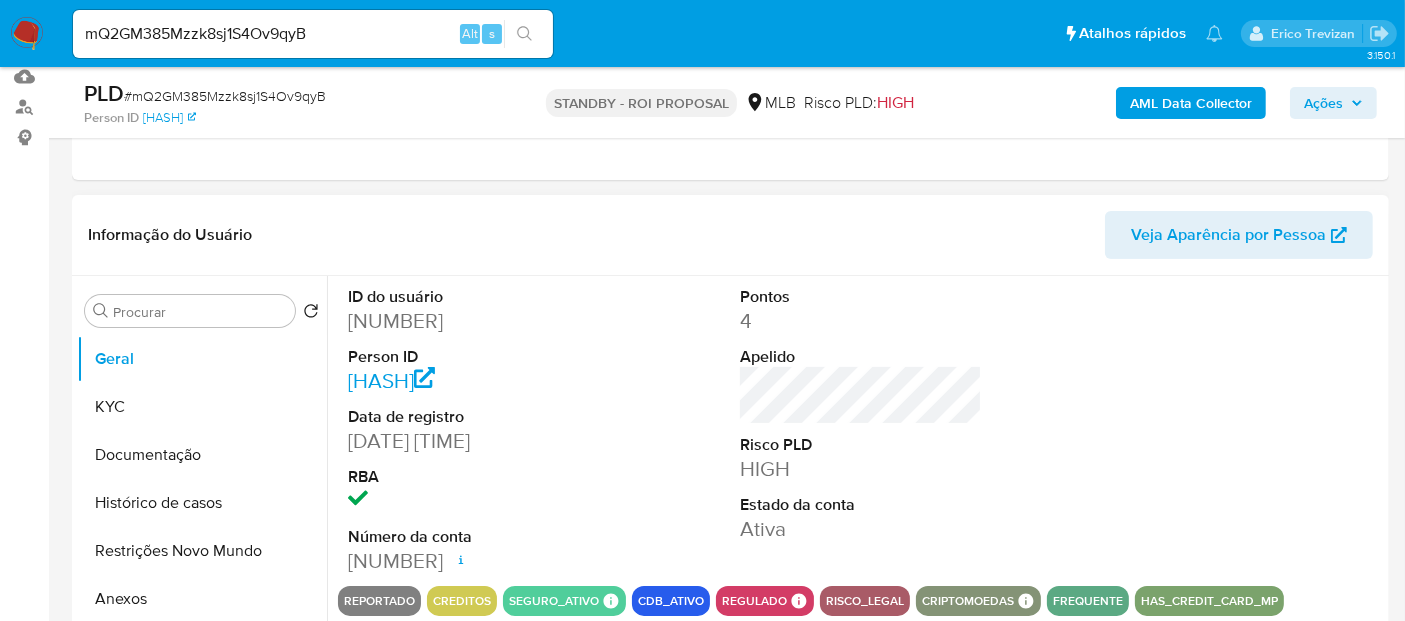 scroll, scrollTop: 222, scrollLeft: 0, axis: vertical 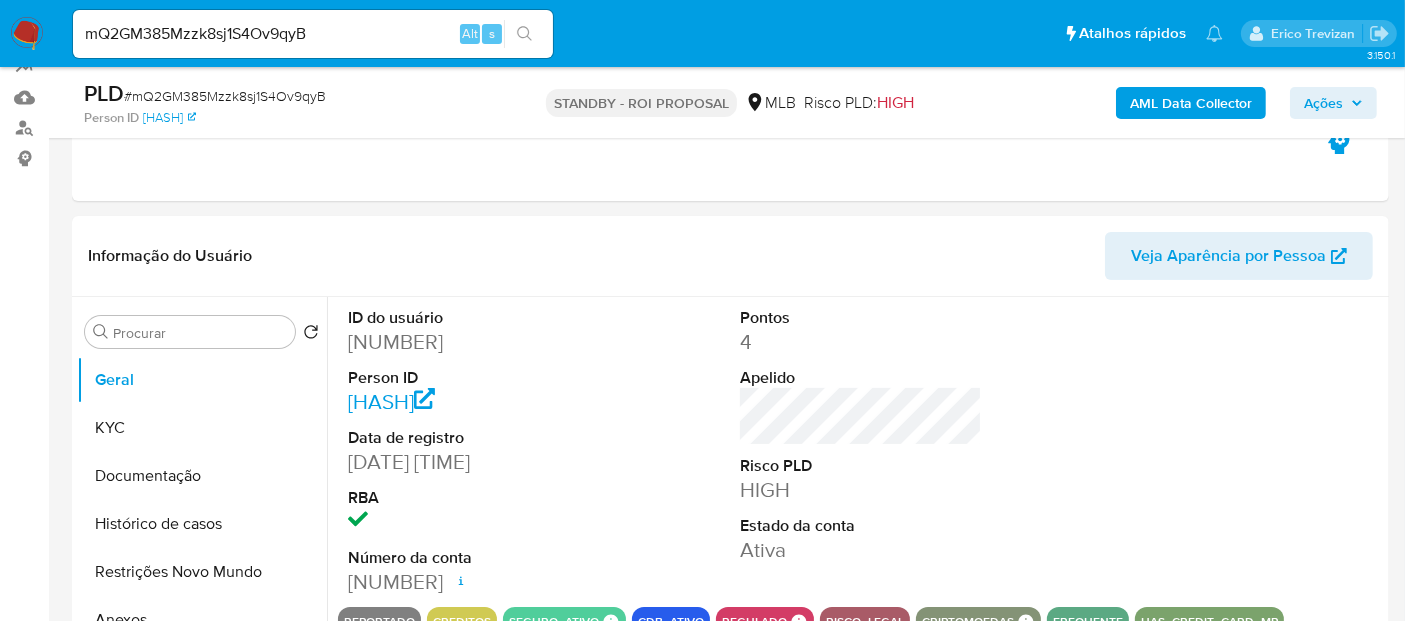 click at bounding box center (27, 34) 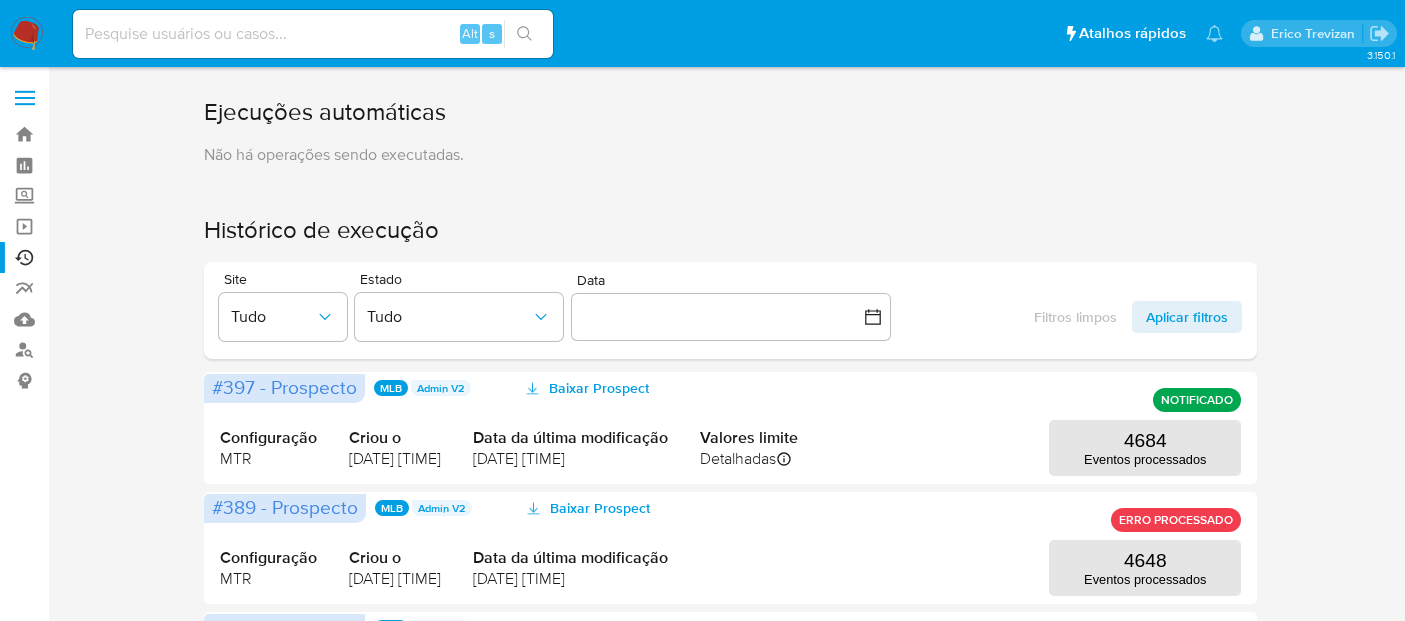 scroll, scrollTop: 0, scrollLeft: 0, axis: both 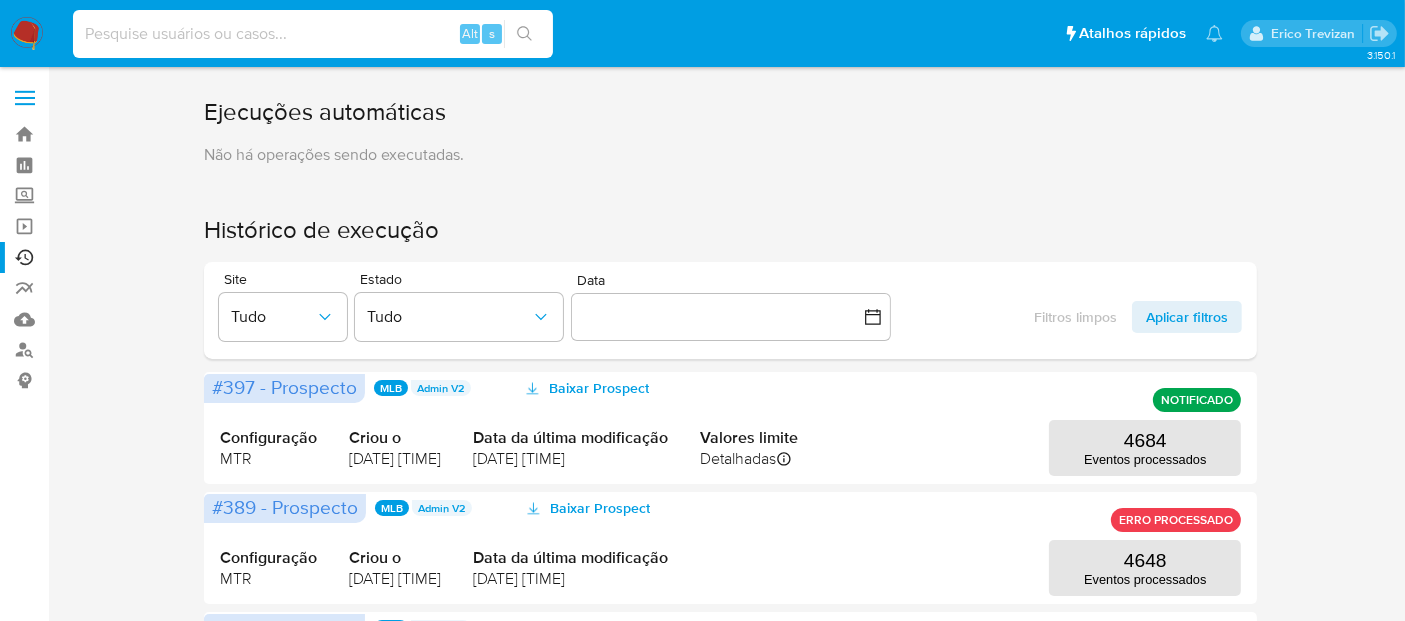 click at bounding box center [313, 34] 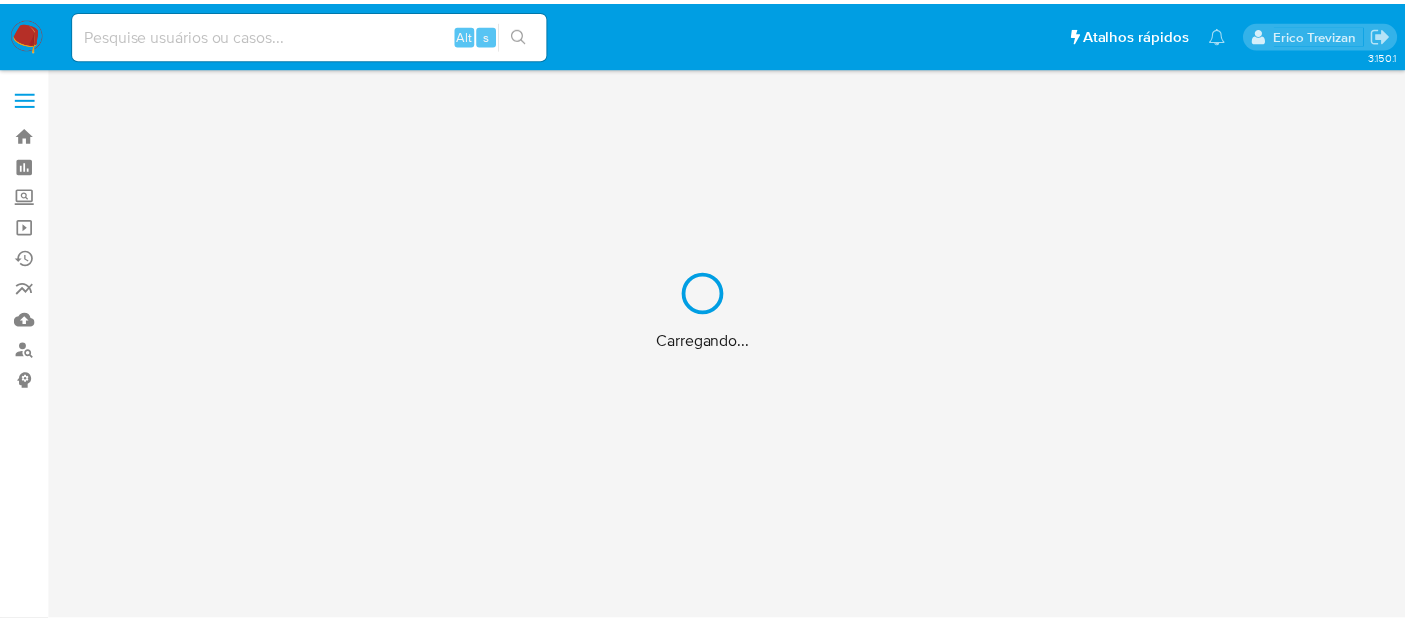 scroll, scrollTop: 0, scrollLeft: 0, axis: both 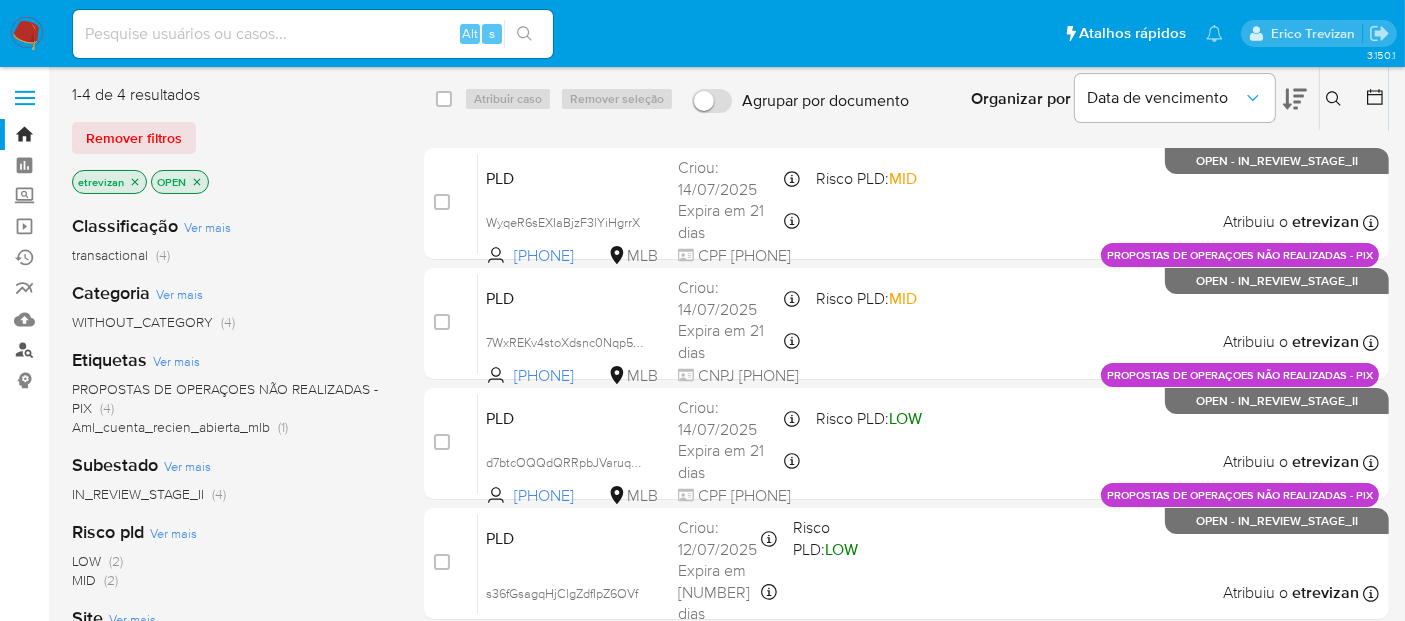 click on "Localizador de pessoas" at bounding box center (119, 350) 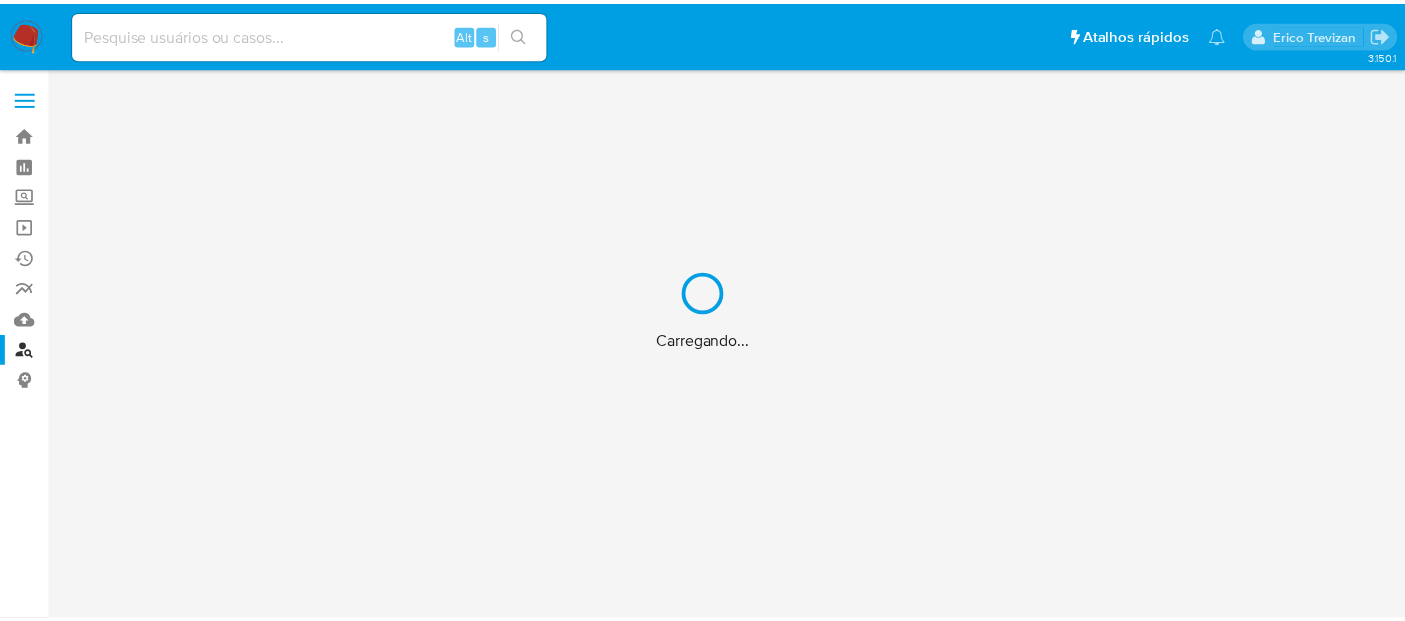 scroll, scrollTop: 0, scrollLeft: 0, axis: both 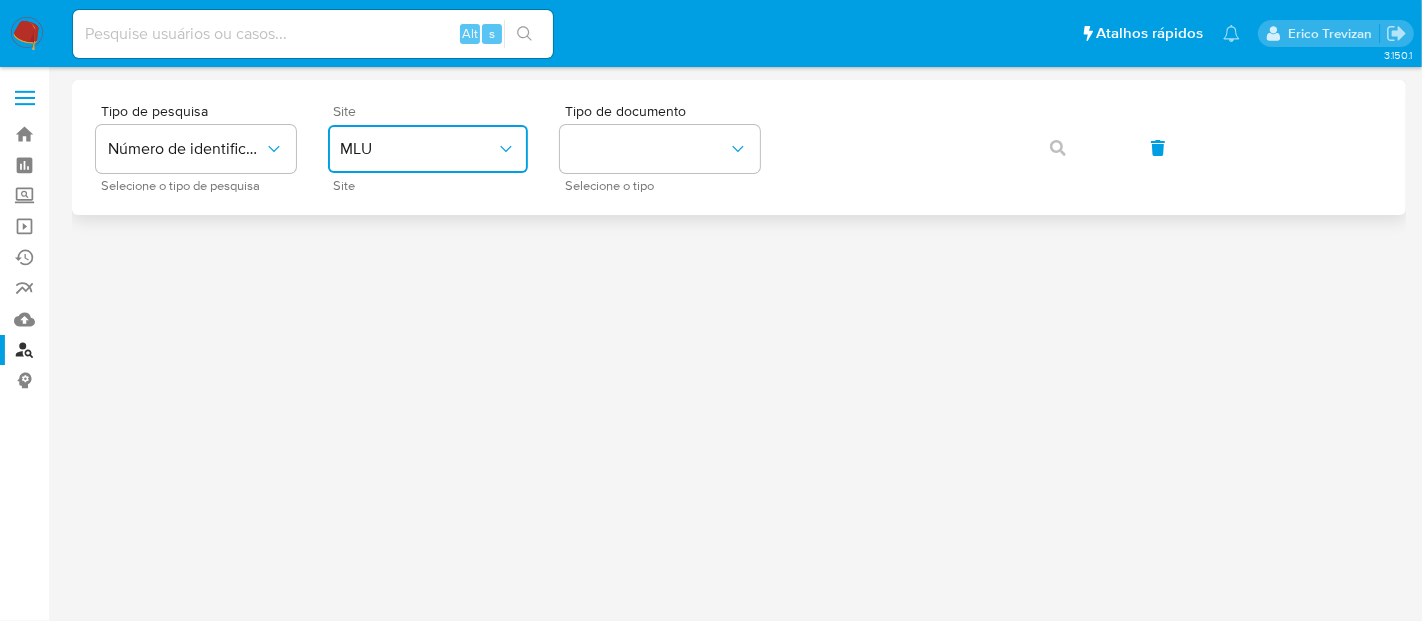 click 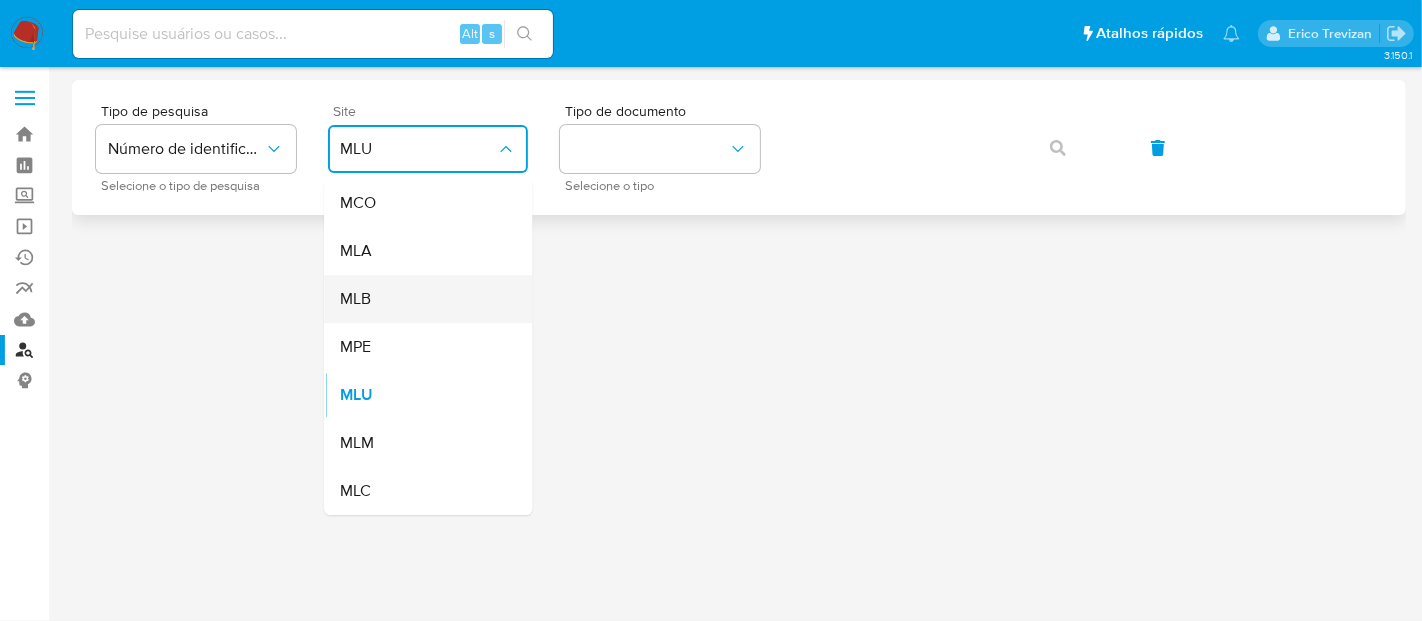 click on "MLB" at bounding box center [355, 299] 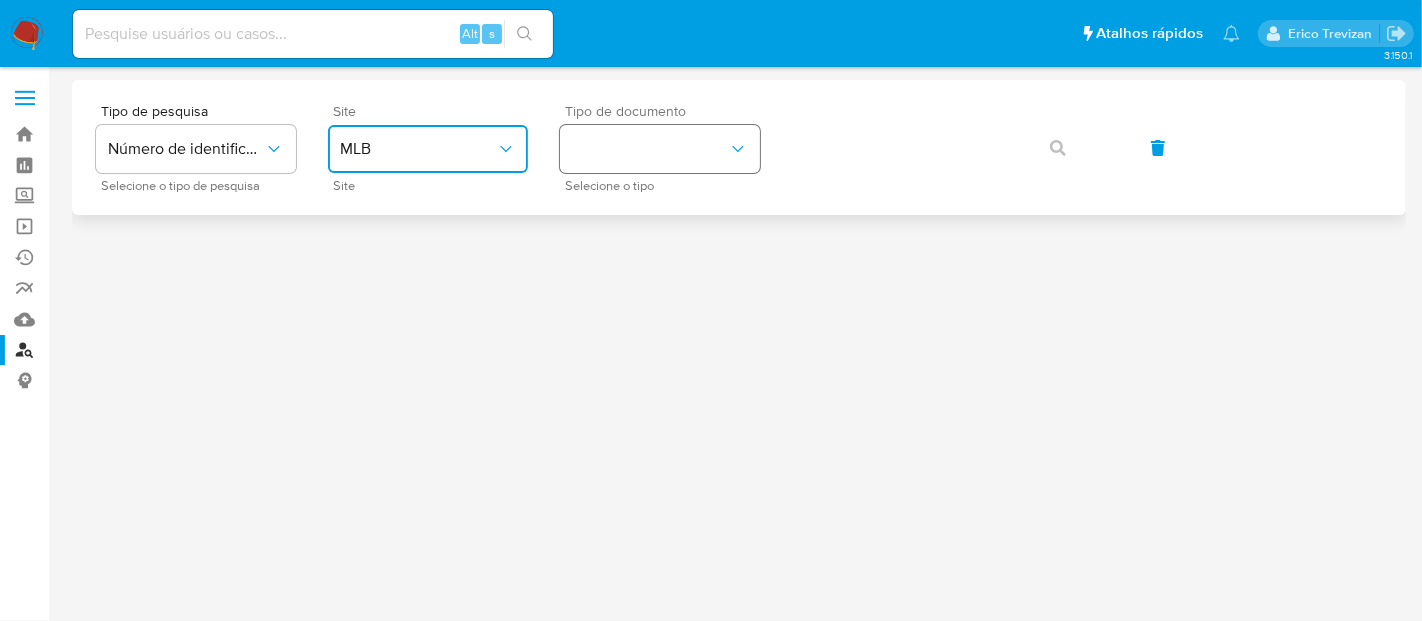 click 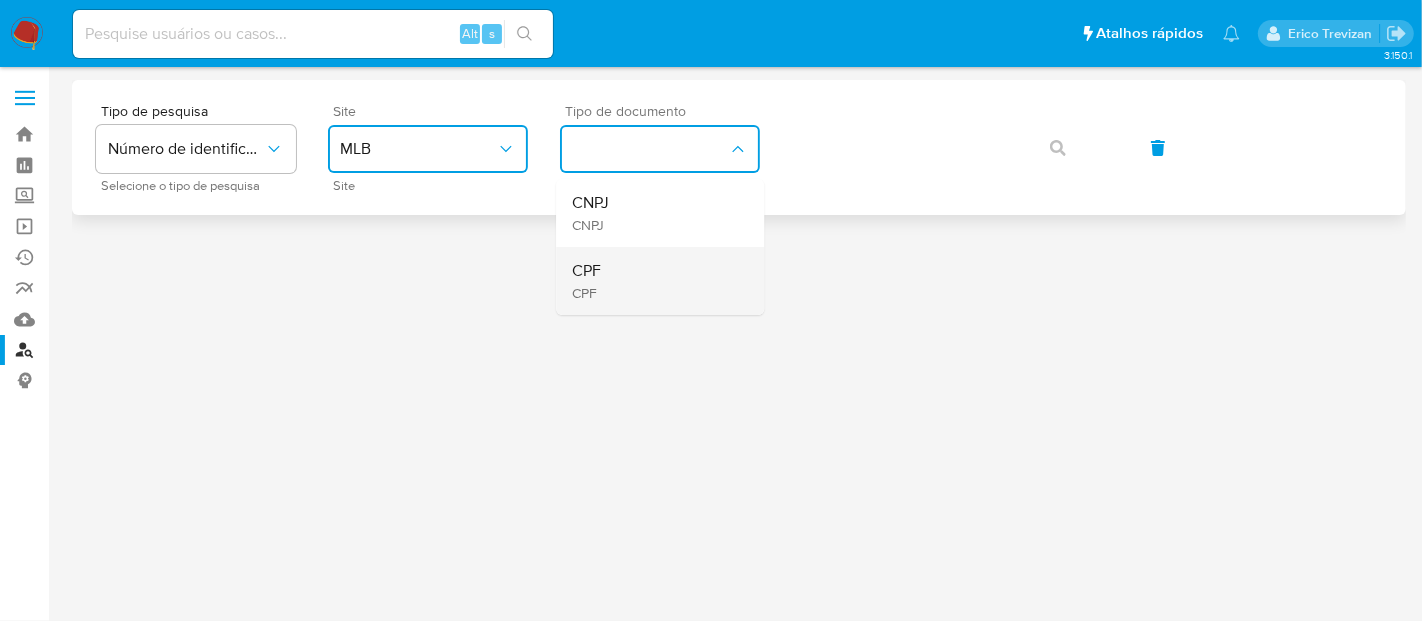 click on "CPF CPF" at bounding box center (654, 281) 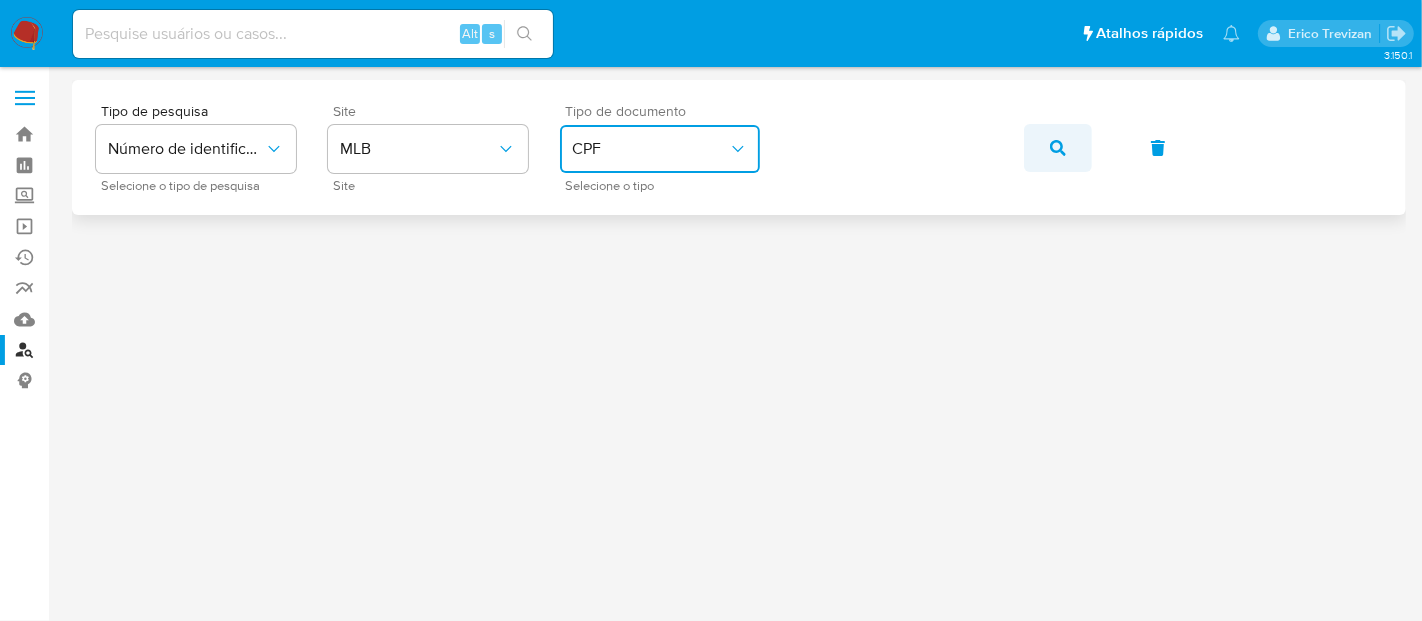 click at bounding box center [1058, 148] 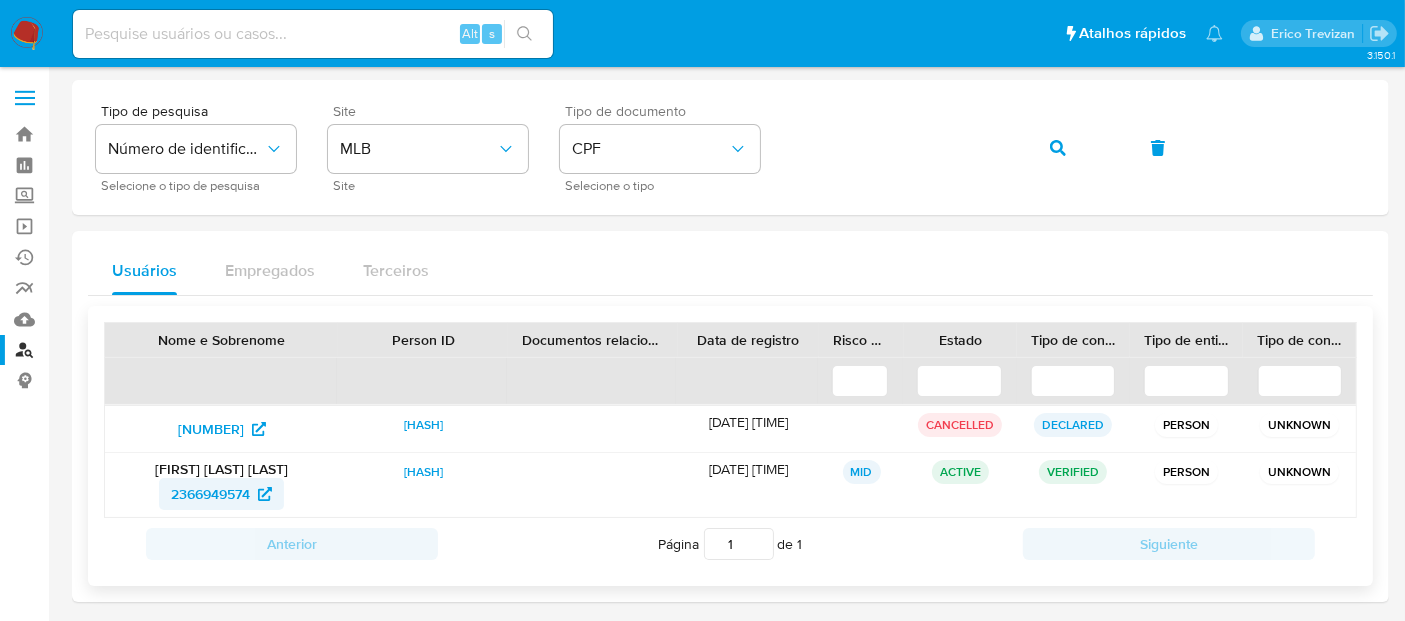 click on "2366949574" at bounding box center (210, 494) 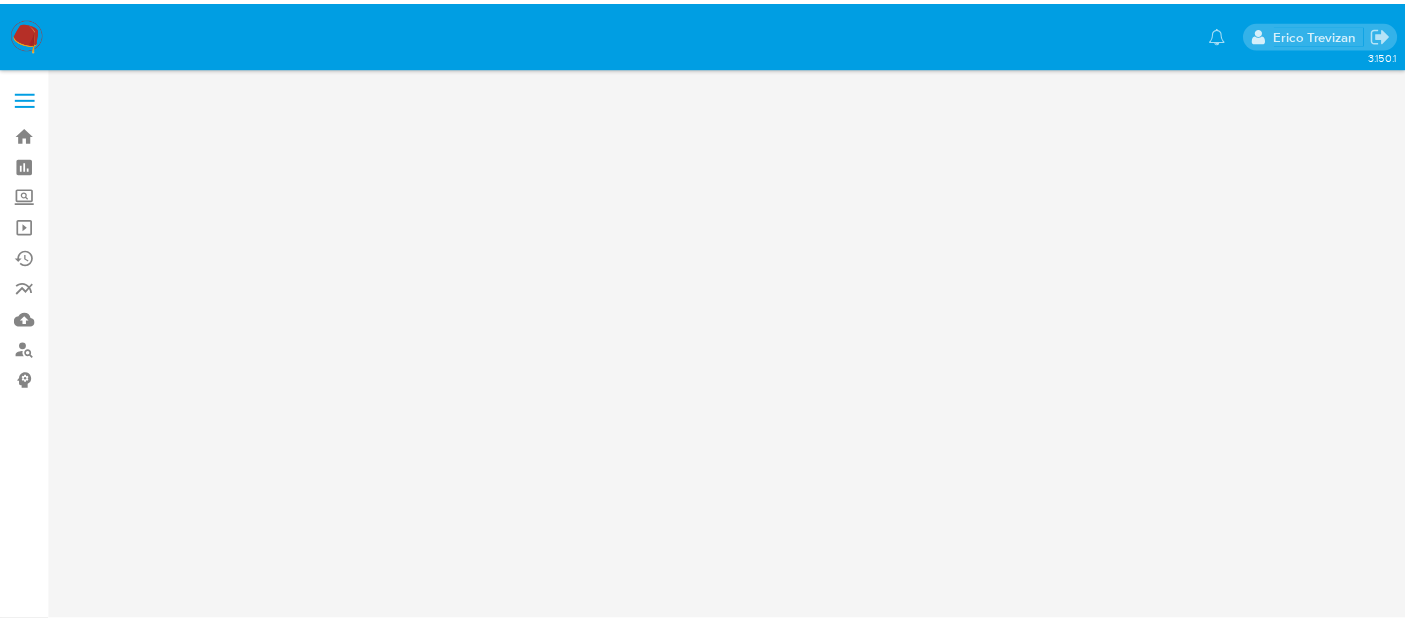 scroll, scrollTop: 0, scrollLeft: 0, axis: both 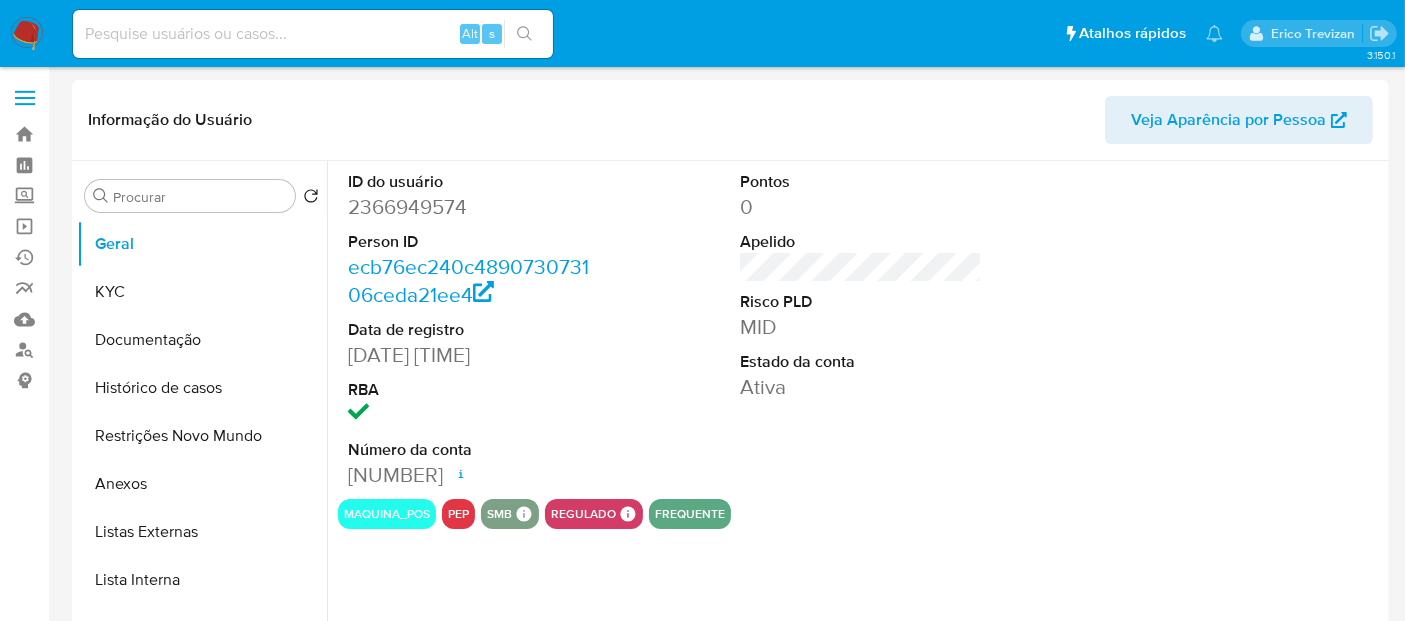 select on "10" 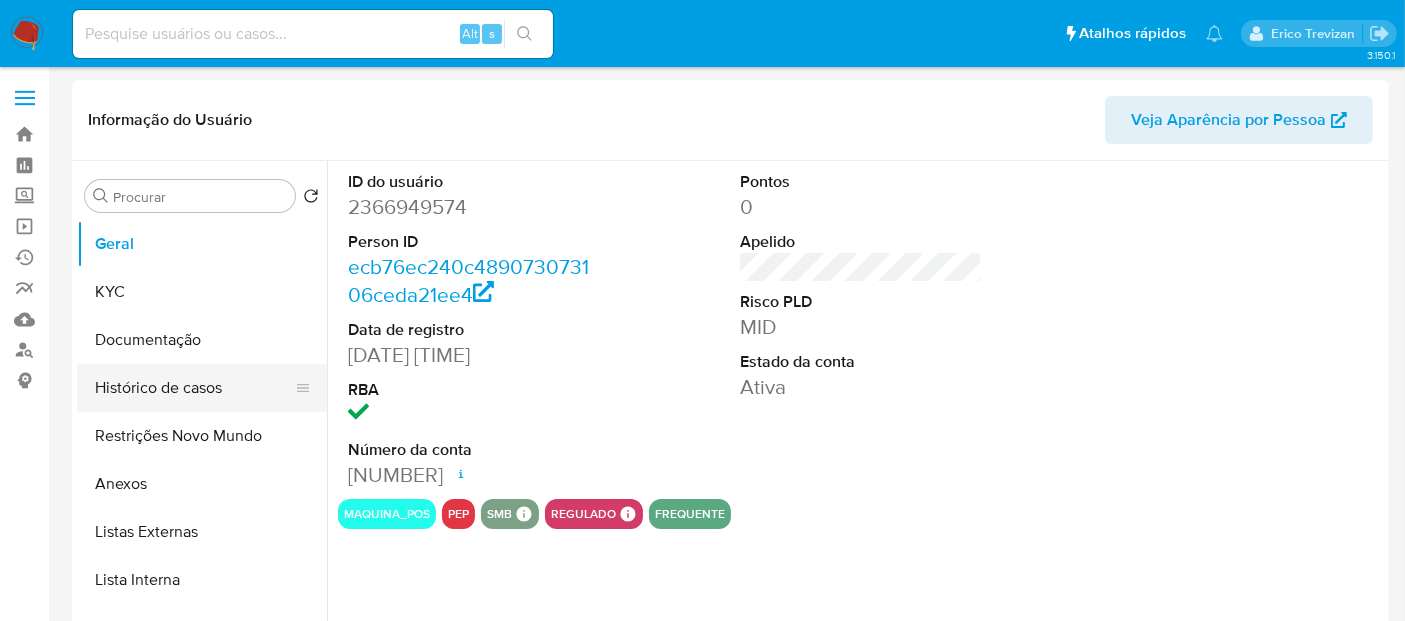 click on "Histórico de casos" at bounding box center (194, 388) 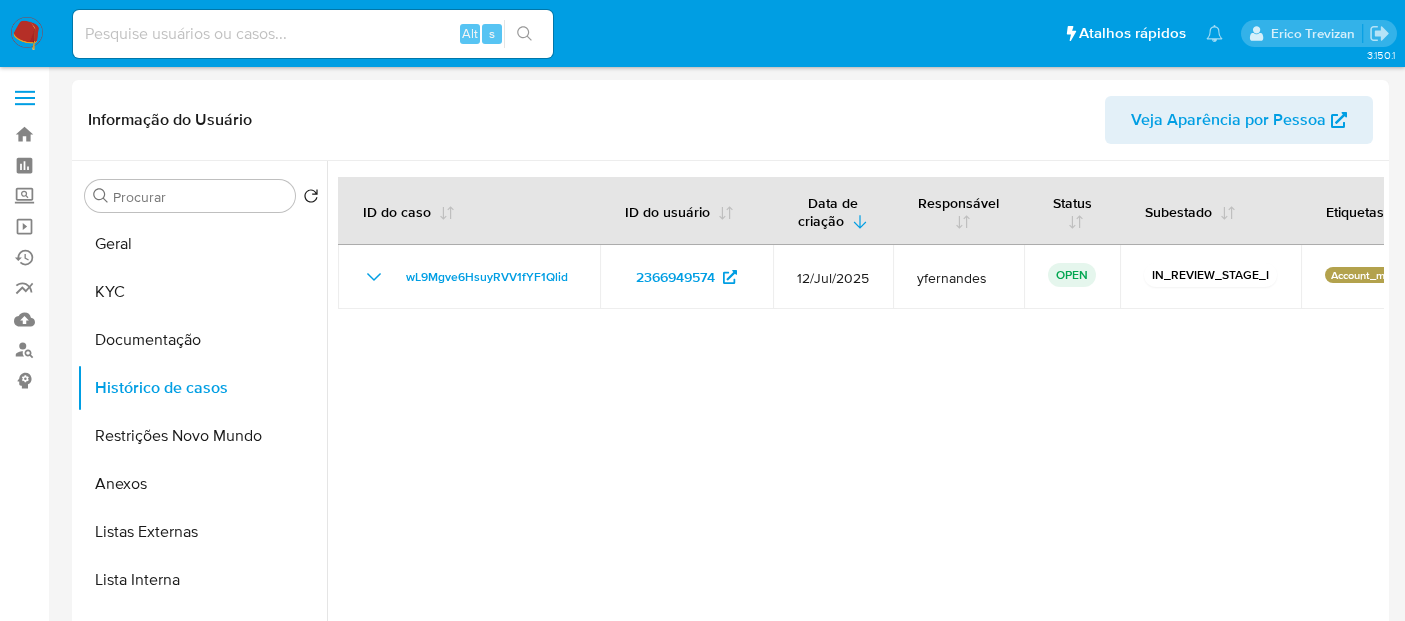 select on "10" 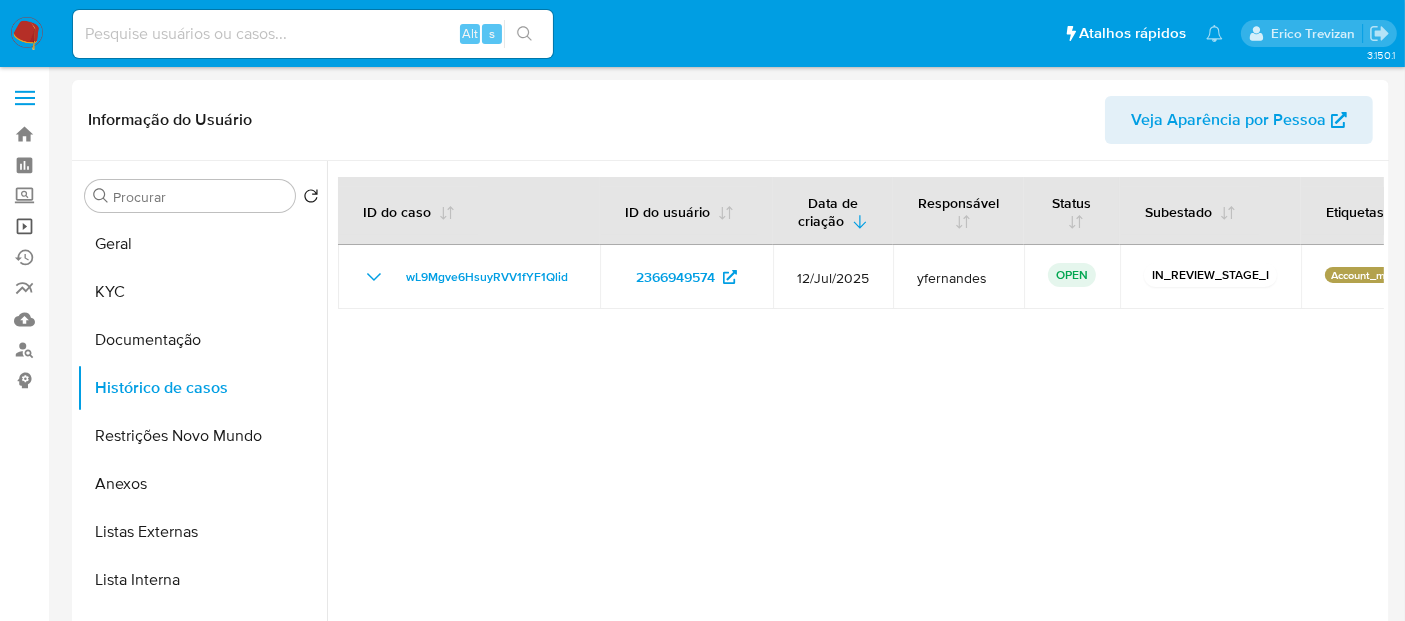 click on "Operações em massa" at bounding box center (119, 226) 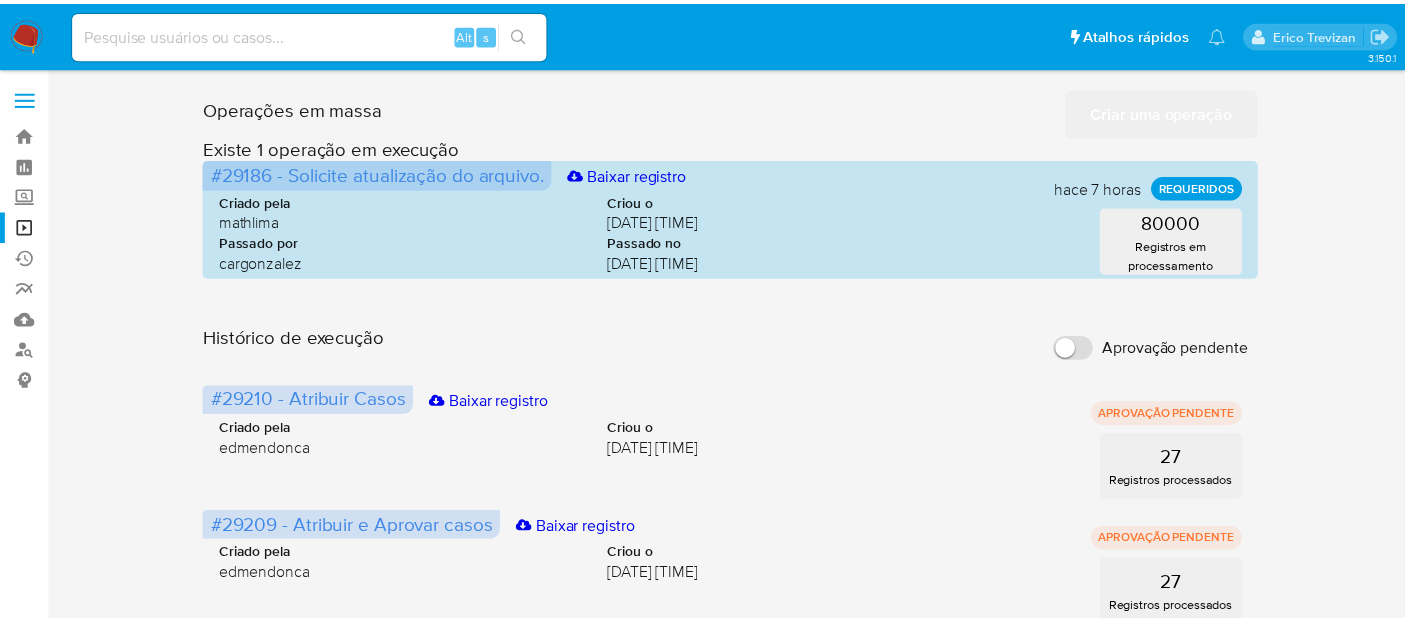 scroll, scrollTop: 0, scrollLeft: 0, axis: both 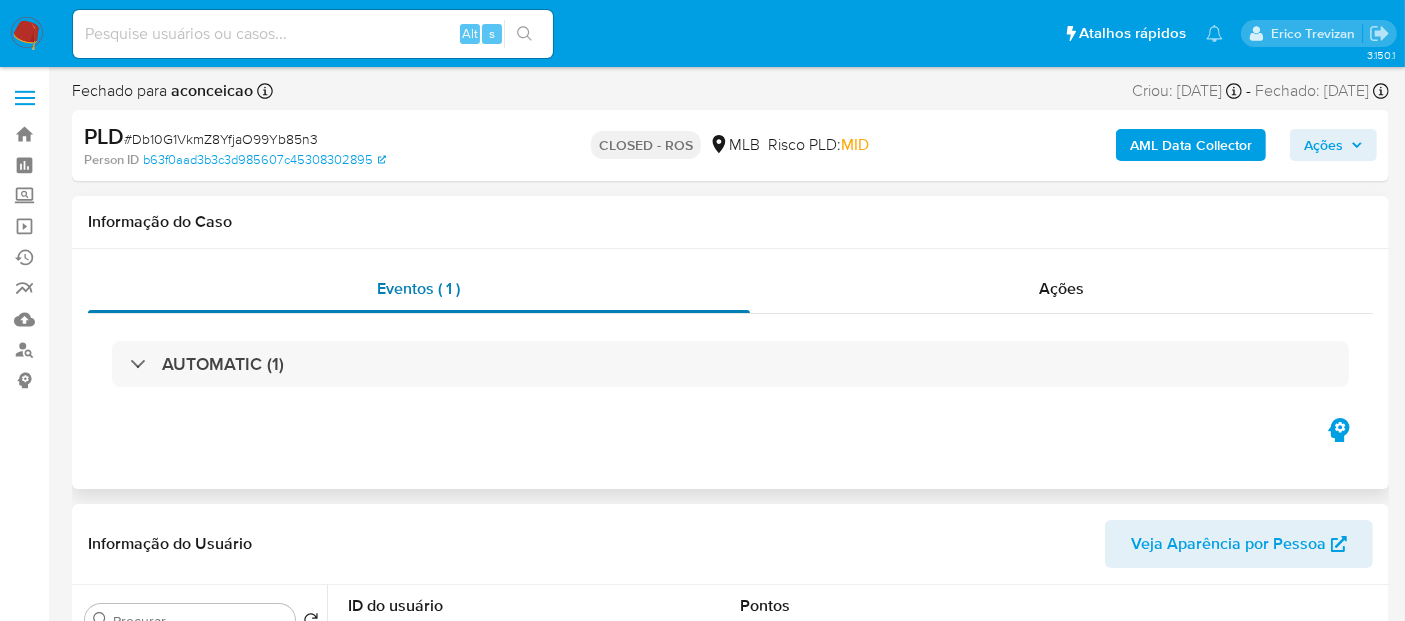 select on "10" 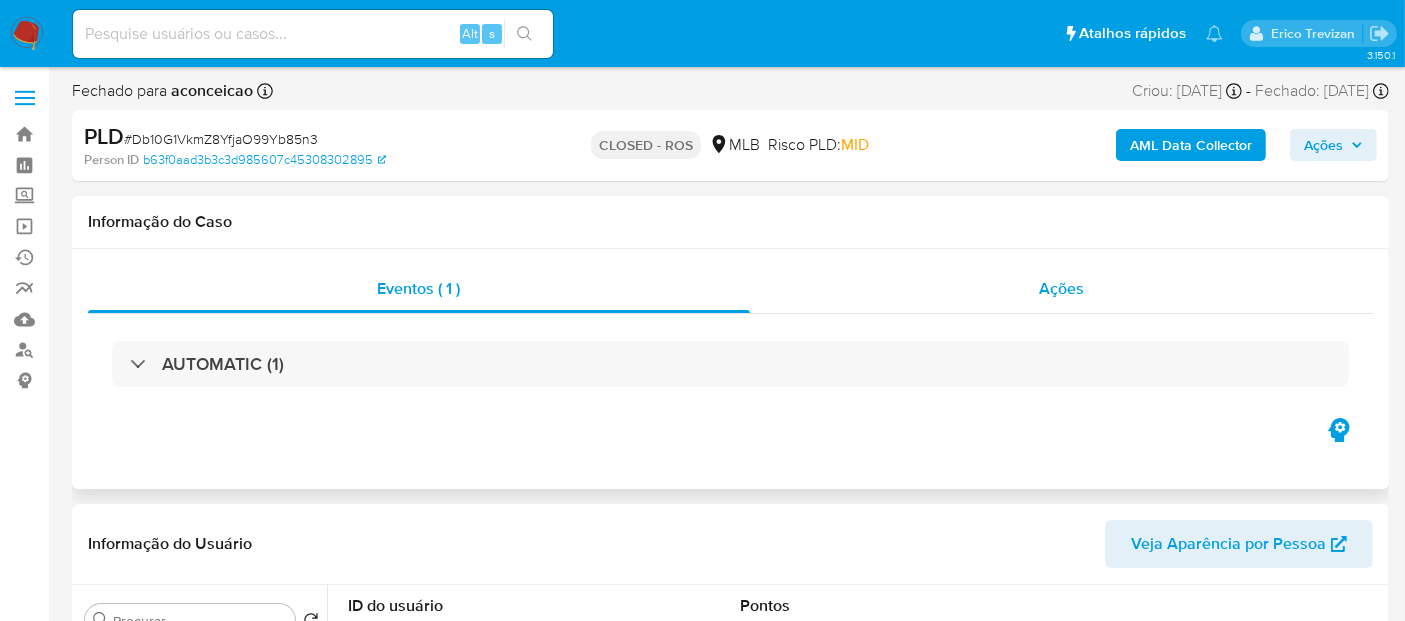 click on "Ações" at bounding box center (1061, 288) 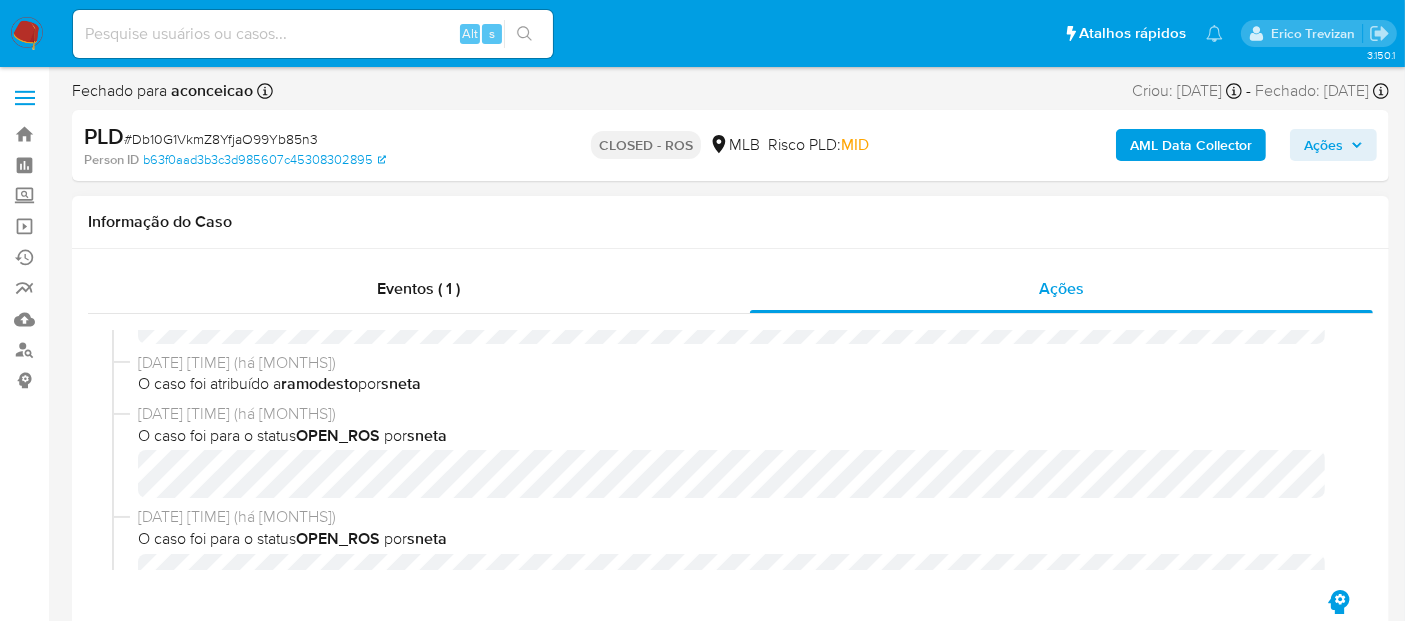 scroll, scrollTop: 333, scrollLeft: 0, axis: vertical 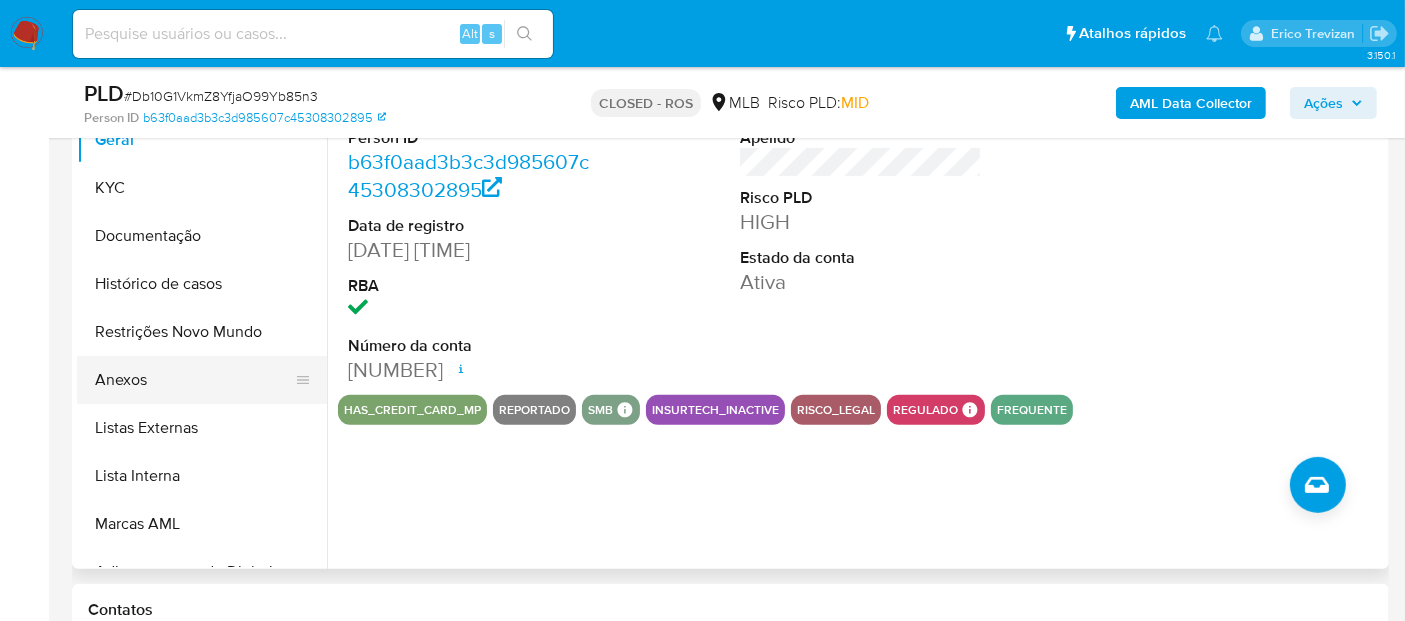click on "Anexos" at bounding box center (194, 380) 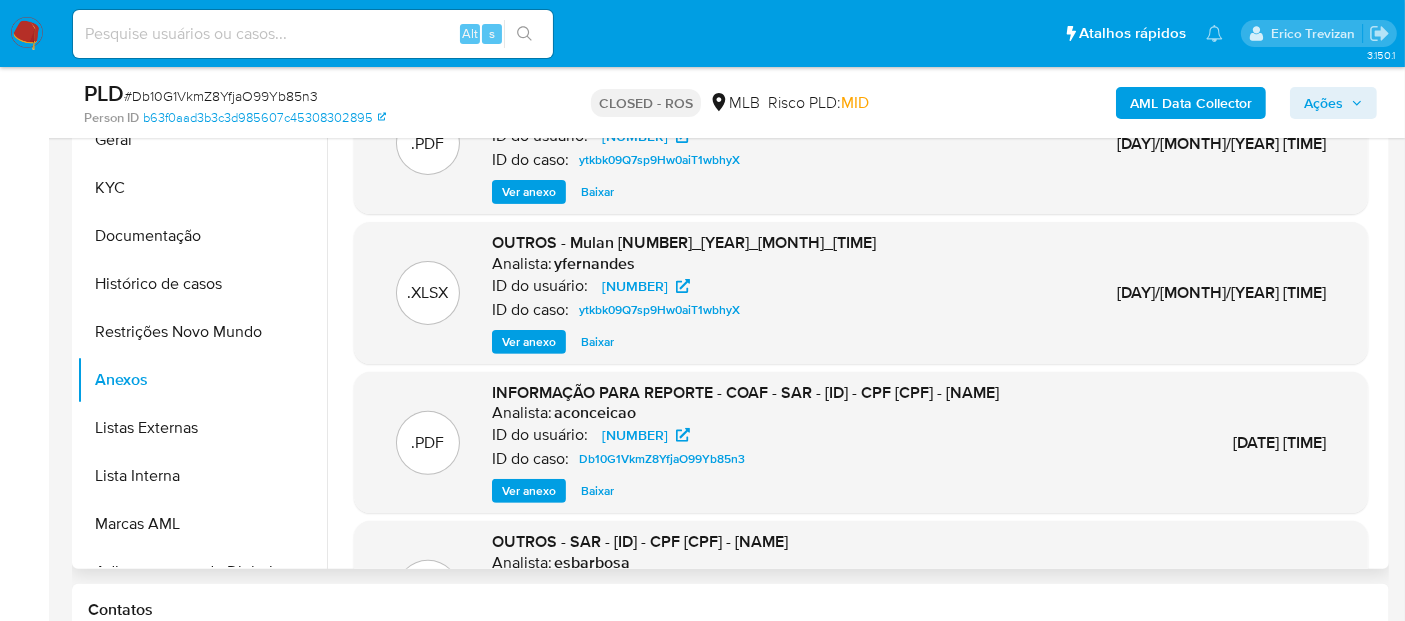 click on "Ver anexo" at bounding box center (529, 491) 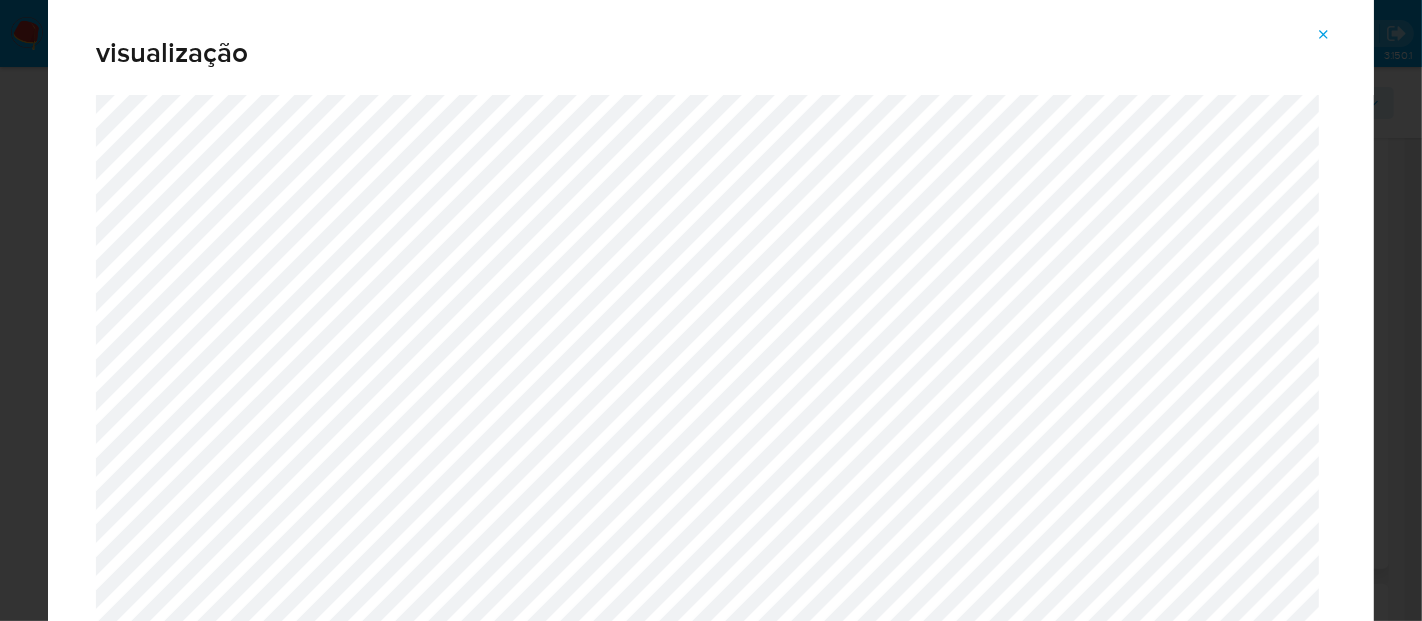 drag, startPoint x: 1328, startPoint y: 27, endPoint x: 1297, endPoint y: 36, distance: 32.280025 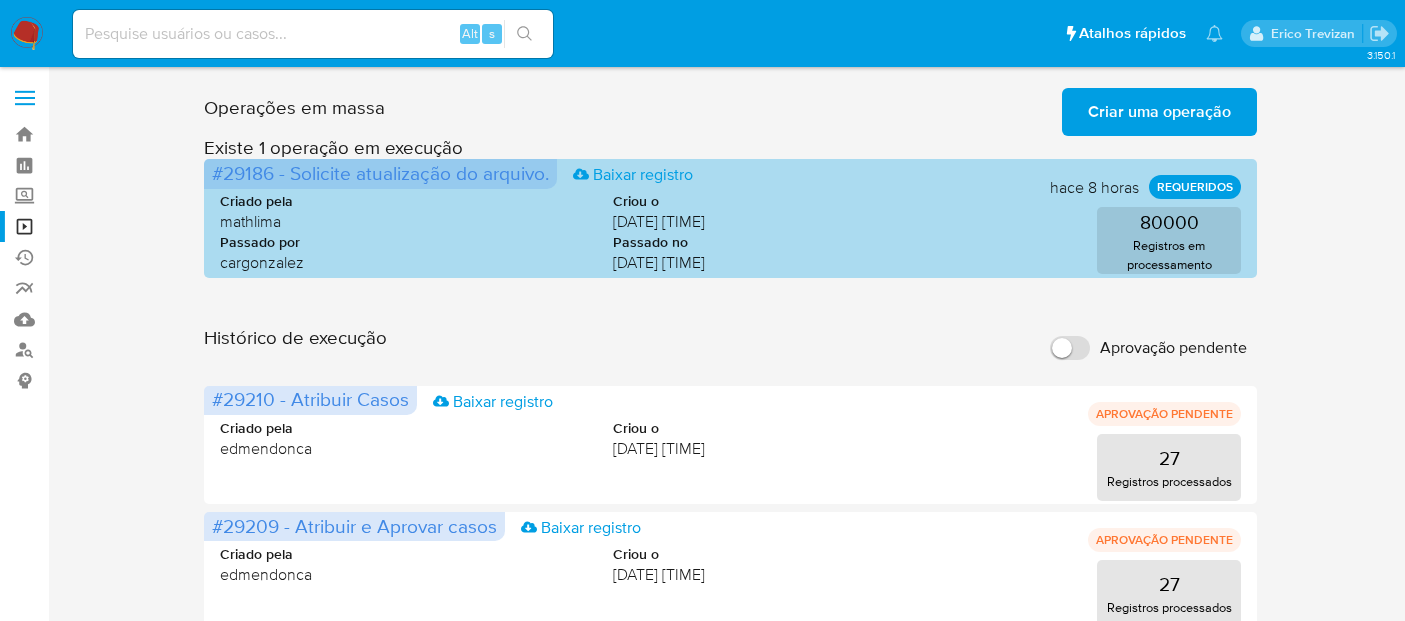 scroll, scrollTop: 0, scrollLeft: 0, axis: both 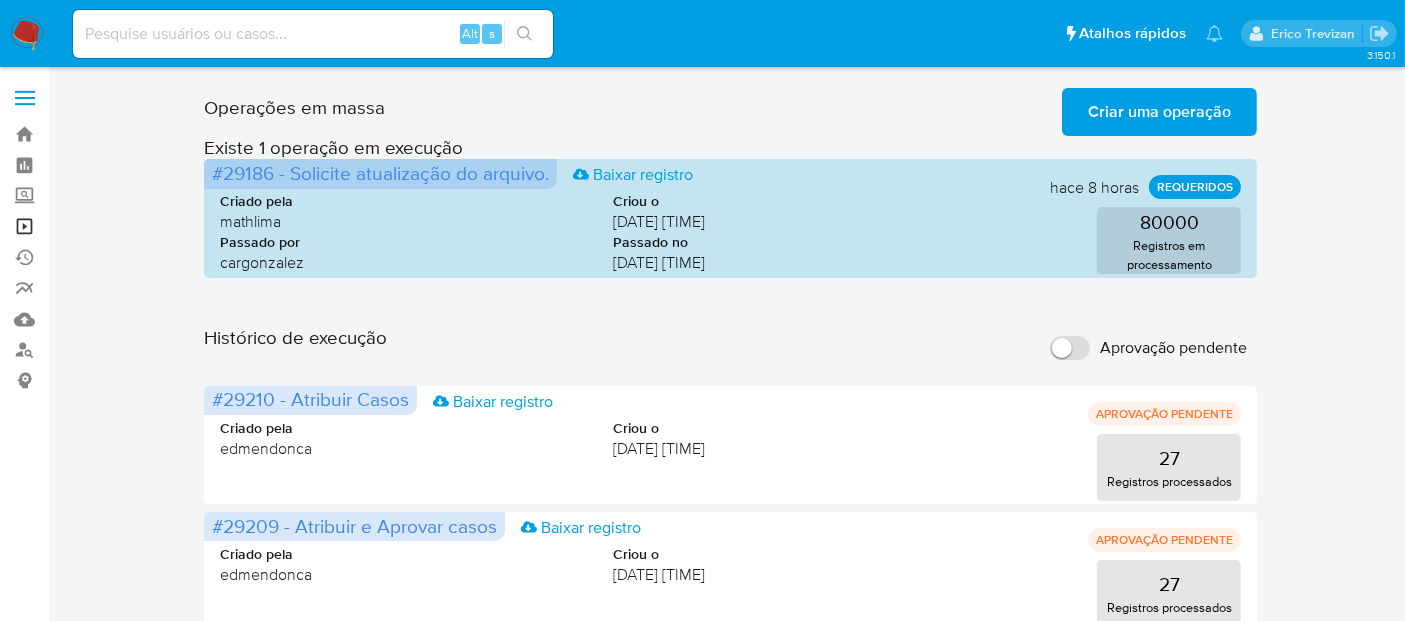 click on "Operações em massa" at bounding box center (119, 226) 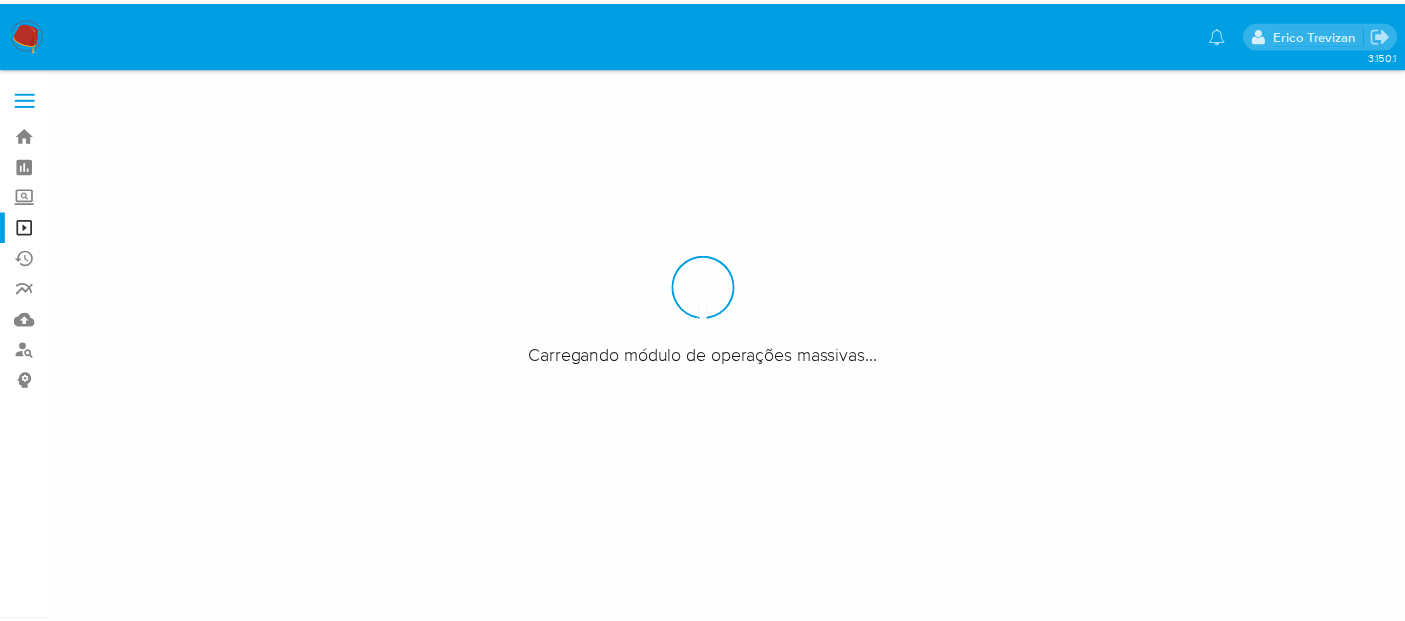 scroll, scrollTop: 0, scrollLeft: 0, axis: both 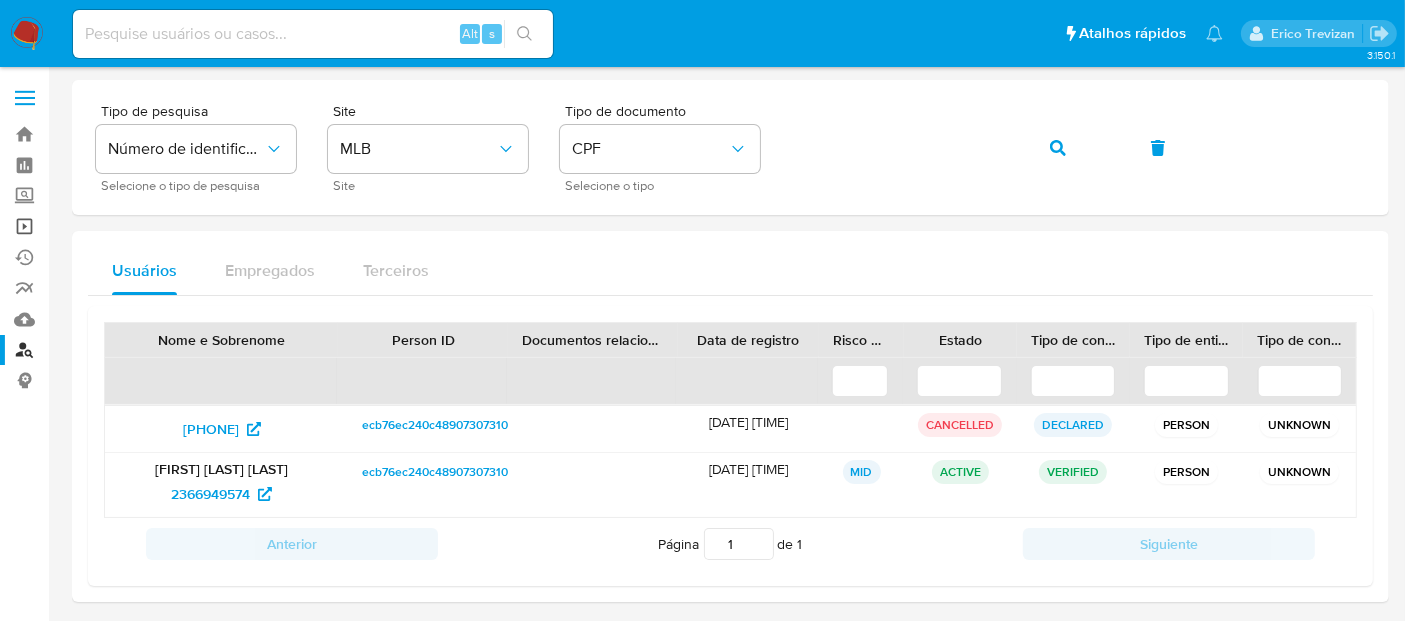 click on "Operações em massa" at bounding box center [119, 226] 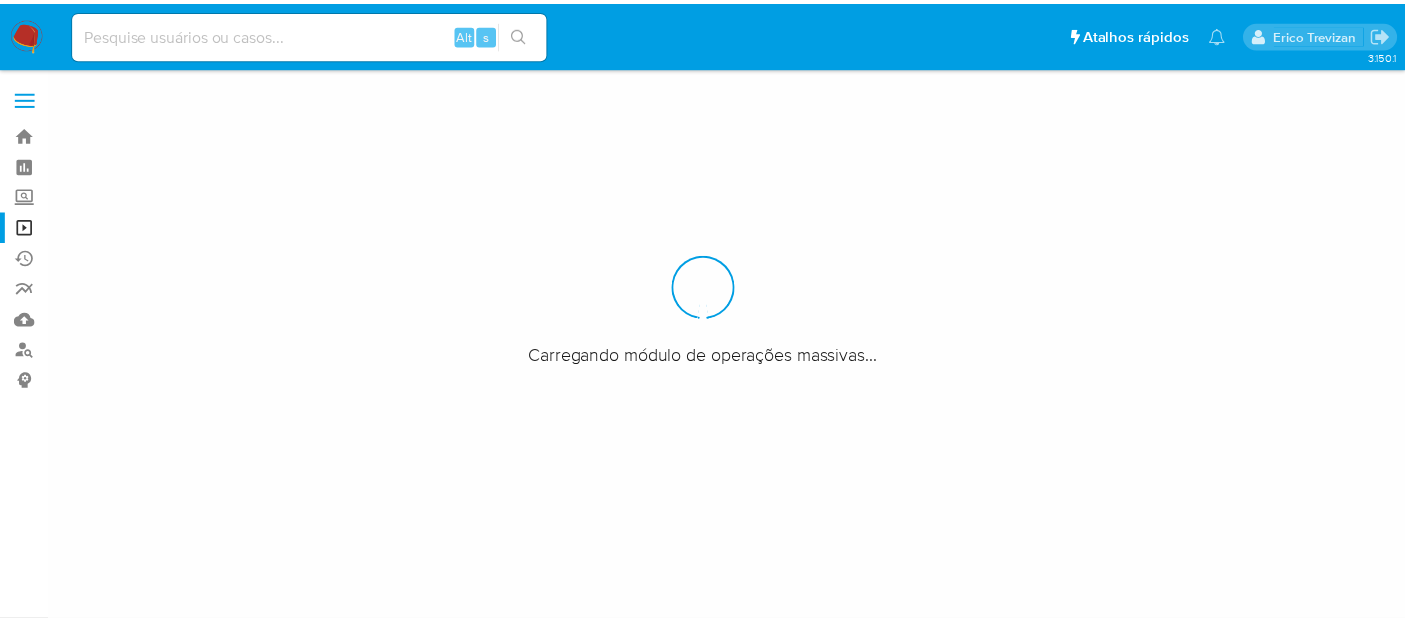 scroll, scrollTop: 0, scrollLeft: 0, axis: both 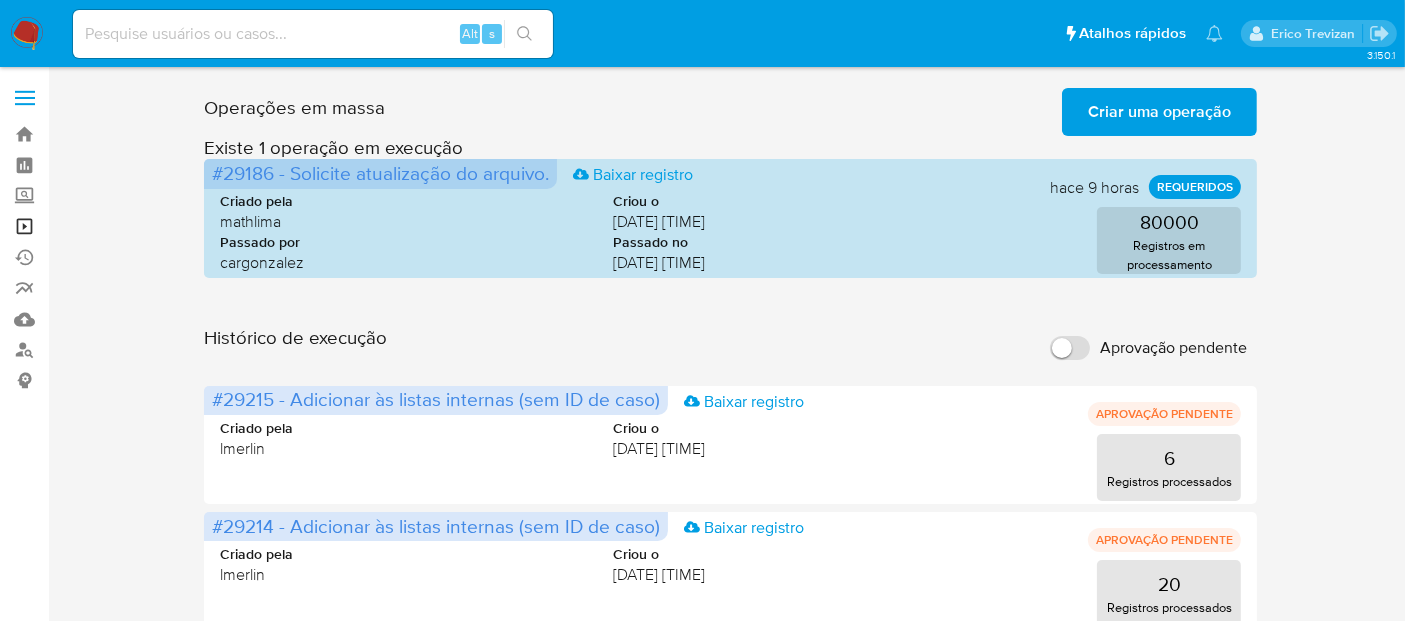click on "Operações em massa" at bounding box center [119, 226] 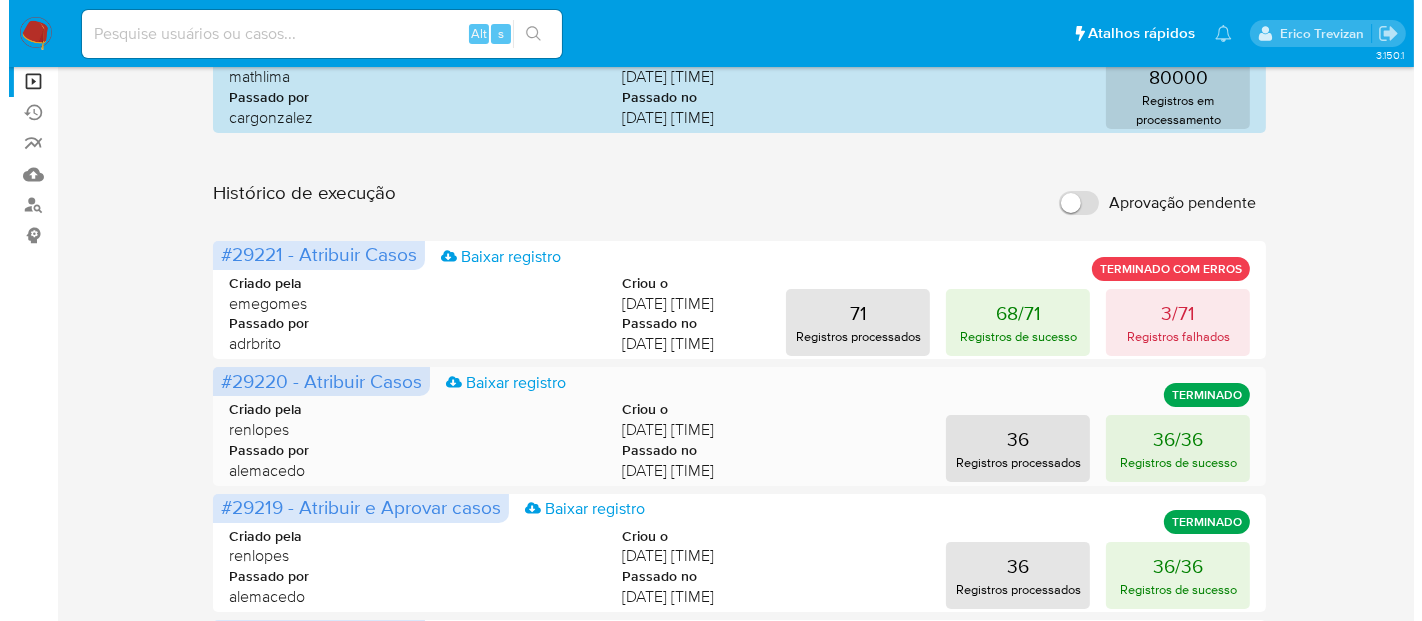 scroll, scrollTop: 0, scrollLeft: 0, axis: both 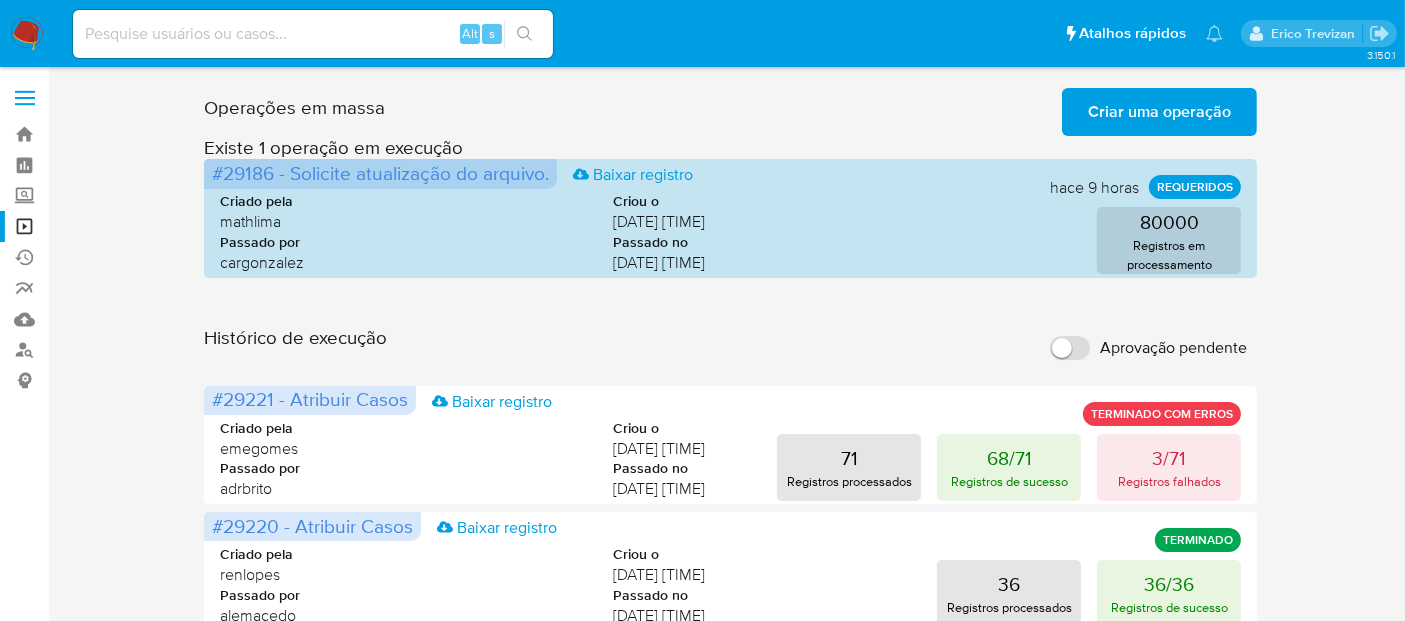 click on "Criar uma operação" at bounding box center (1159, 112) 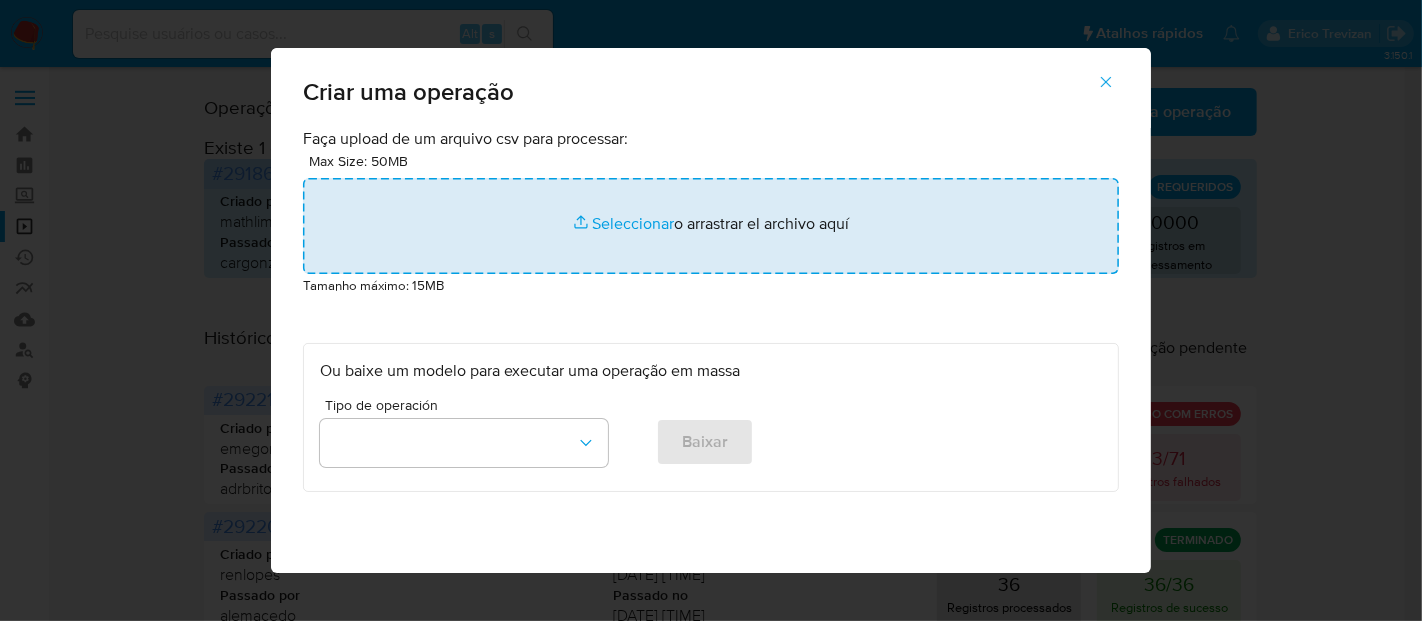 click at bounding box center [711, 226] 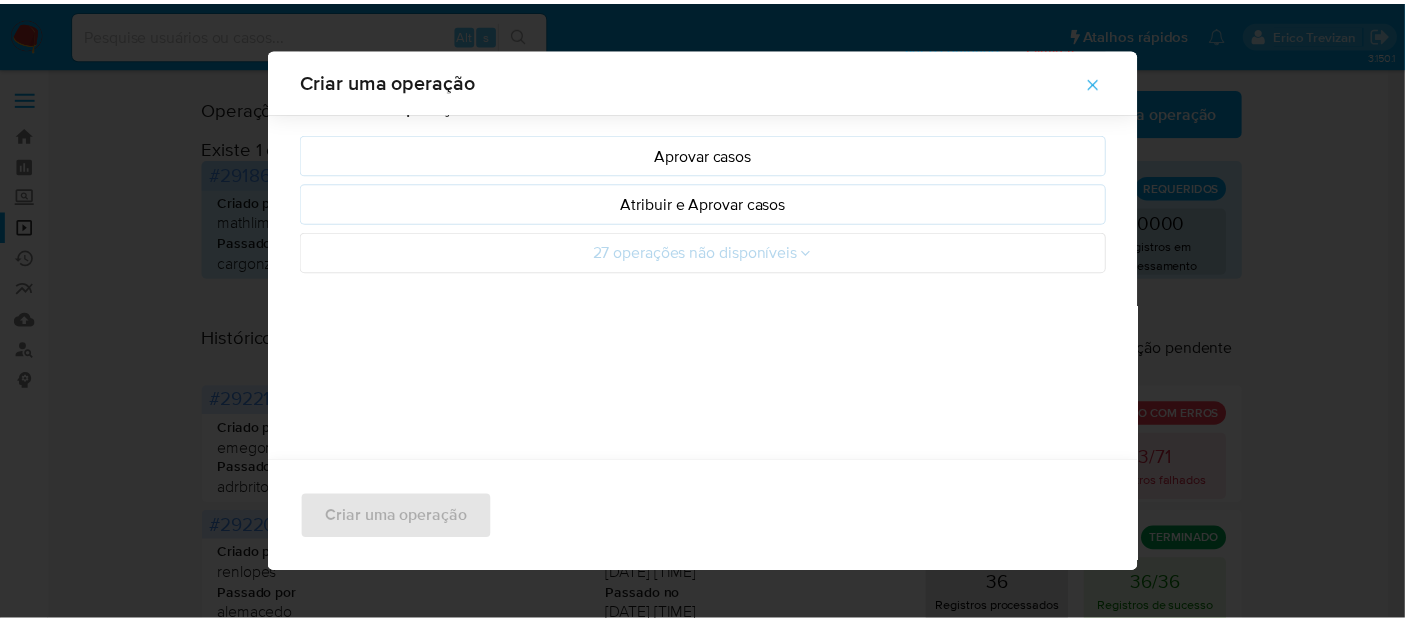 scroll, scrollTop: 0, scrollLeft: 0, axis: both 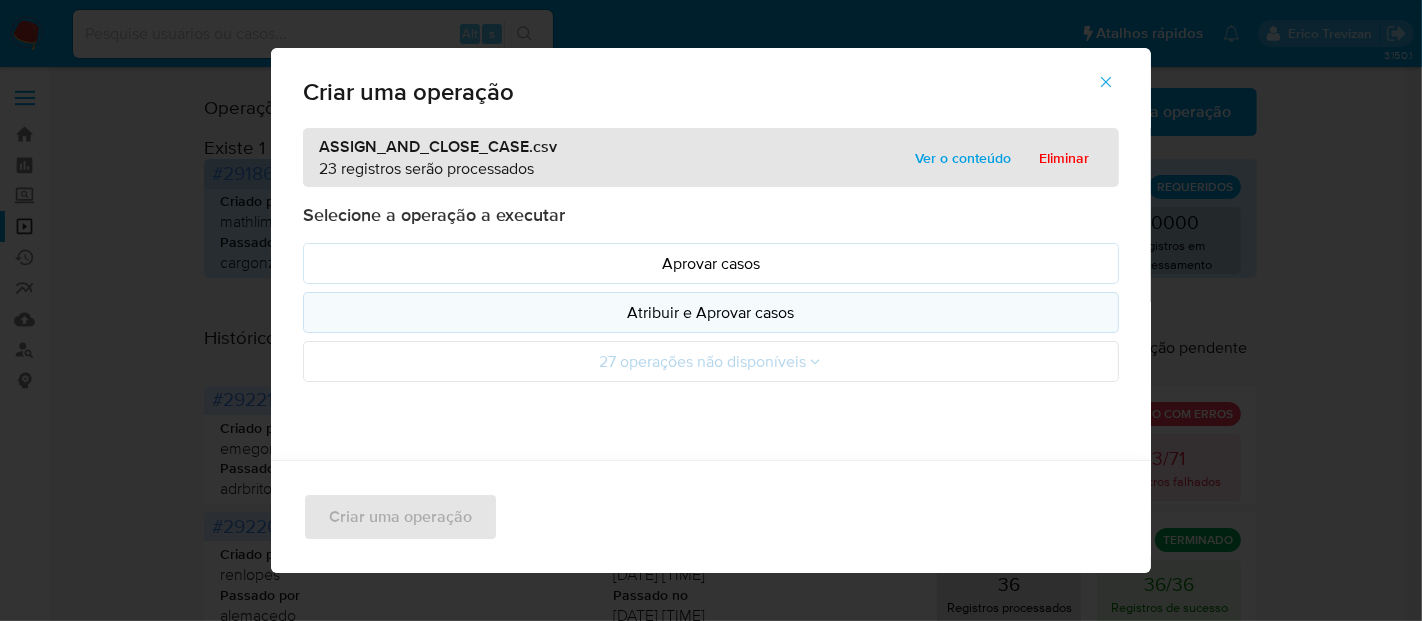 click on "Atribuir e Aprovar casos" at bounding box center [711, 312] 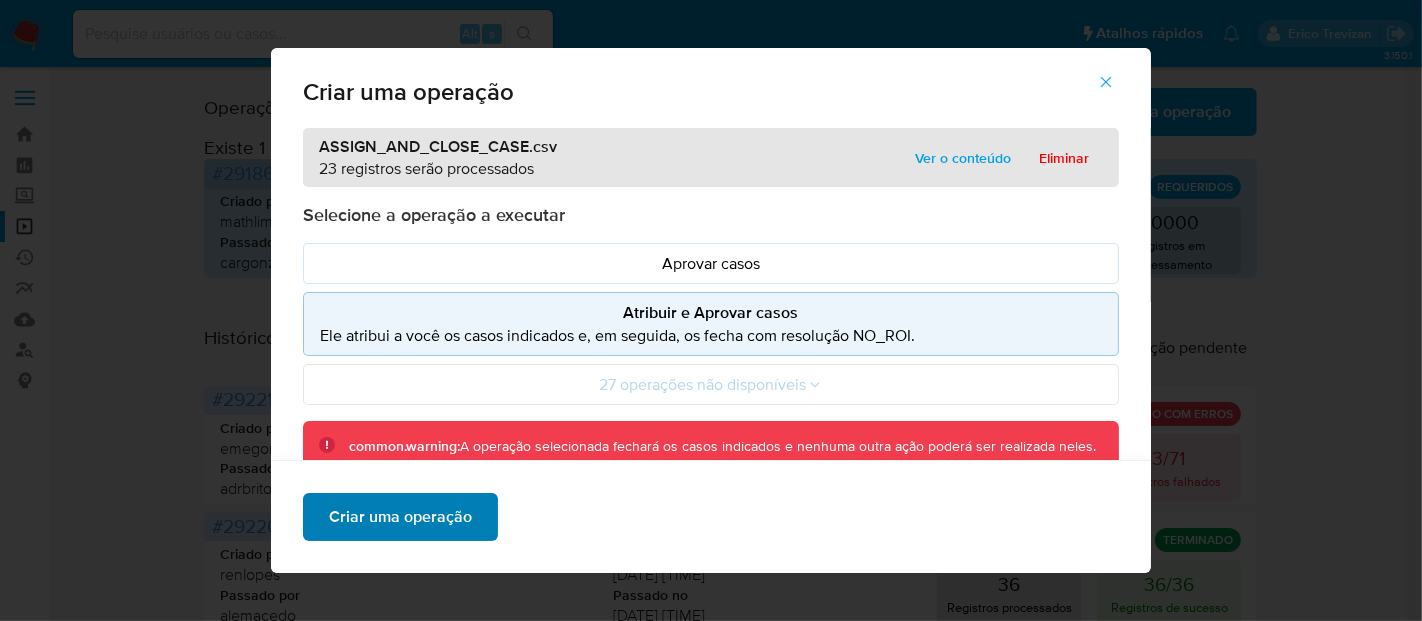 click on "Criar uma operação" at bounding box center [400, 517] 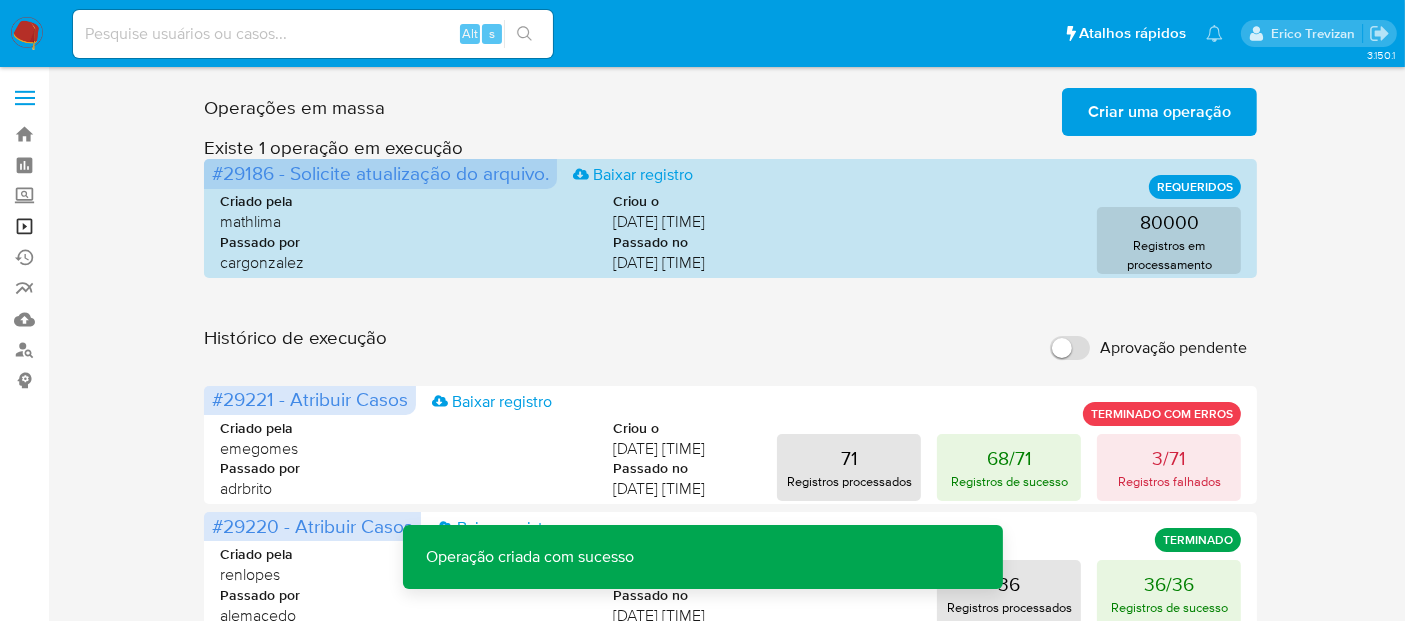 click on "Operações em massa" at bounding box center (119, 226) 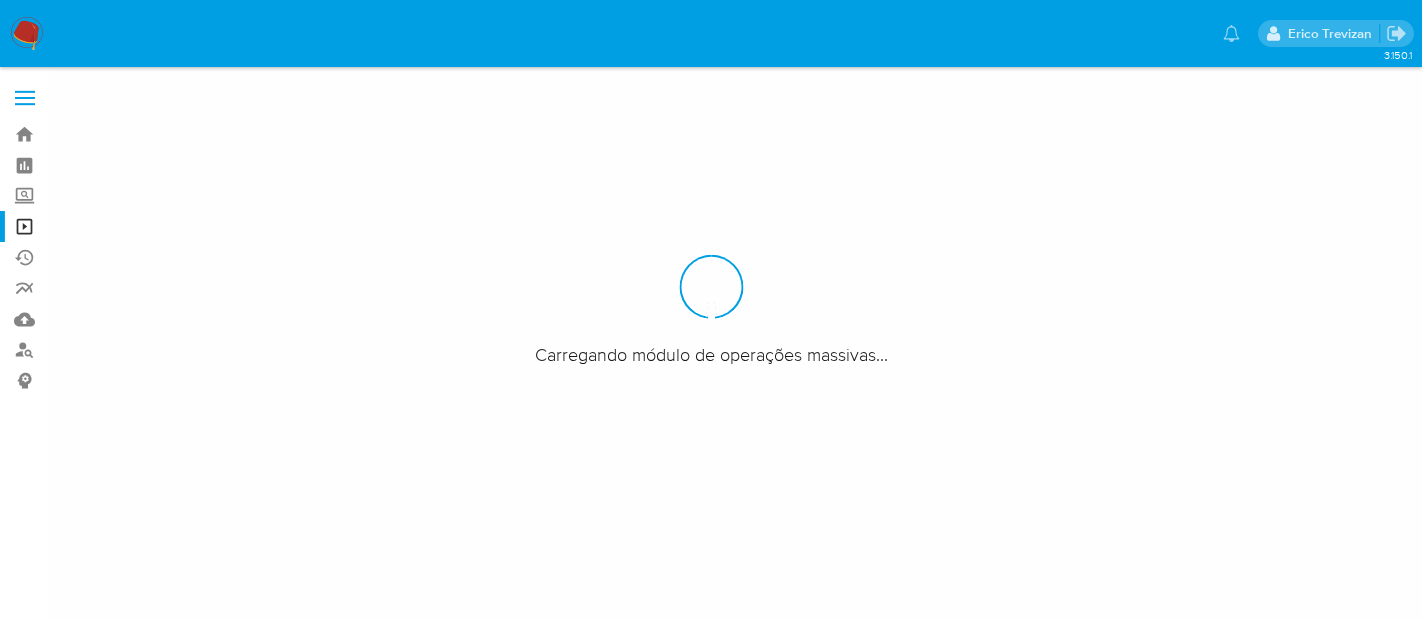scroll, scrollTop: 0, scrollLeft: 0, axis: both 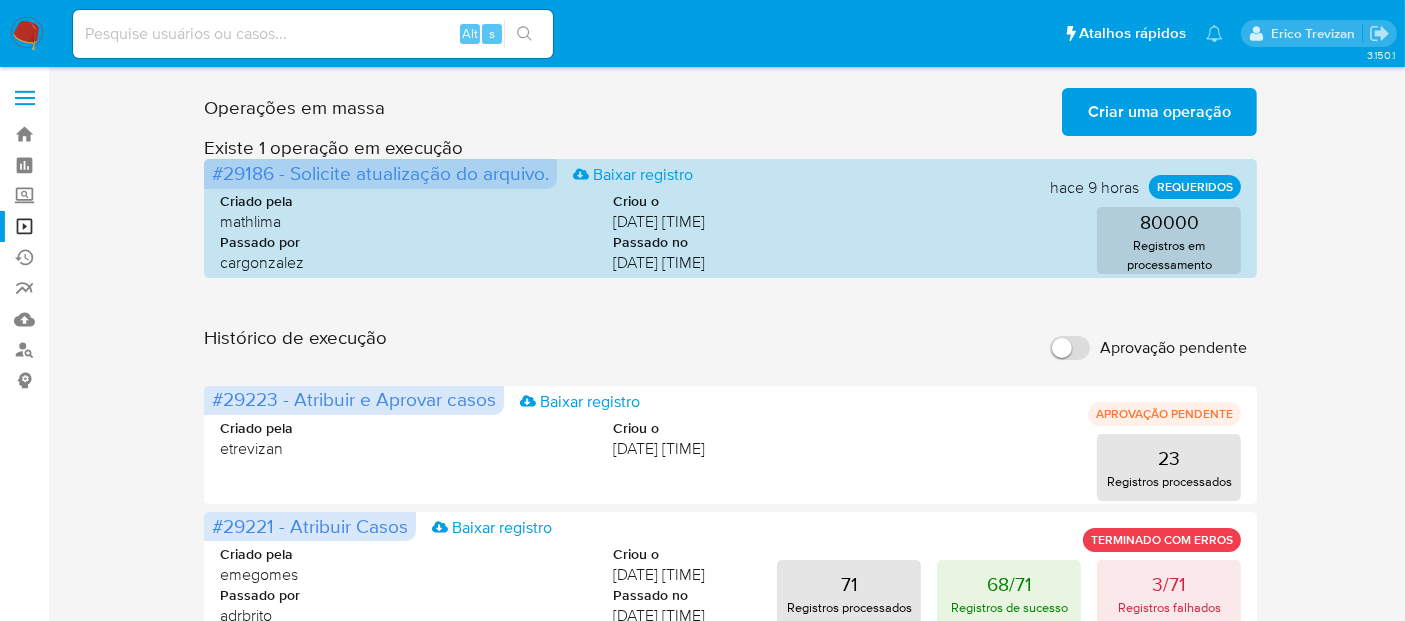 click on "Criar uma operação" at bounding box center (1159, 112) 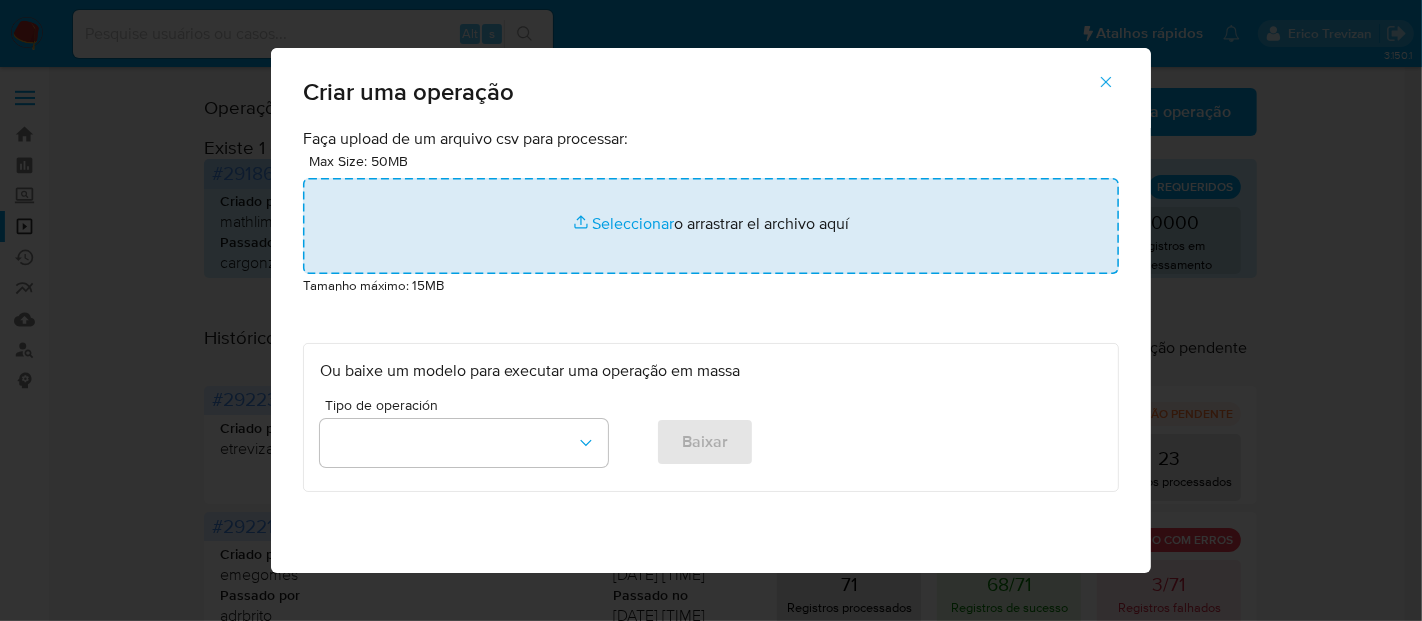 click at bounding box center [711, 226] 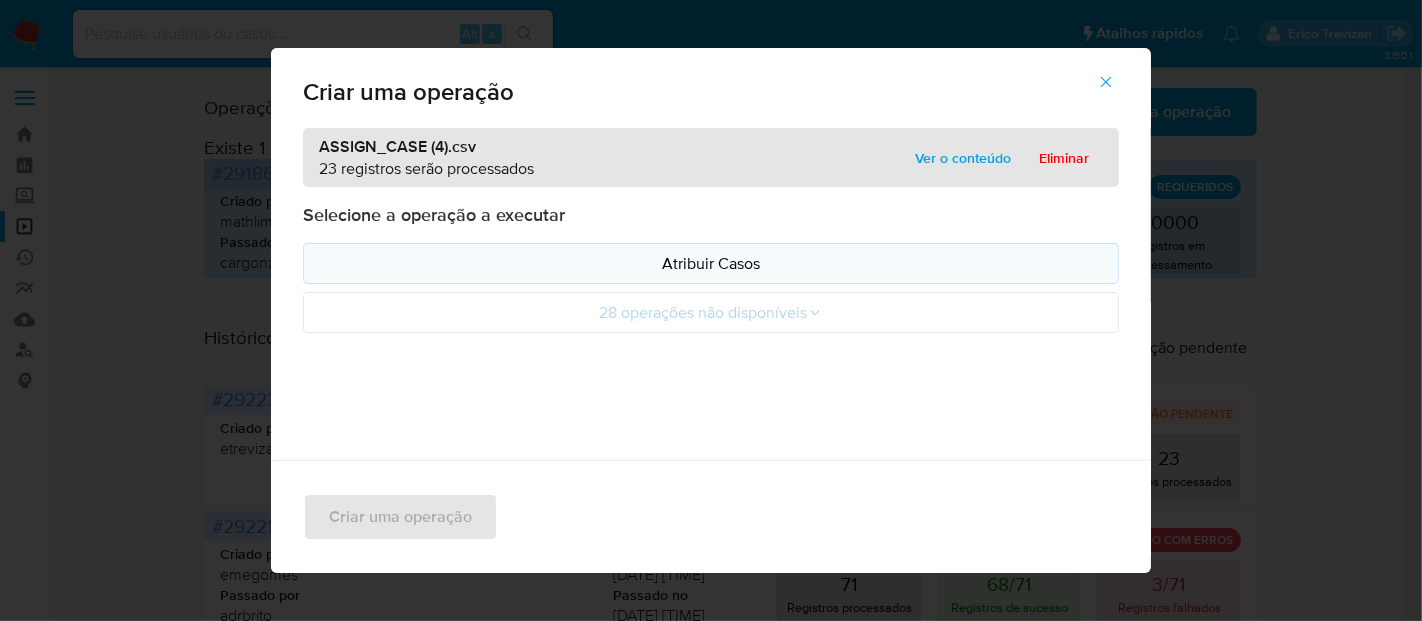 click on "Atribuir Casos" at bounding box center [711, 263] 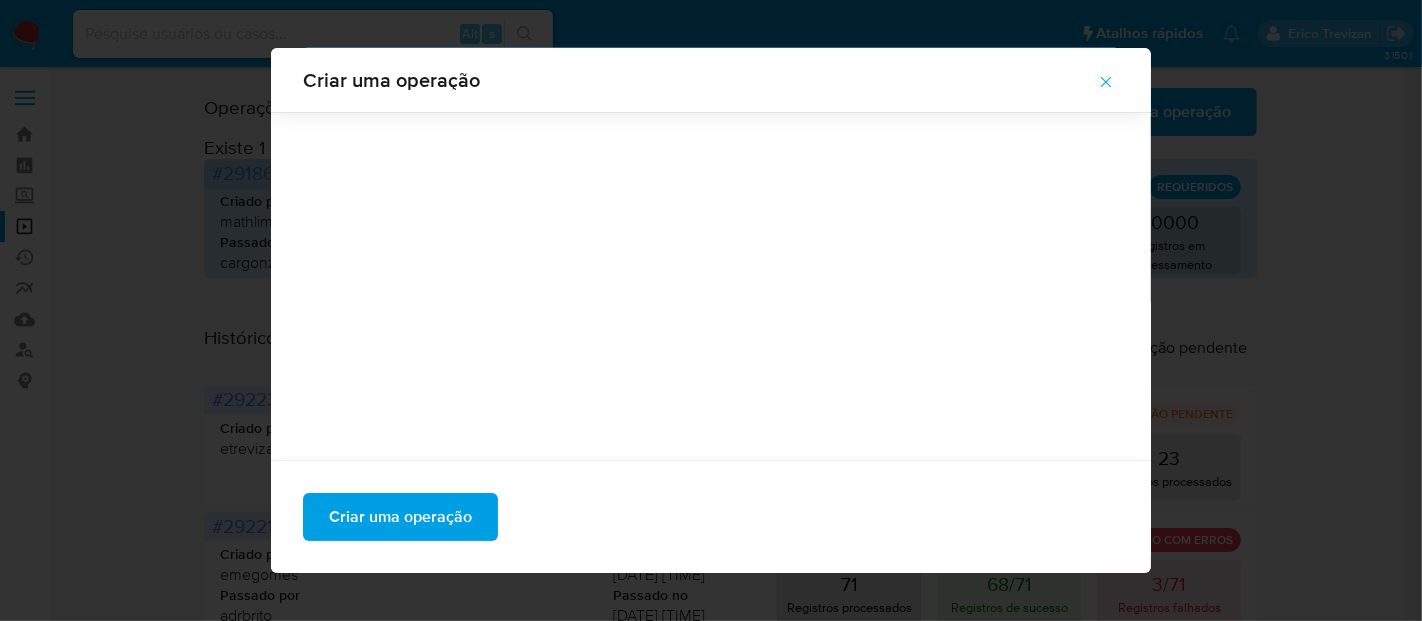 scroll, scrollTop: 245, scrollLeft: 0, axis: vertical 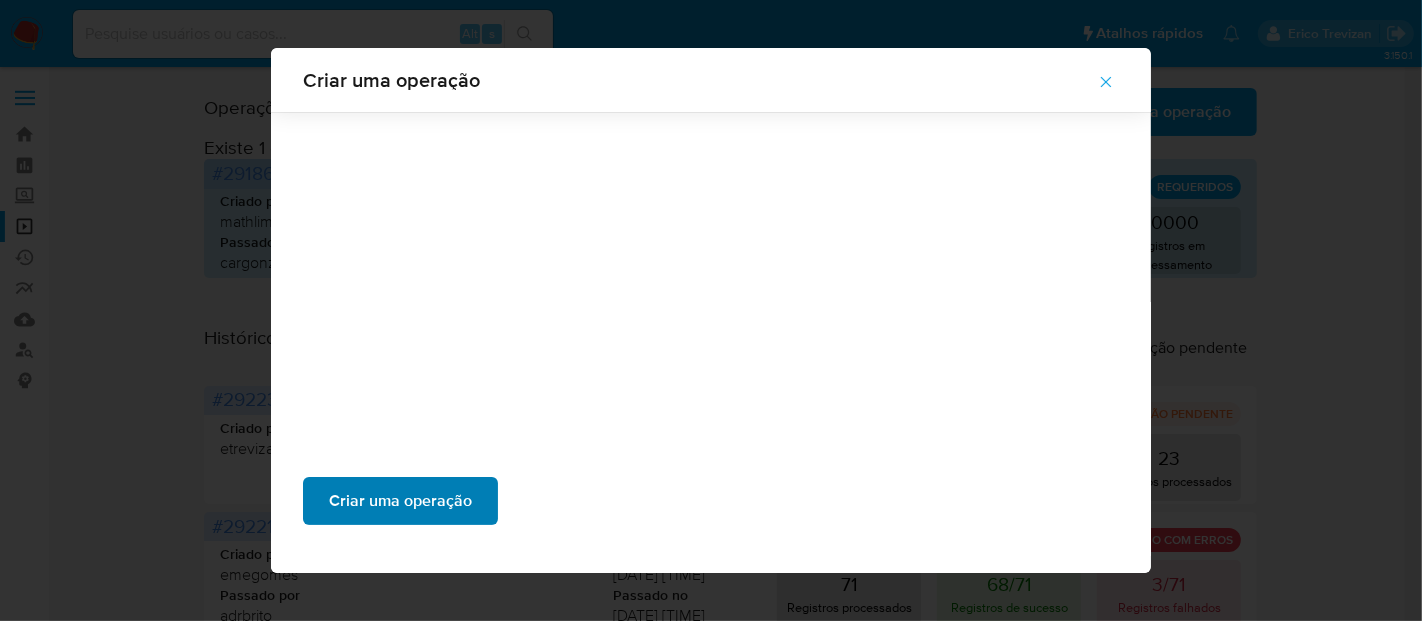 click on "Criar uma operação" at bounding box center [400, 501] 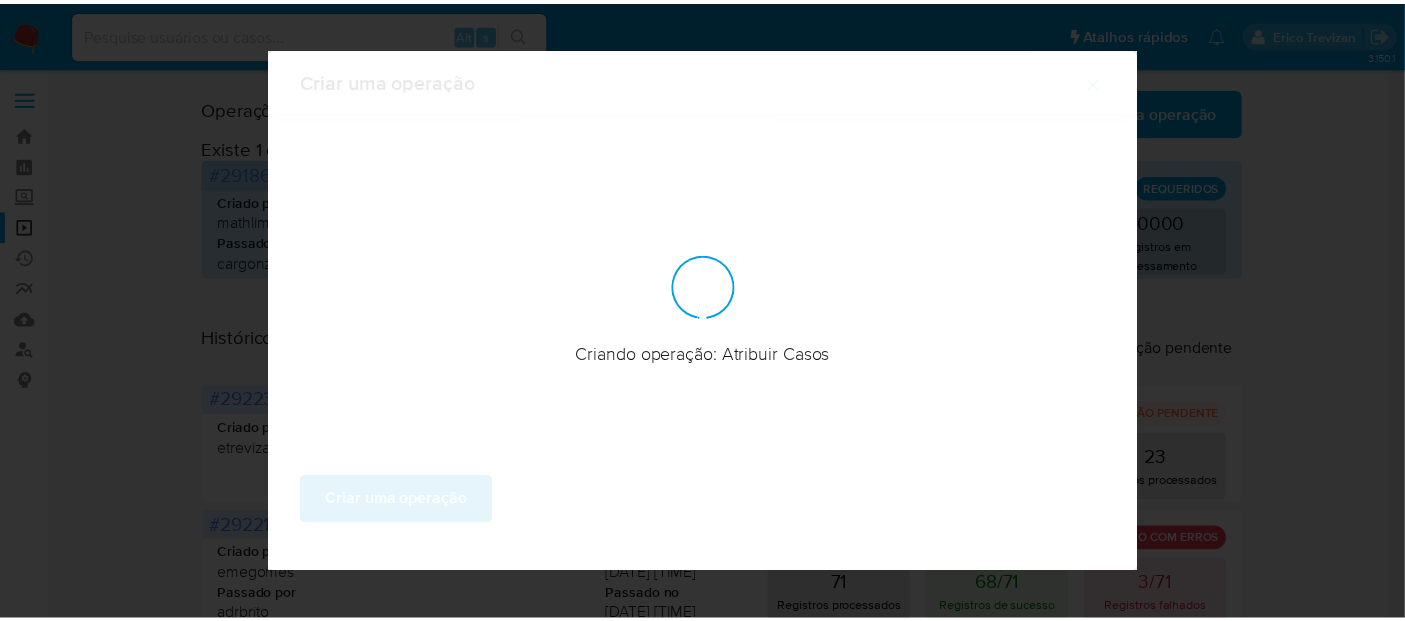 scroll, scrollTop: 131, scrollLeft: 0, axis: vertical 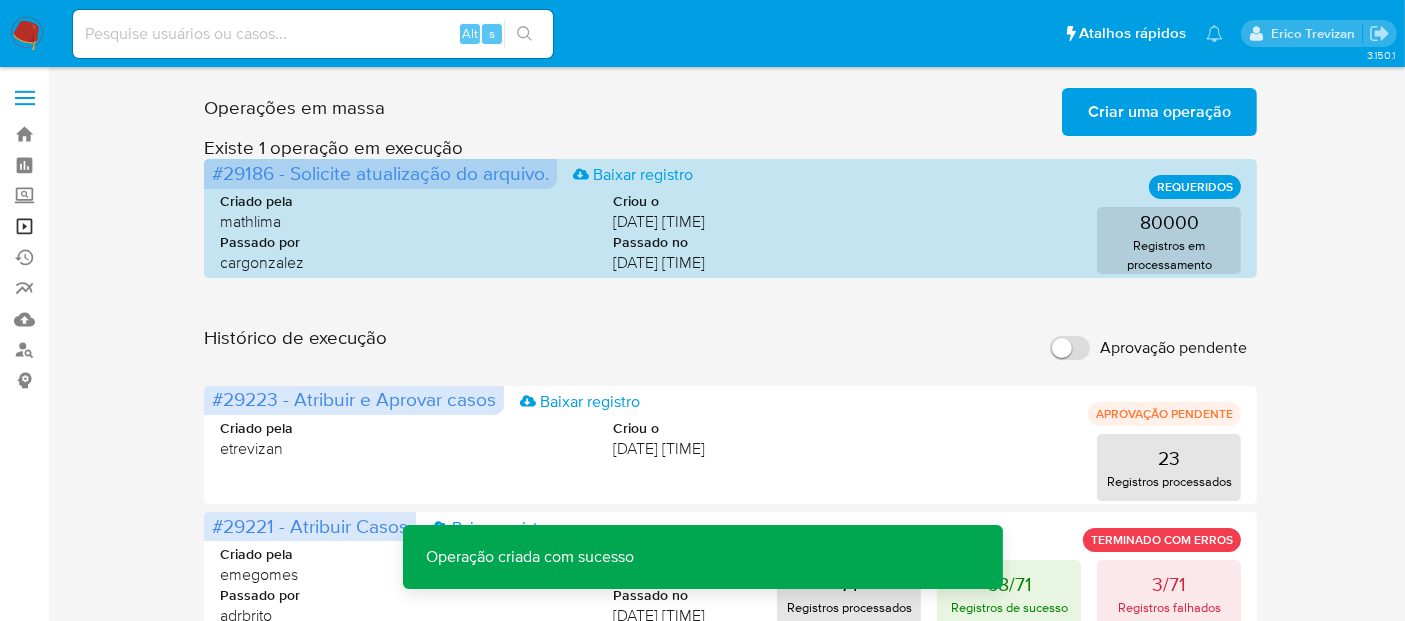 click on "Operações em massa" at bounding box center (119, 226) 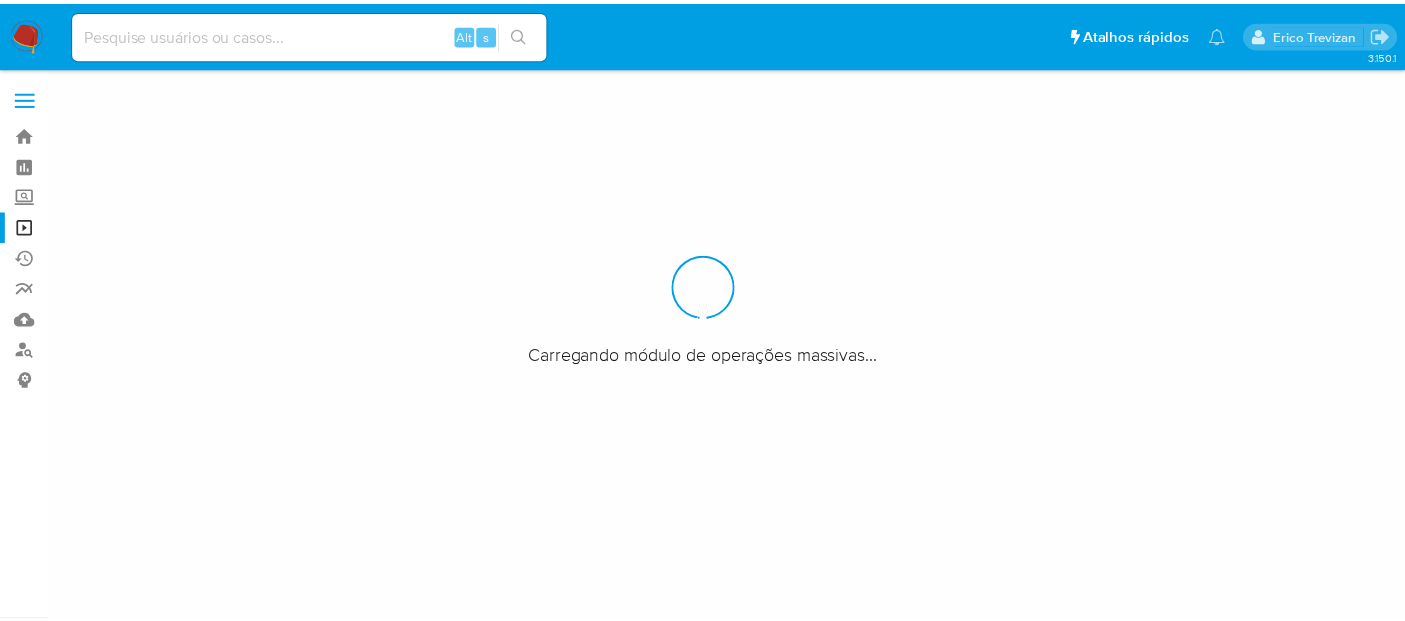 scroll, scrollTop: 0, scrollLeft: 0, axis: both 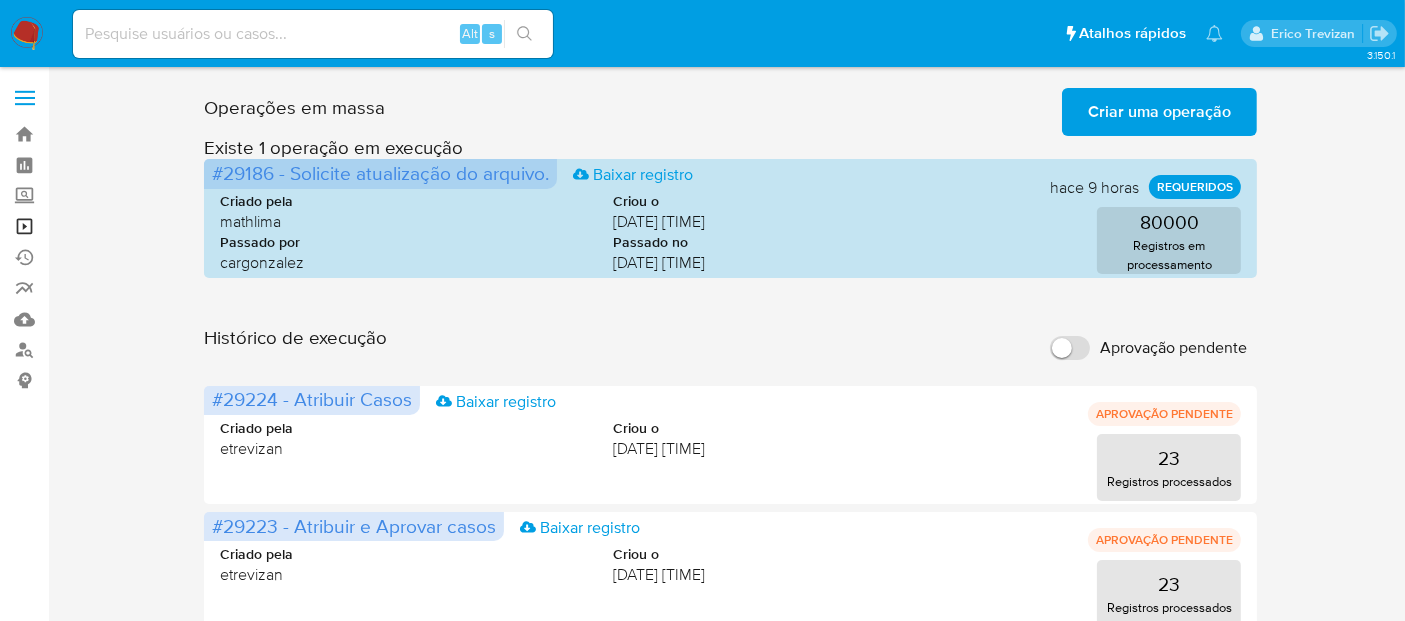 click on "Operações em massa" at bounding box center [119, 226] 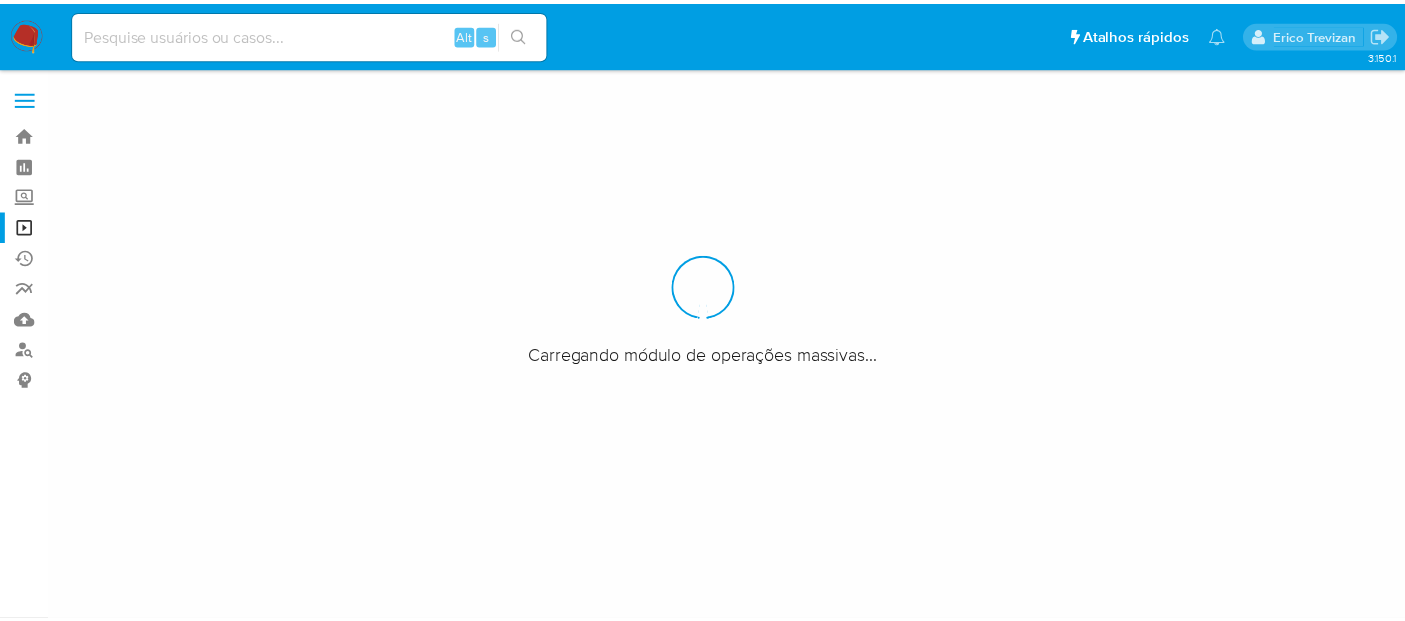 scroll, scrollTop: 0, scrollLeft: 0, axis: both 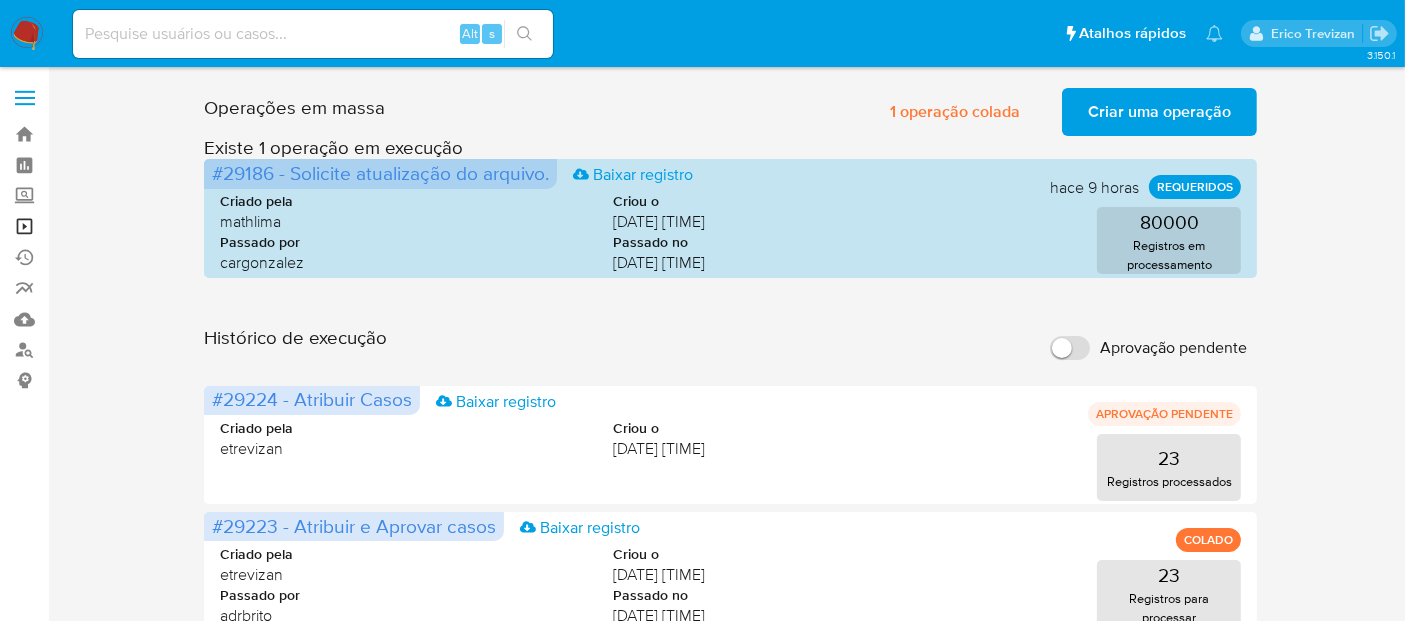 click on "Operações em massa" at bounding box center (119, 226) 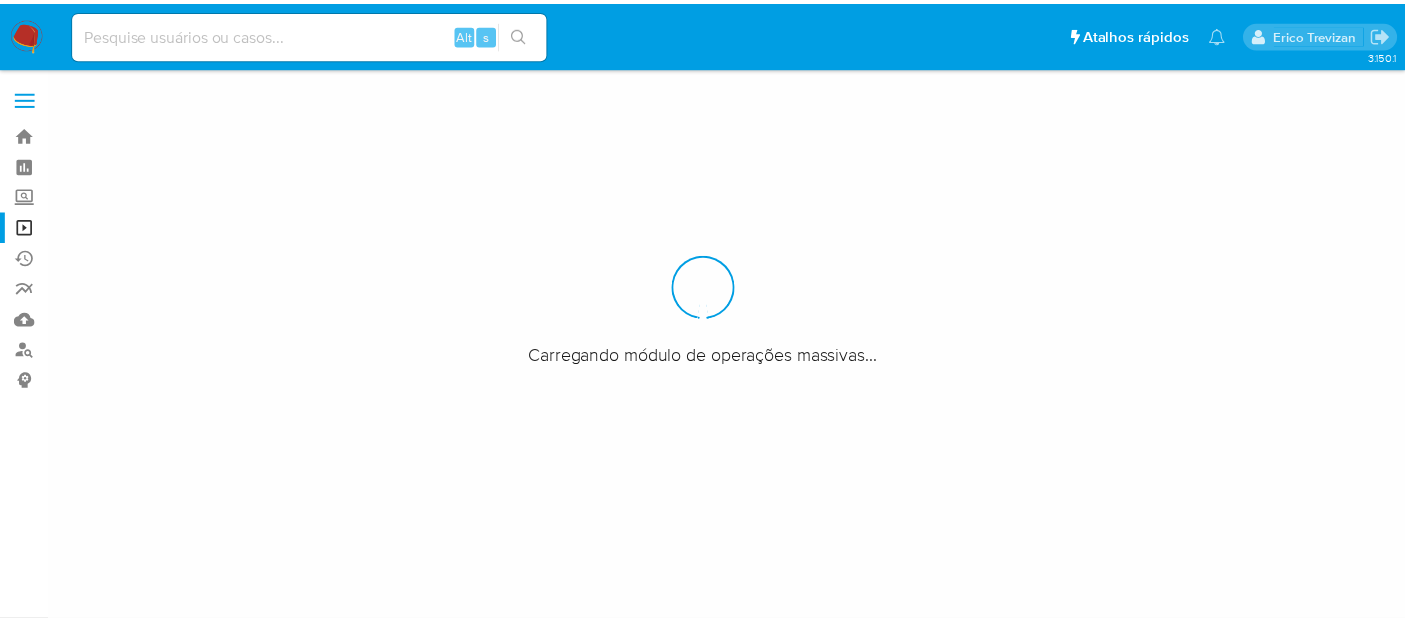 scroll, scrollTop: 0, scrollLeft: 0, axis: both 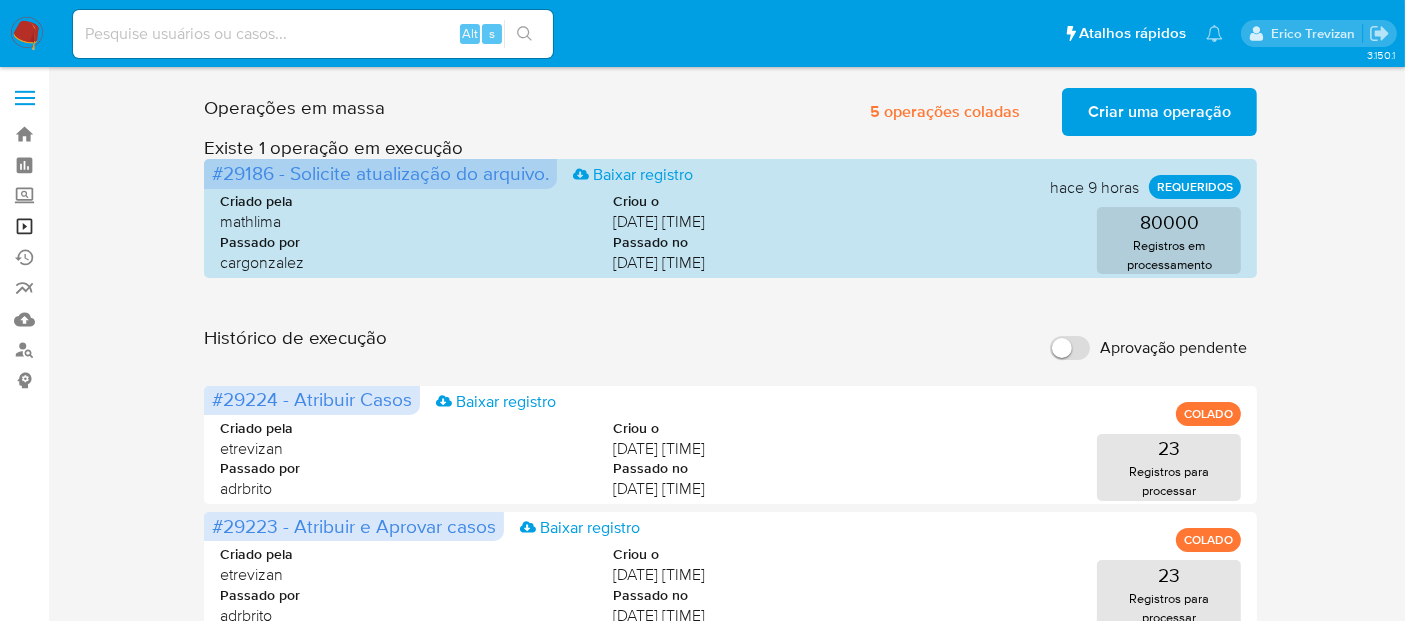 click on "Operações em massa" at bounding box center [119, 226] 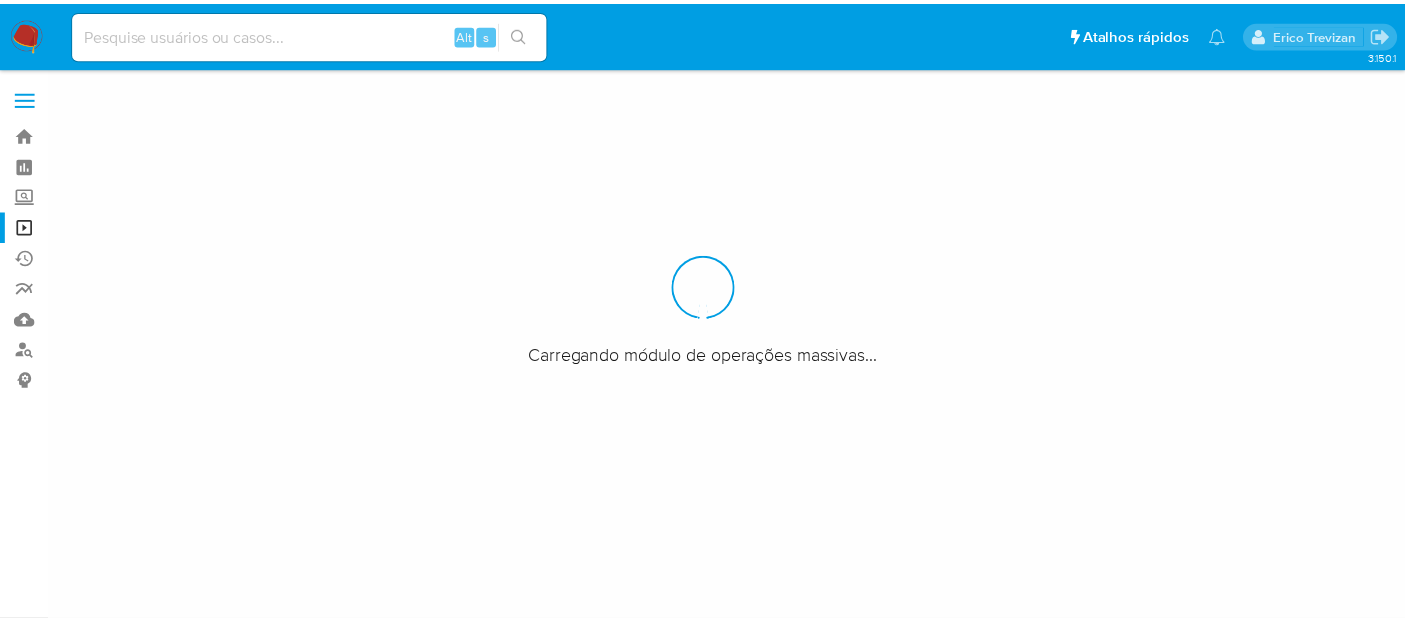 scroll, scrollTop: 0, scrollLeft: 0, axis: both 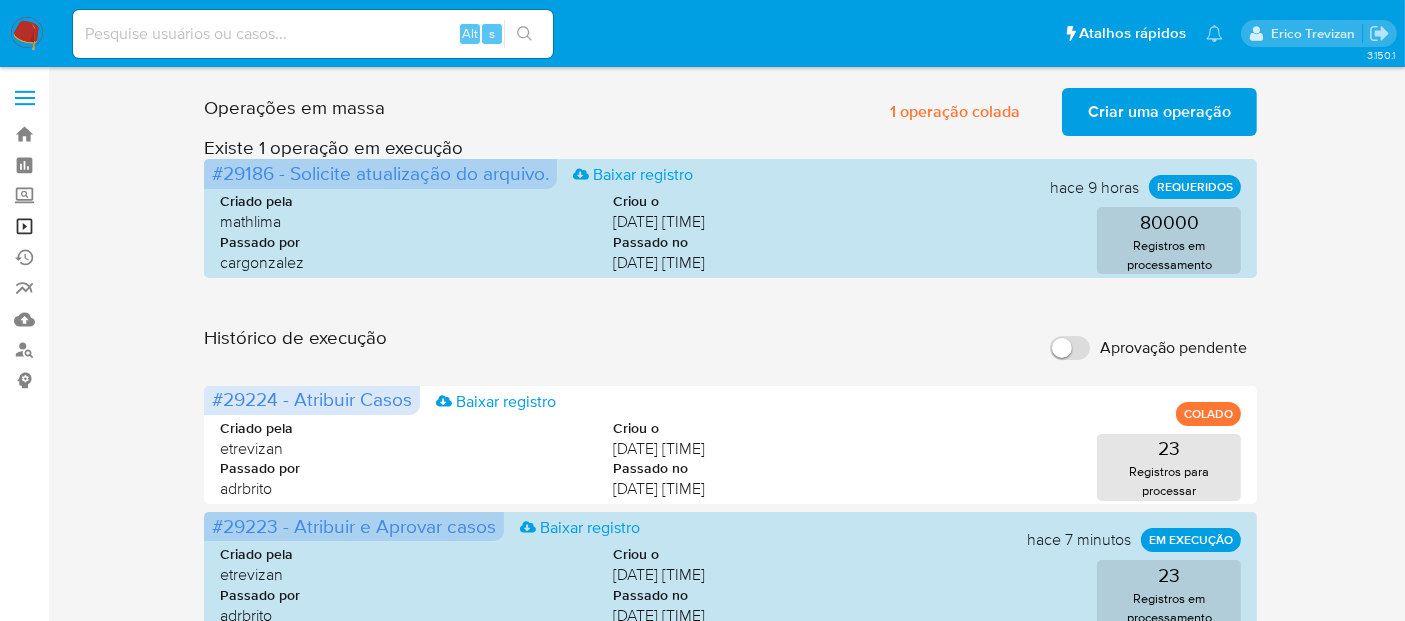 click on "Operações em massa" at bounding box center [119, 226] 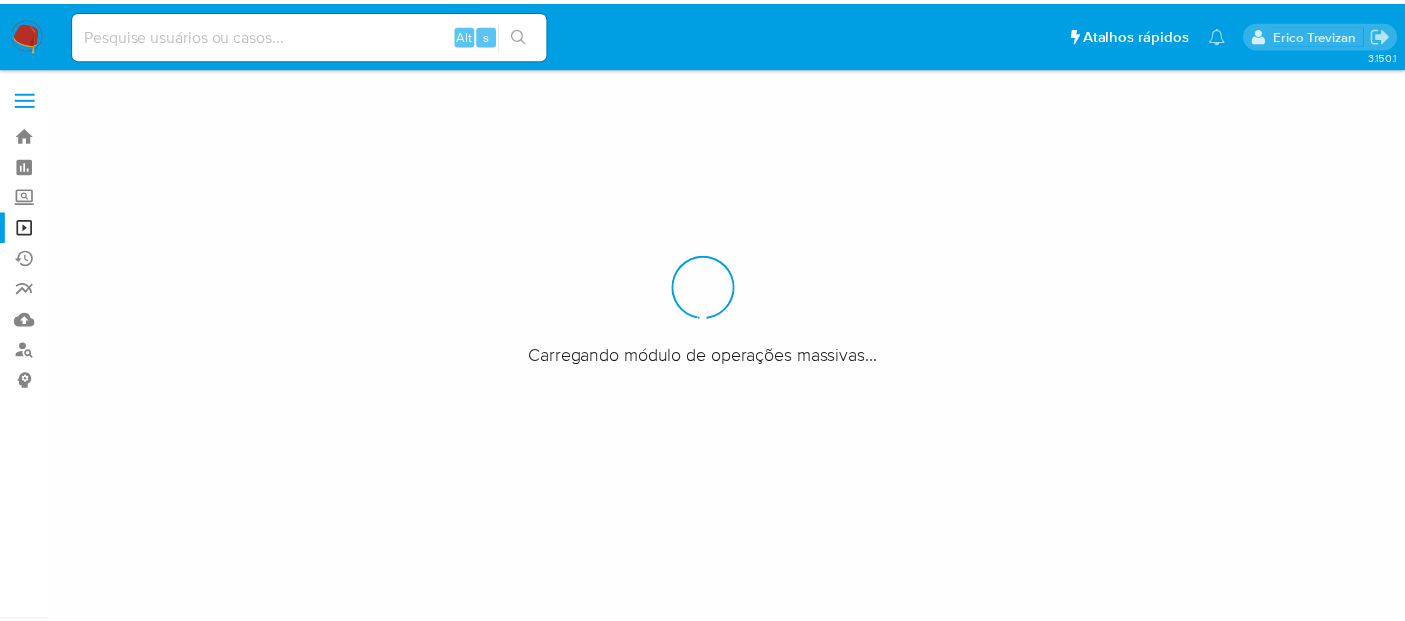 scroll, scrollTop: 0, scrollLeft: 0, axis: both 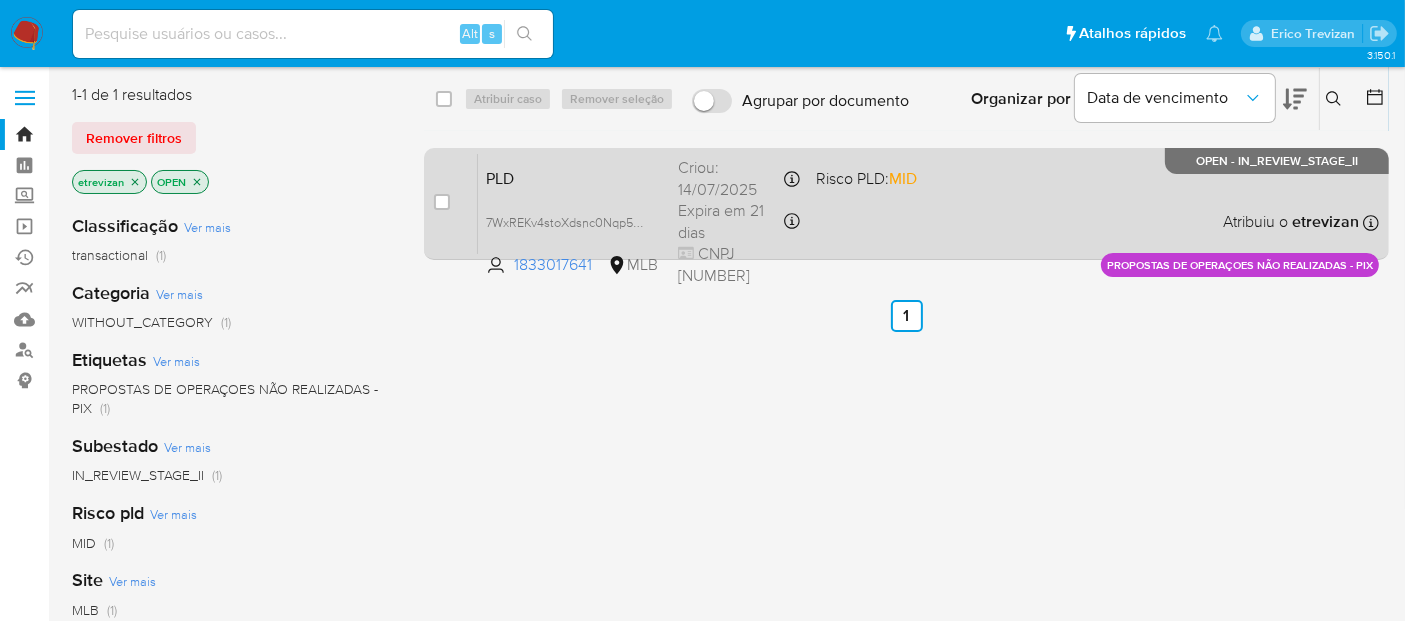 click on "PLD 7WxREKv4stoXdsnc0Nqp5FNJ [NUMBER] MLB Risco PLD: MID Criou: [DATE]   Criou: [DATE] [TIME] Expira em 21 dias   Expira em [DATE] [TIME] CNPJ   [NUMBER] Atribuiu o   [NAME]   Asignado el: [DATE] [TIME] PROPOSTAS DE OPERAÇOES NÃO REALIZADAS - PIX OPEN - IN_REVIEW_STAGE_II" at bounding box center (928, 203) 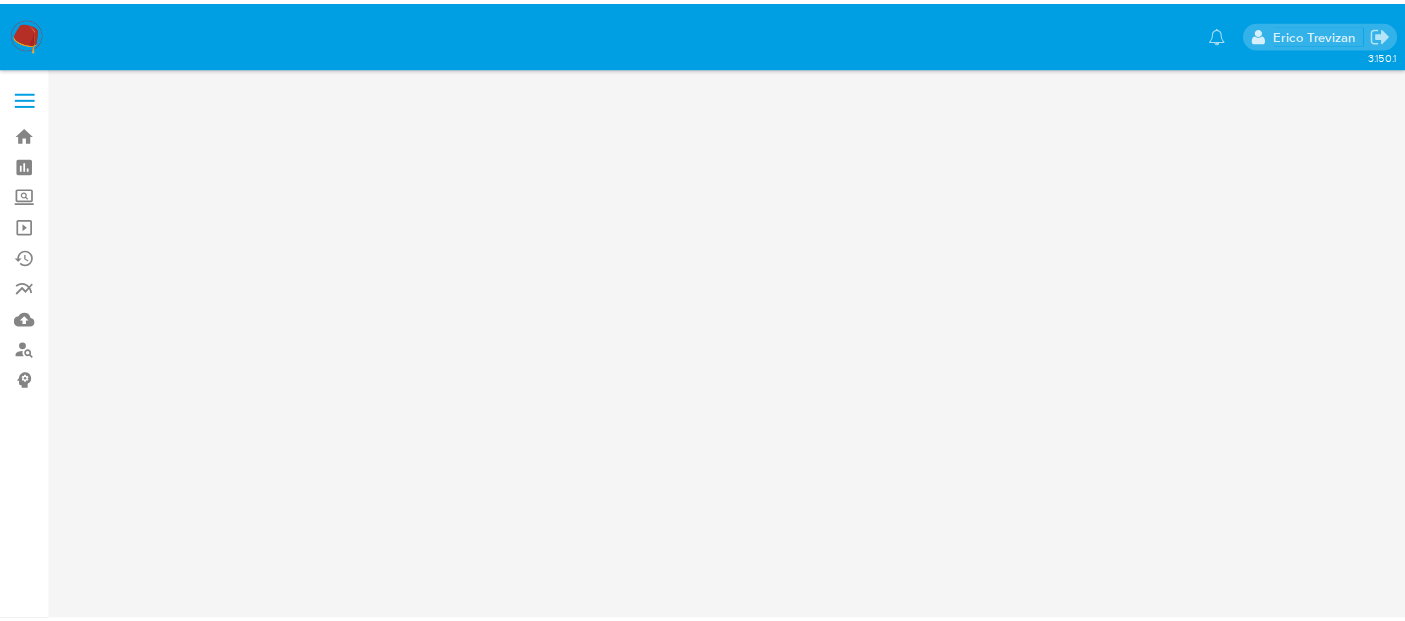 scroll, scrollTop: 0, scrollLeft: 0, axis: both 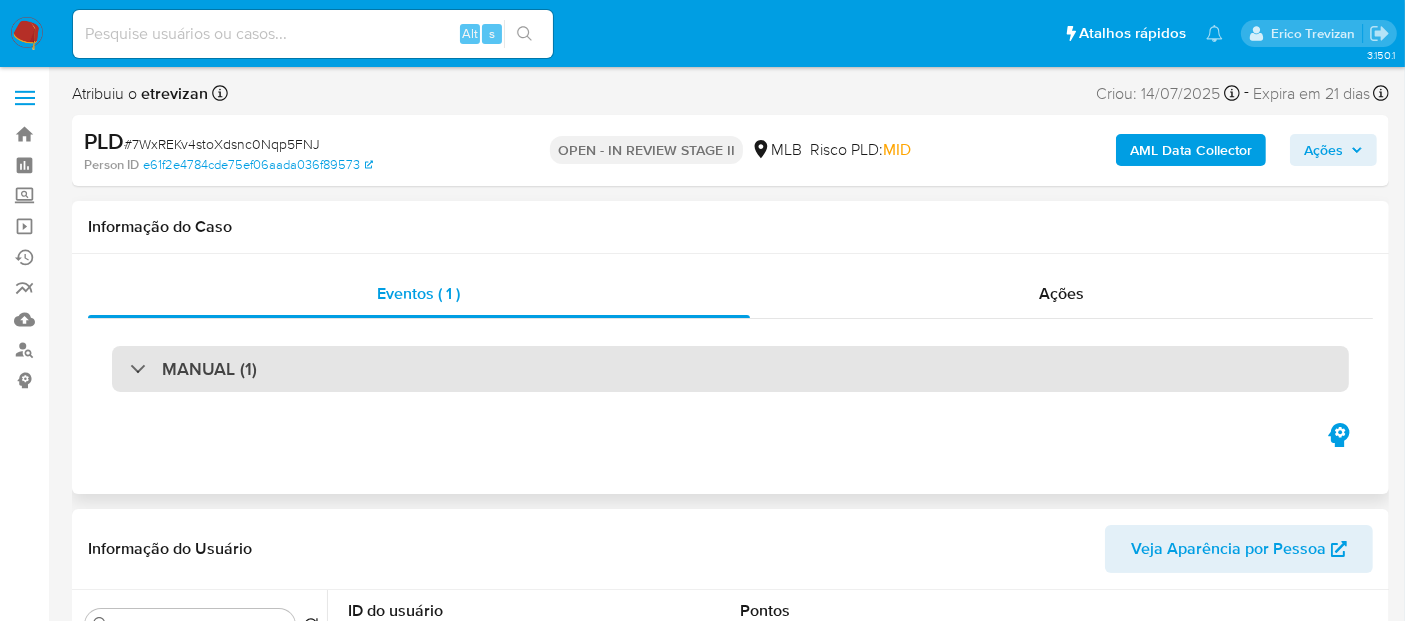 click on "MANUAL (1)" at bounding box center [730, 369] 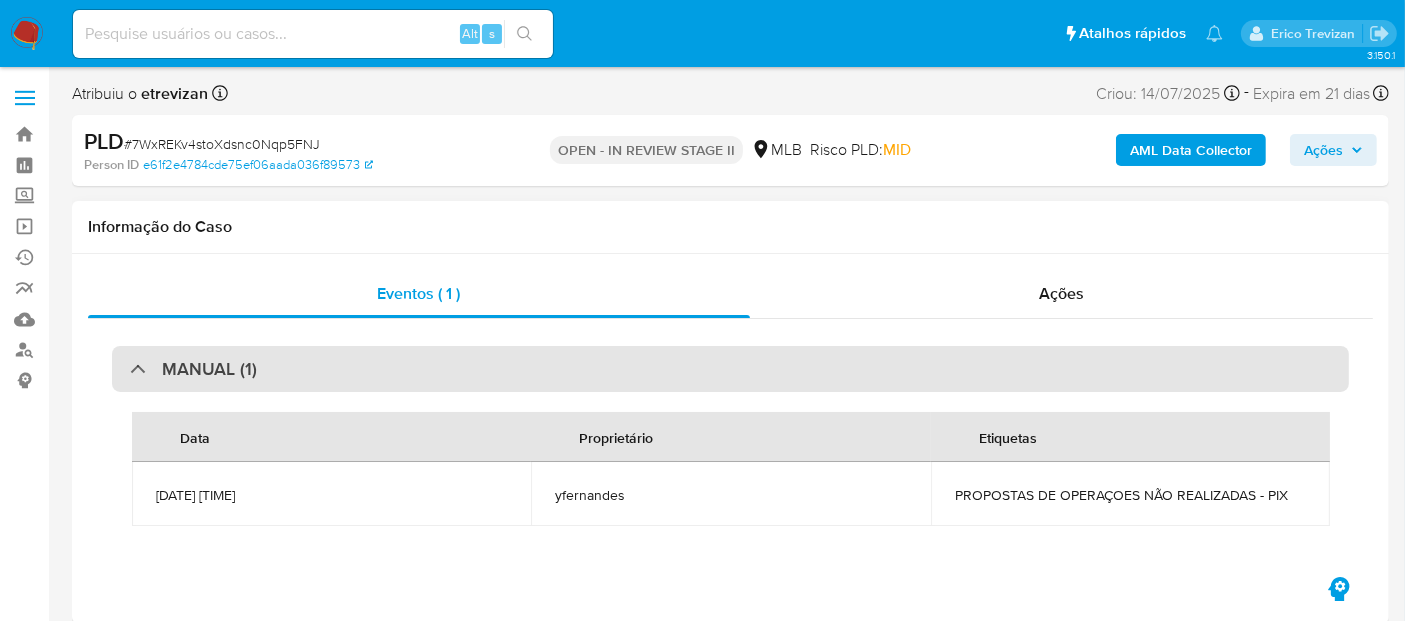 select on "10" 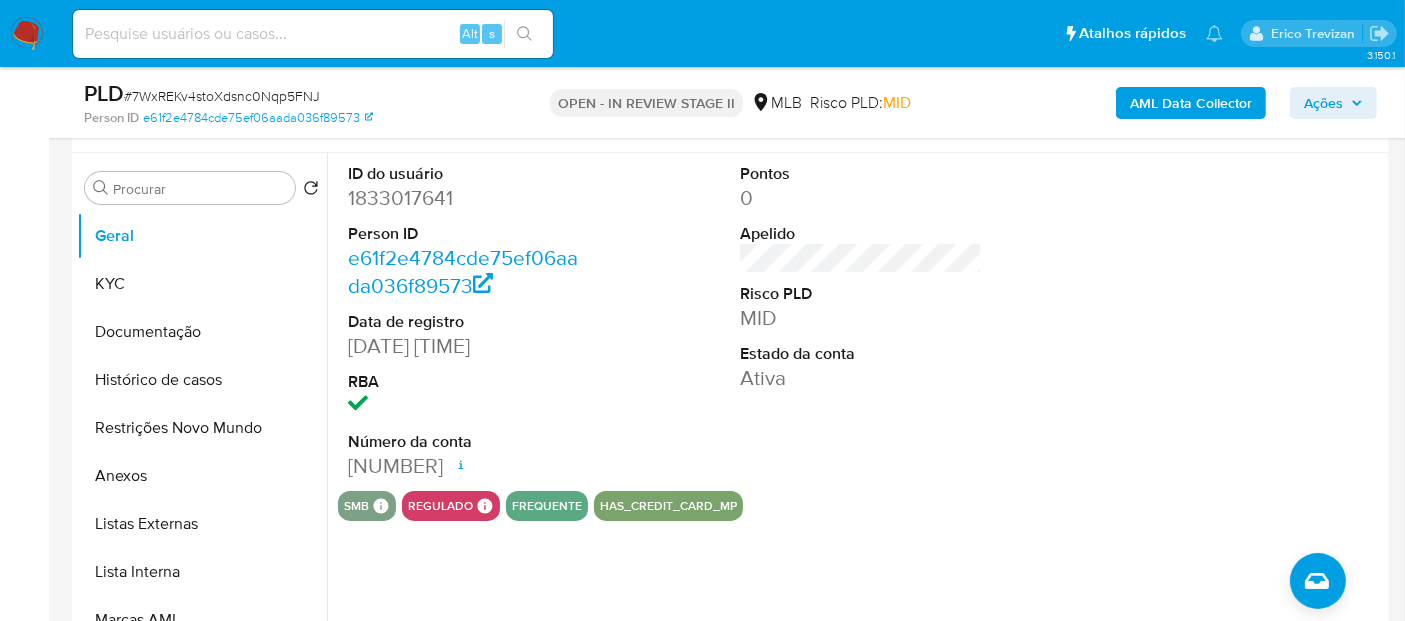 scroll, scrollTop: 333, scrollLeft: 0, axis: vertical 